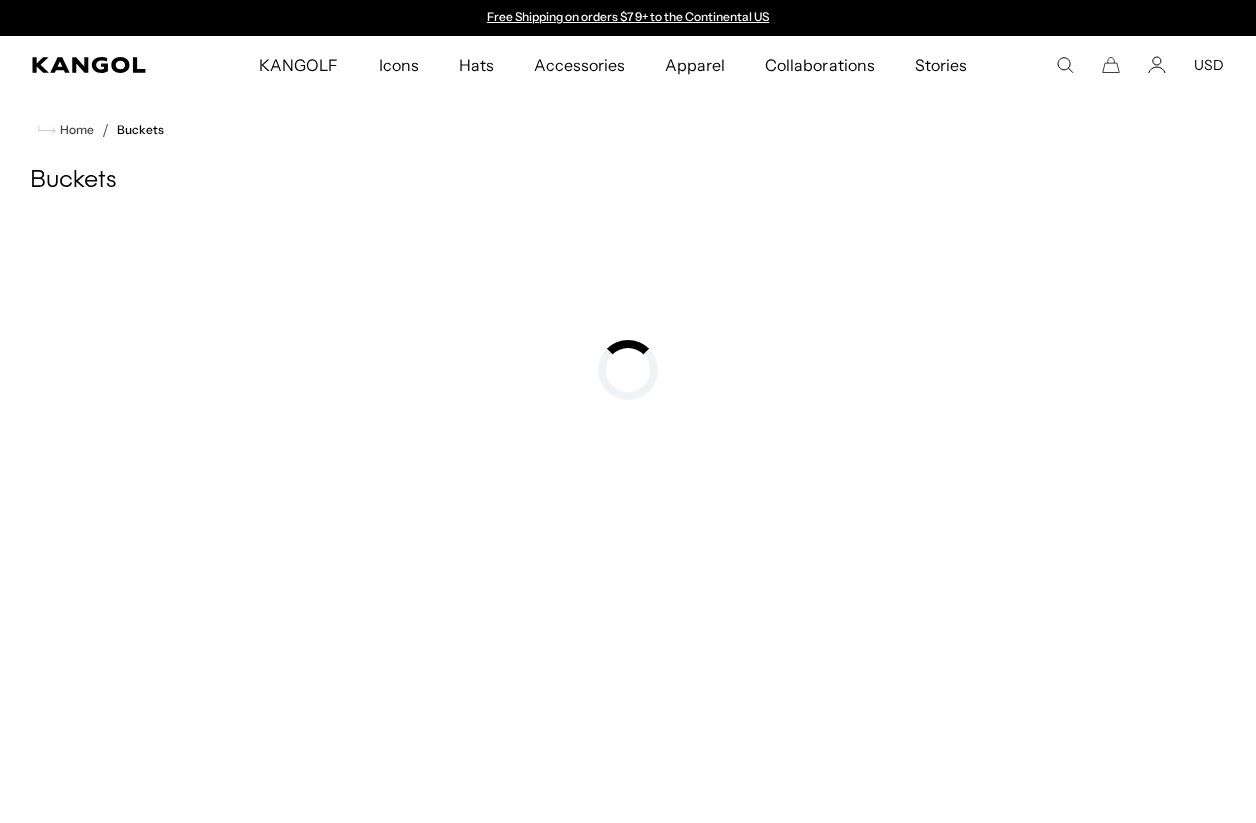 scroll, scrollTop: 0, scrollLeft: 0, axis: both 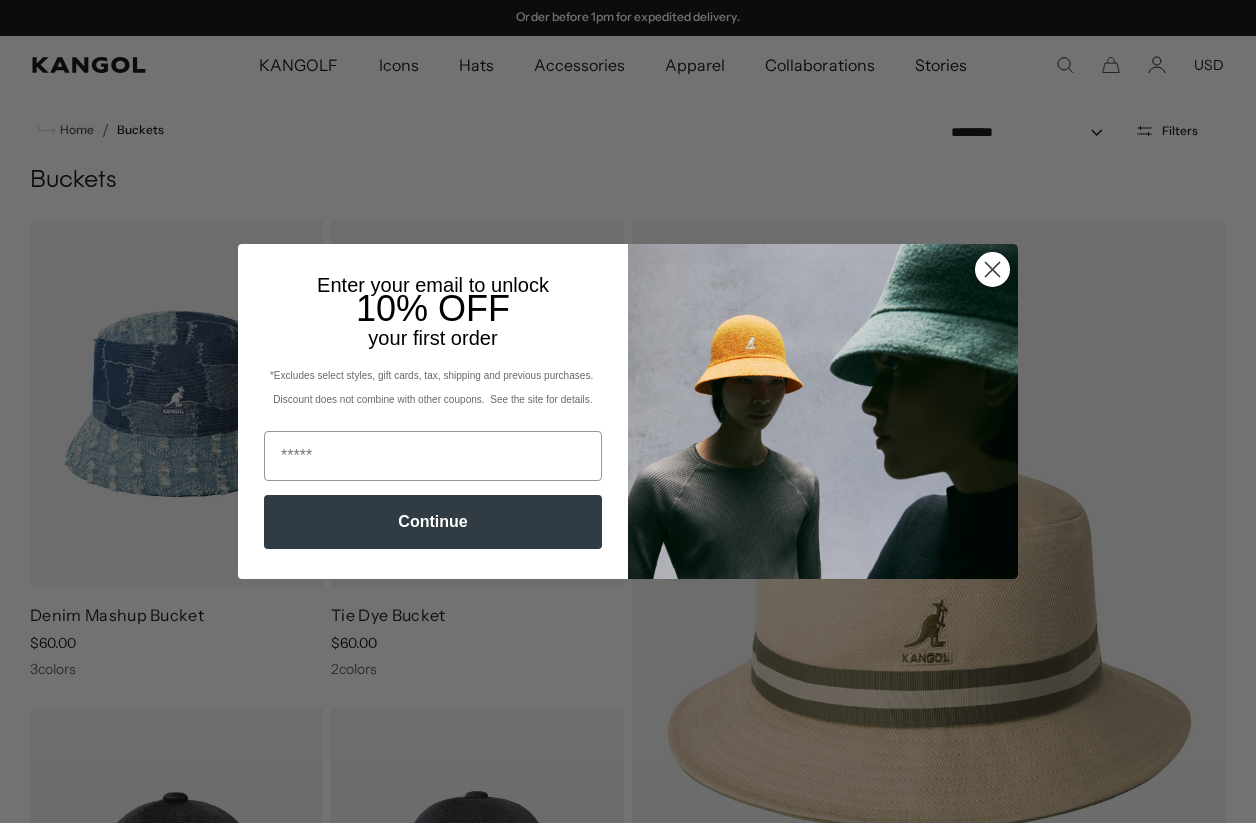 click 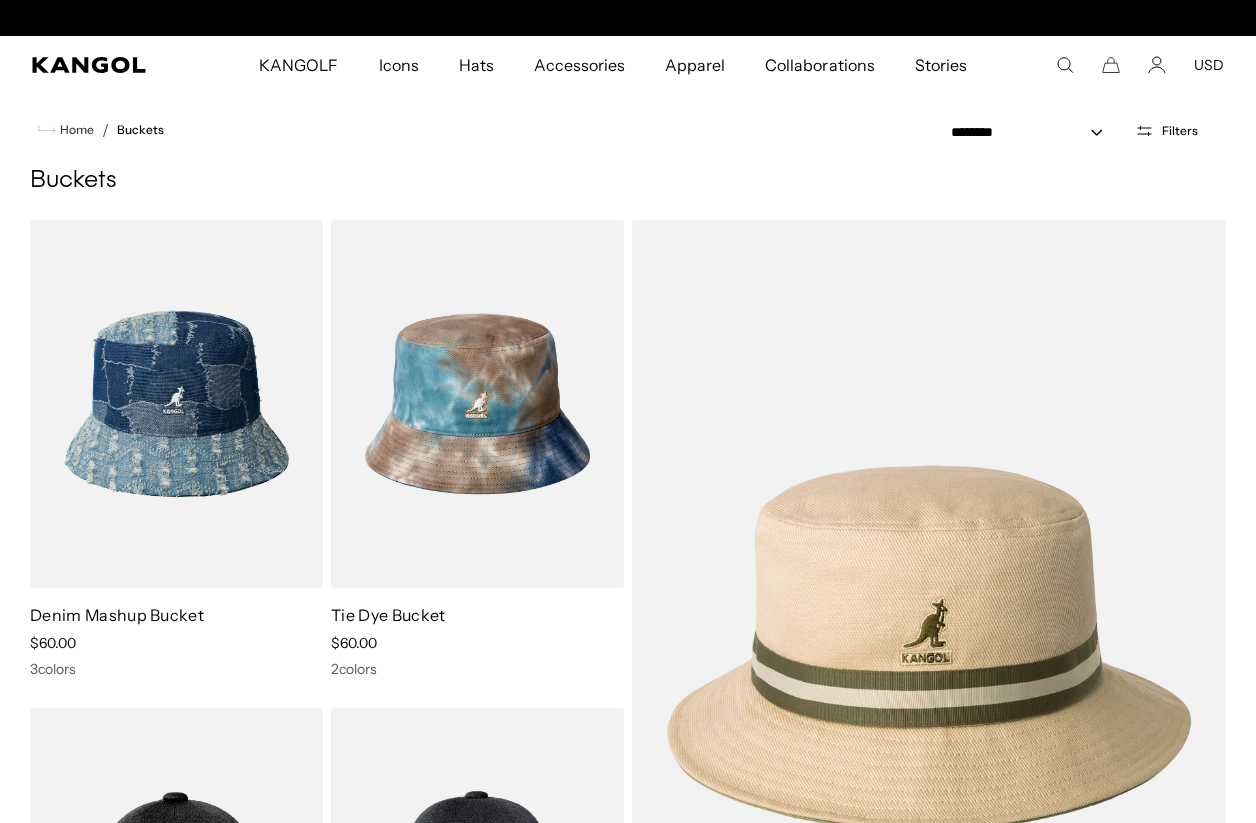 scroll, scrollTop: 0, scrollLeft: 0, axis: both 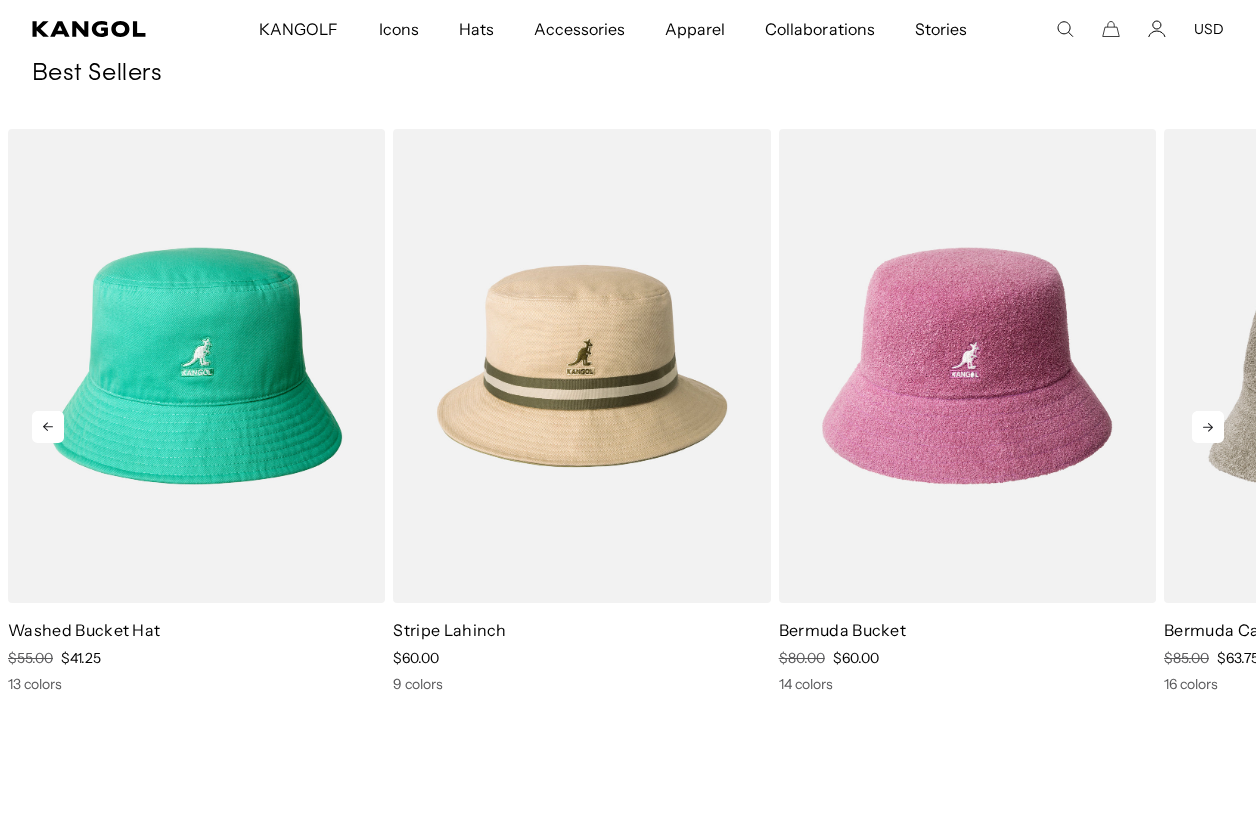 click 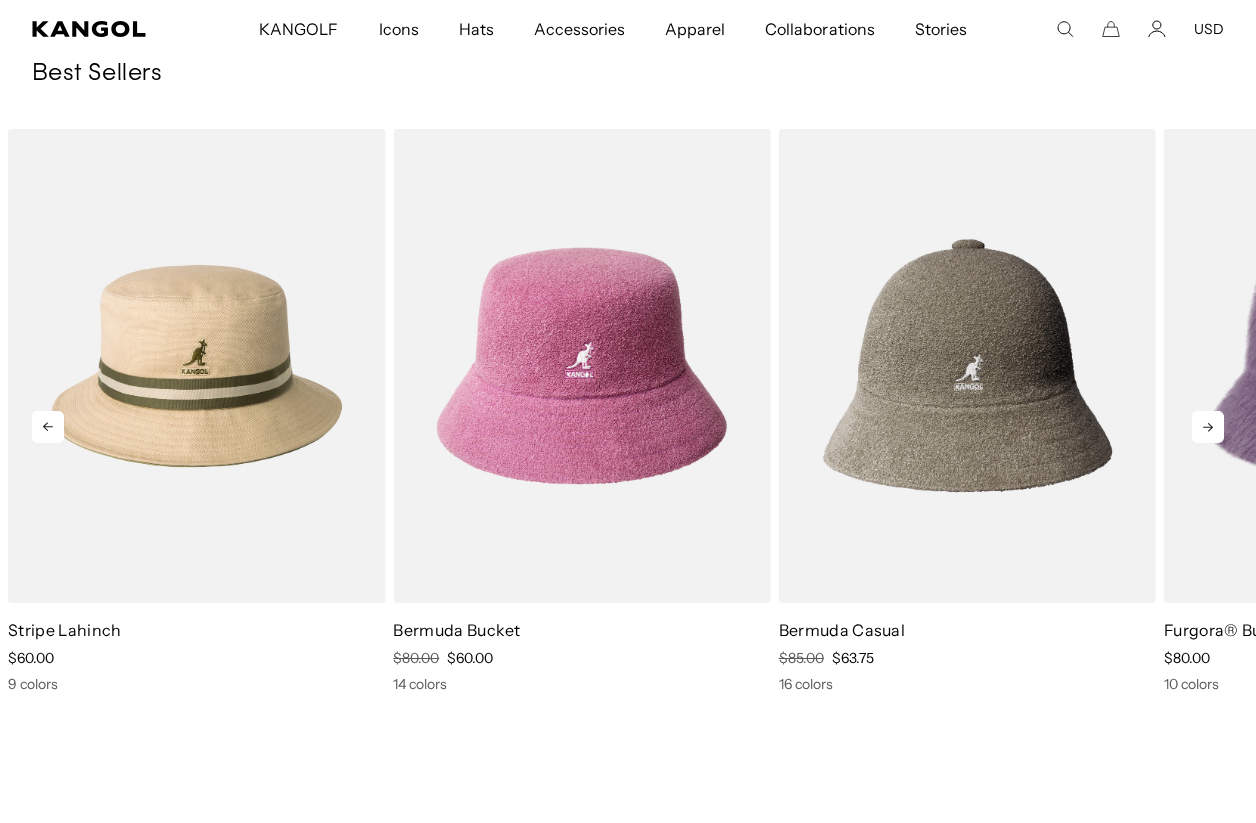 click 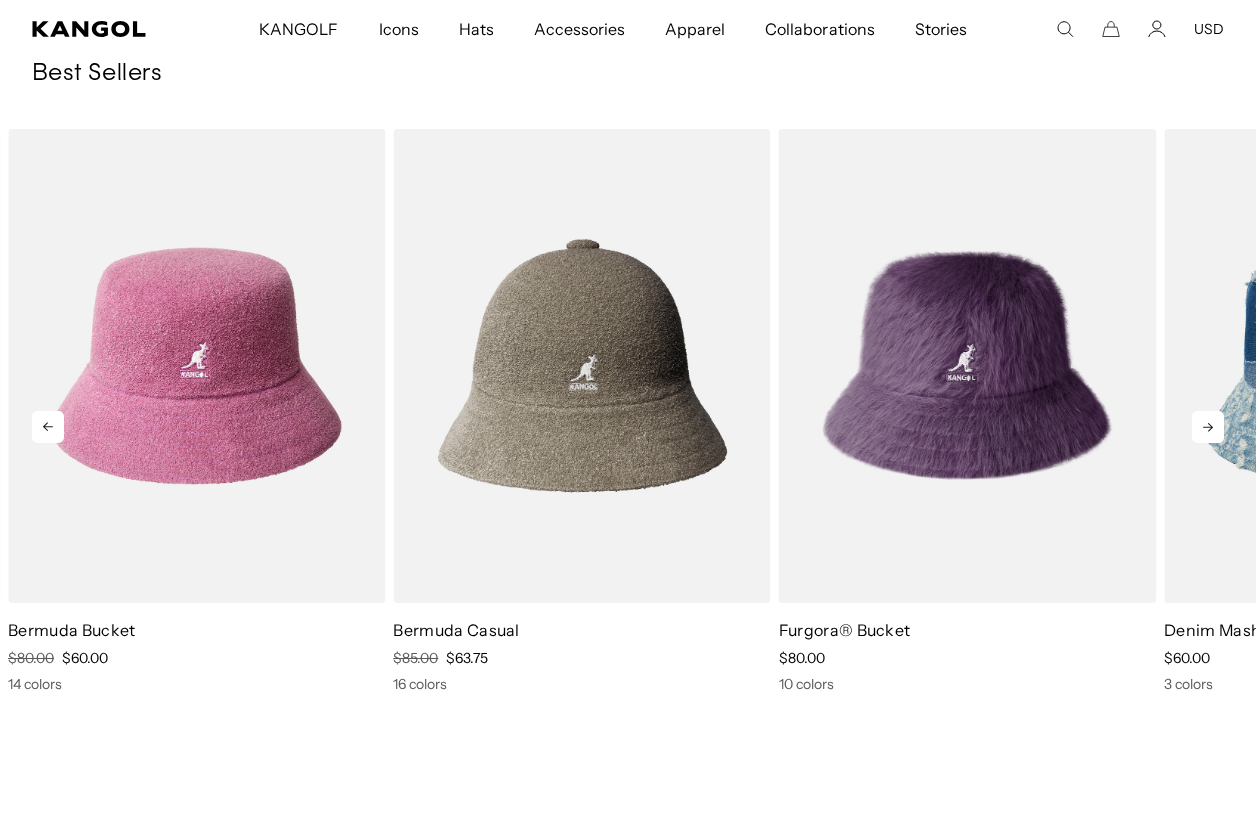 click 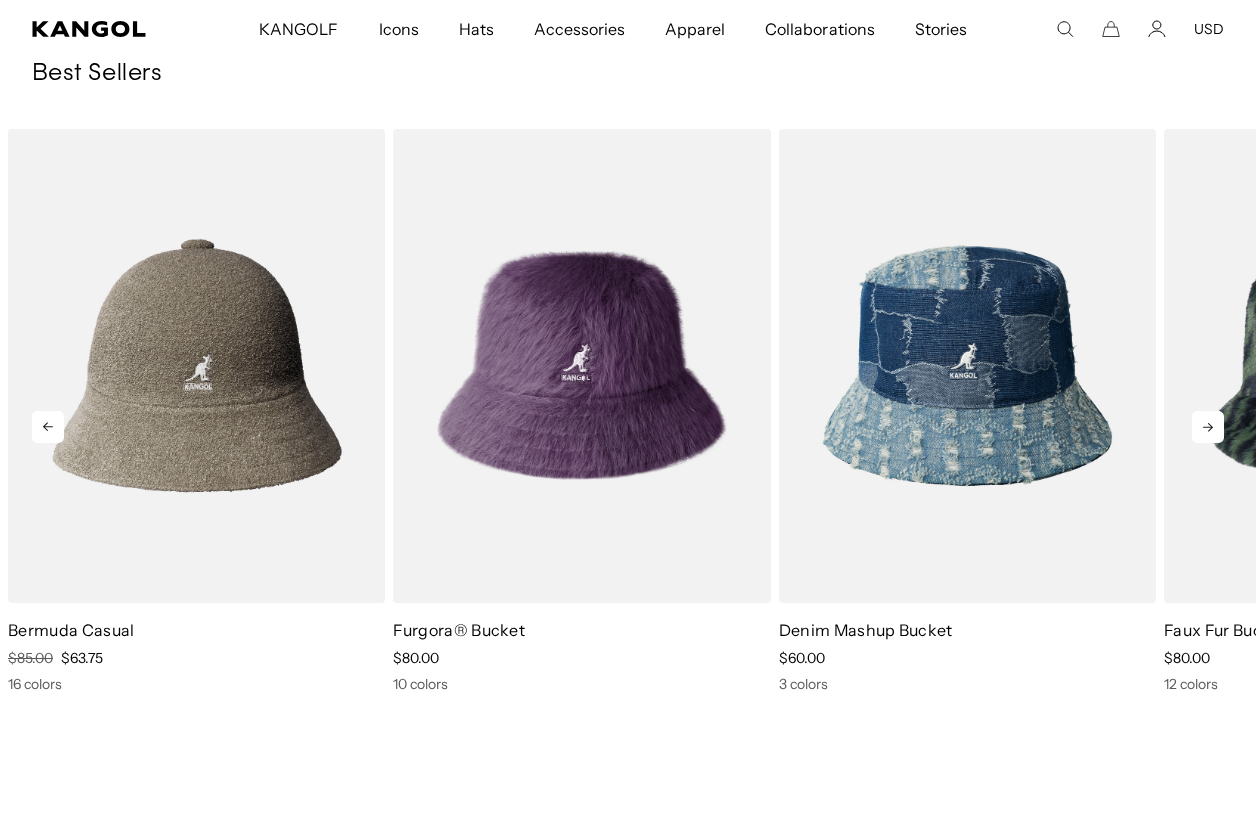 click 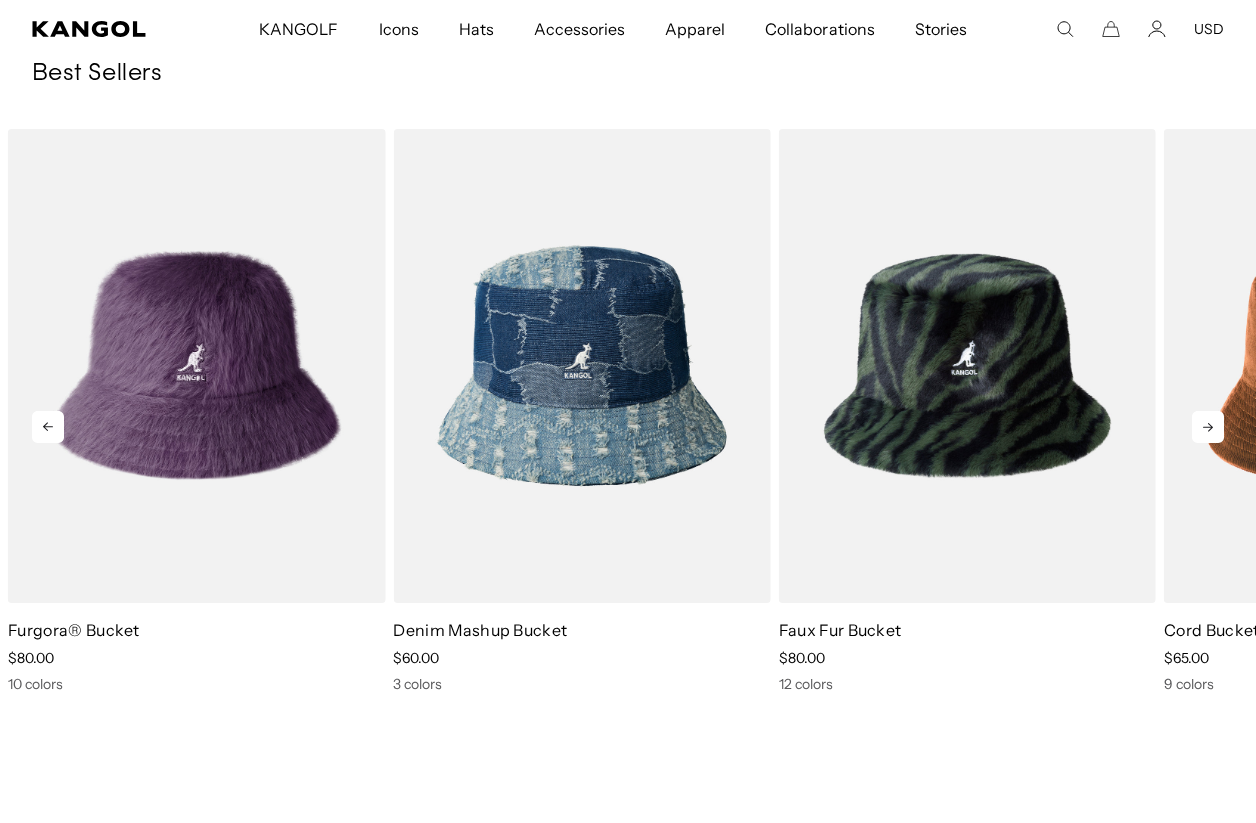 click 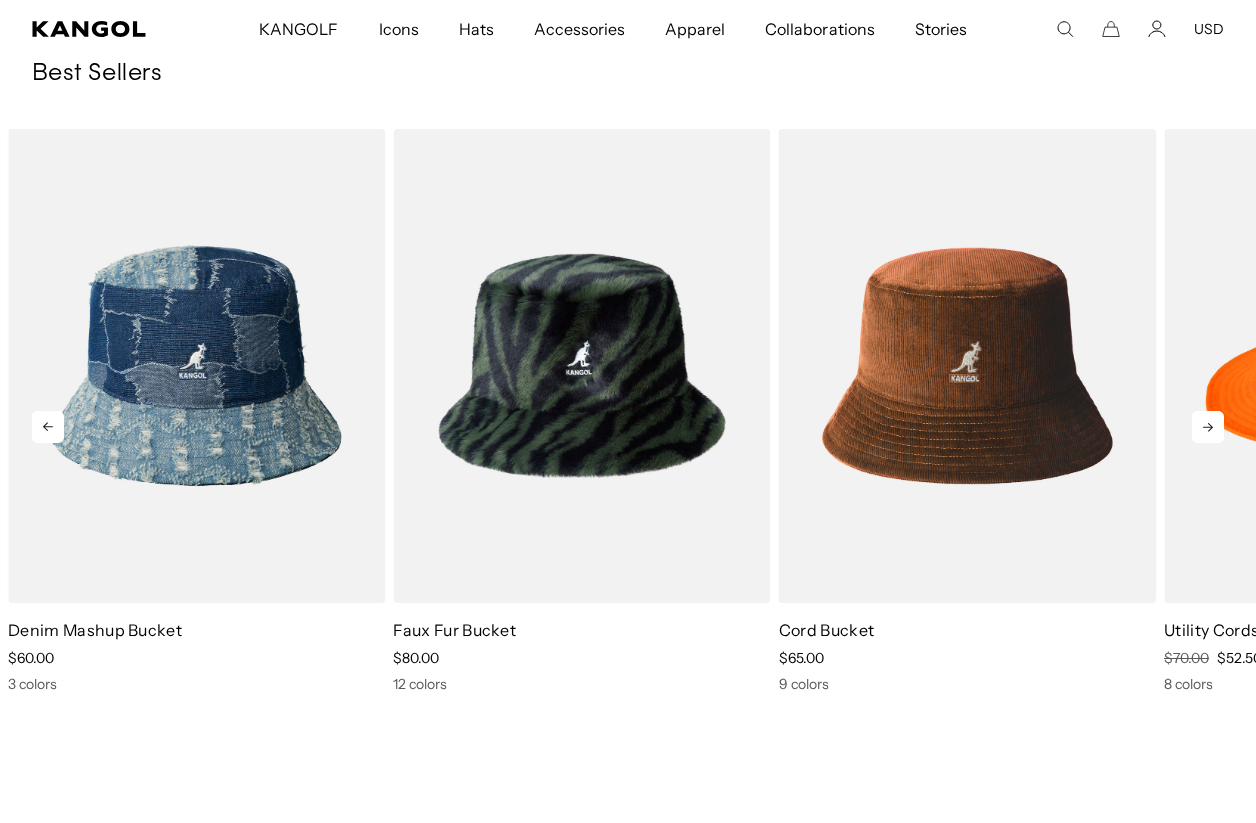 click 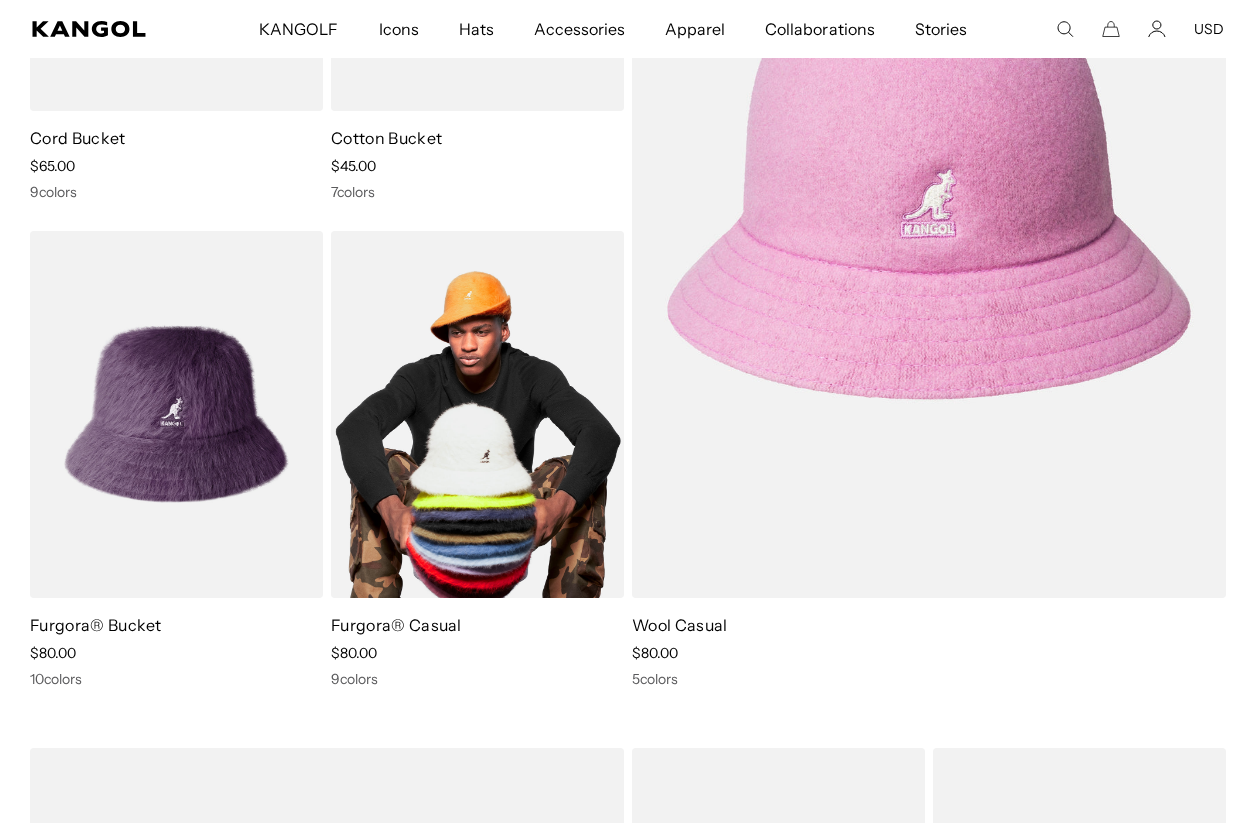 click at bounding box center [477, 415] 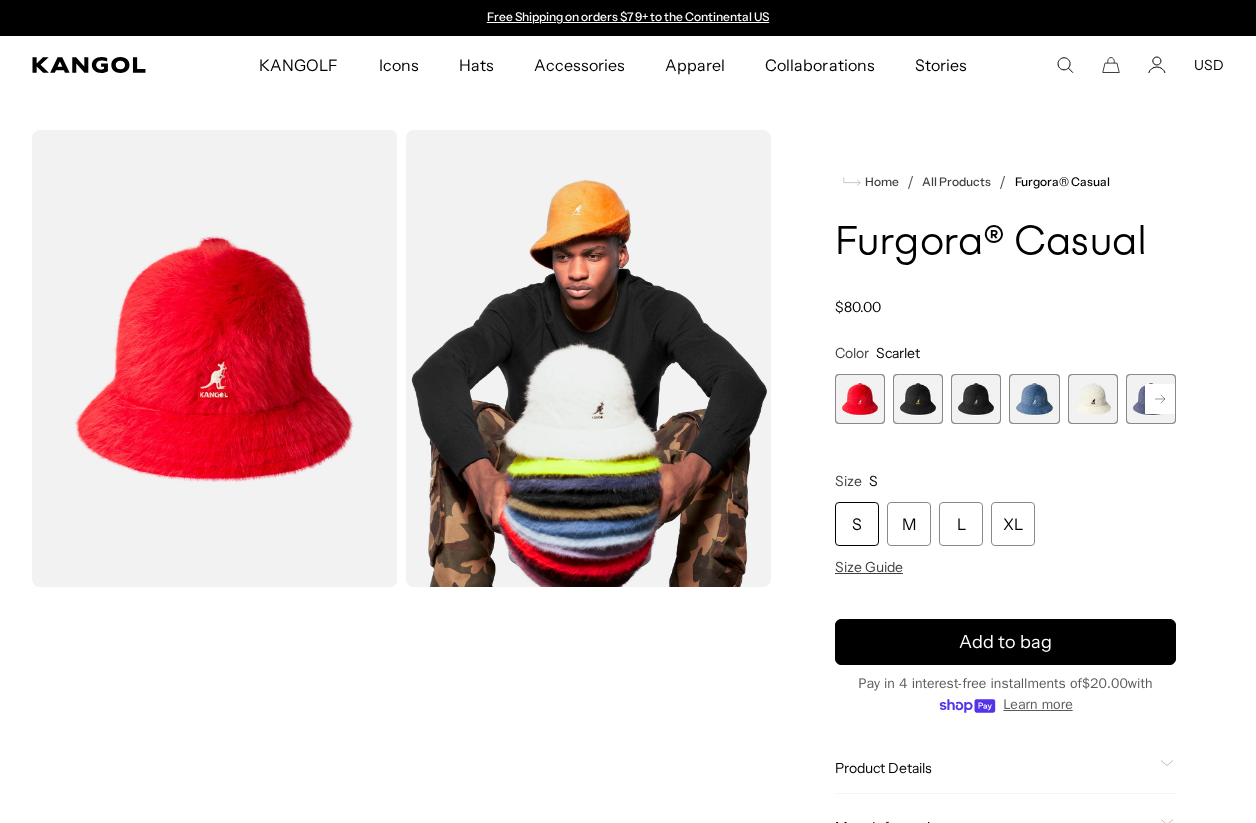 scroll, scrollTop: 0, scrollLeft: 0, axis: both 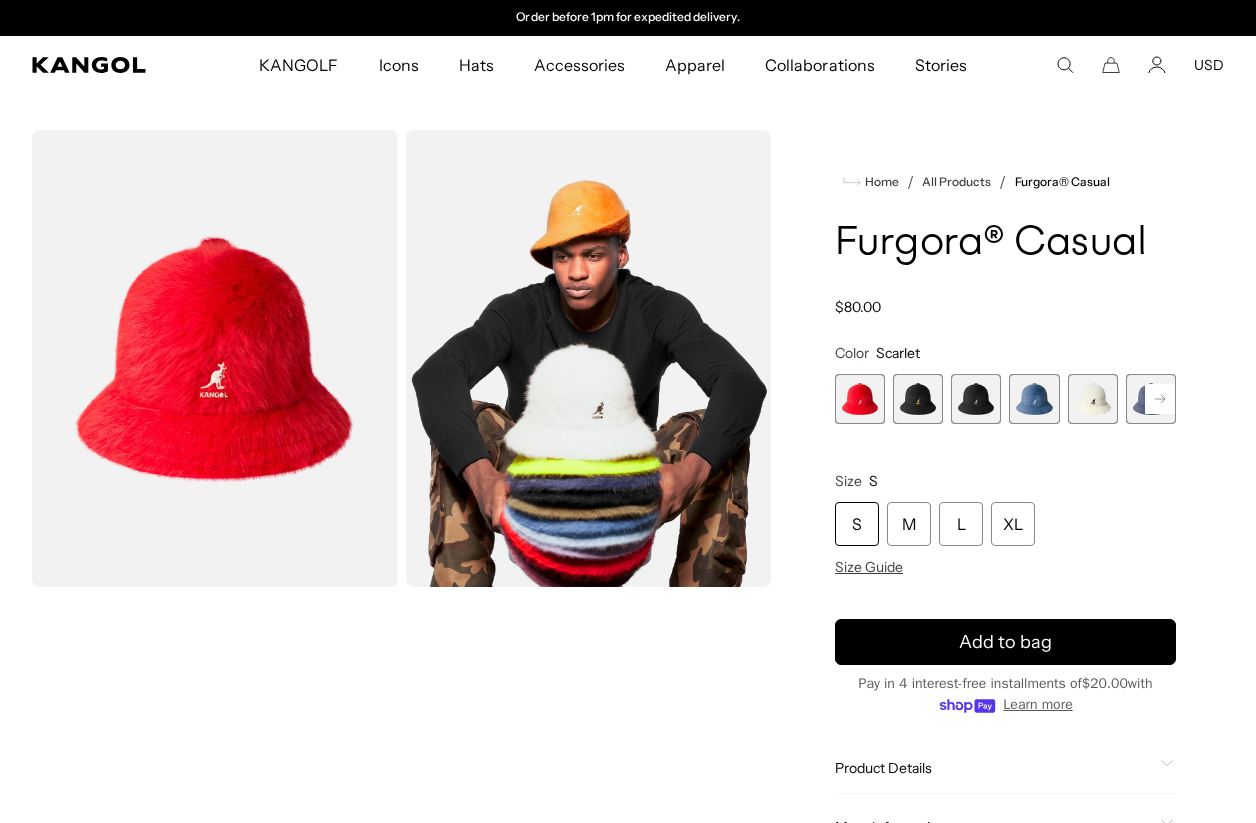 click at bounding box center (918, 399) 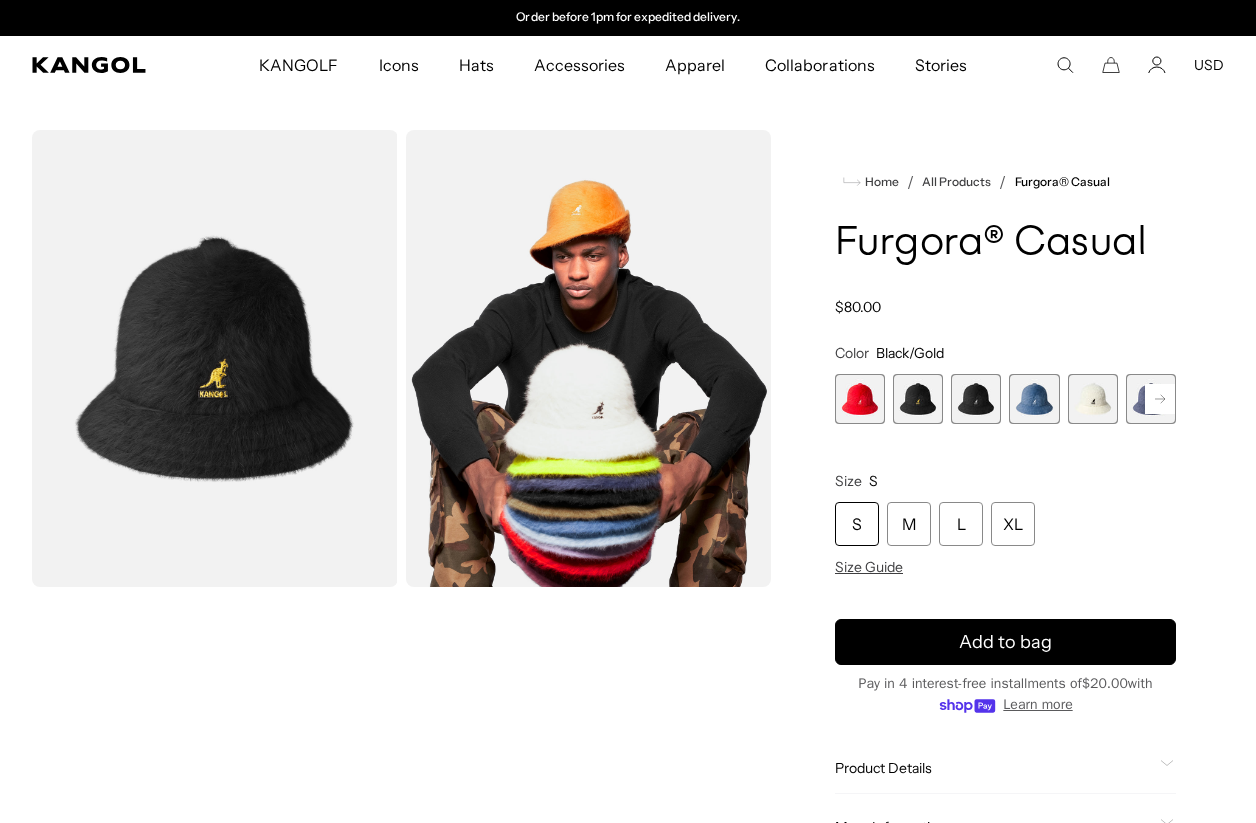 click at bounding box center (976, 399) 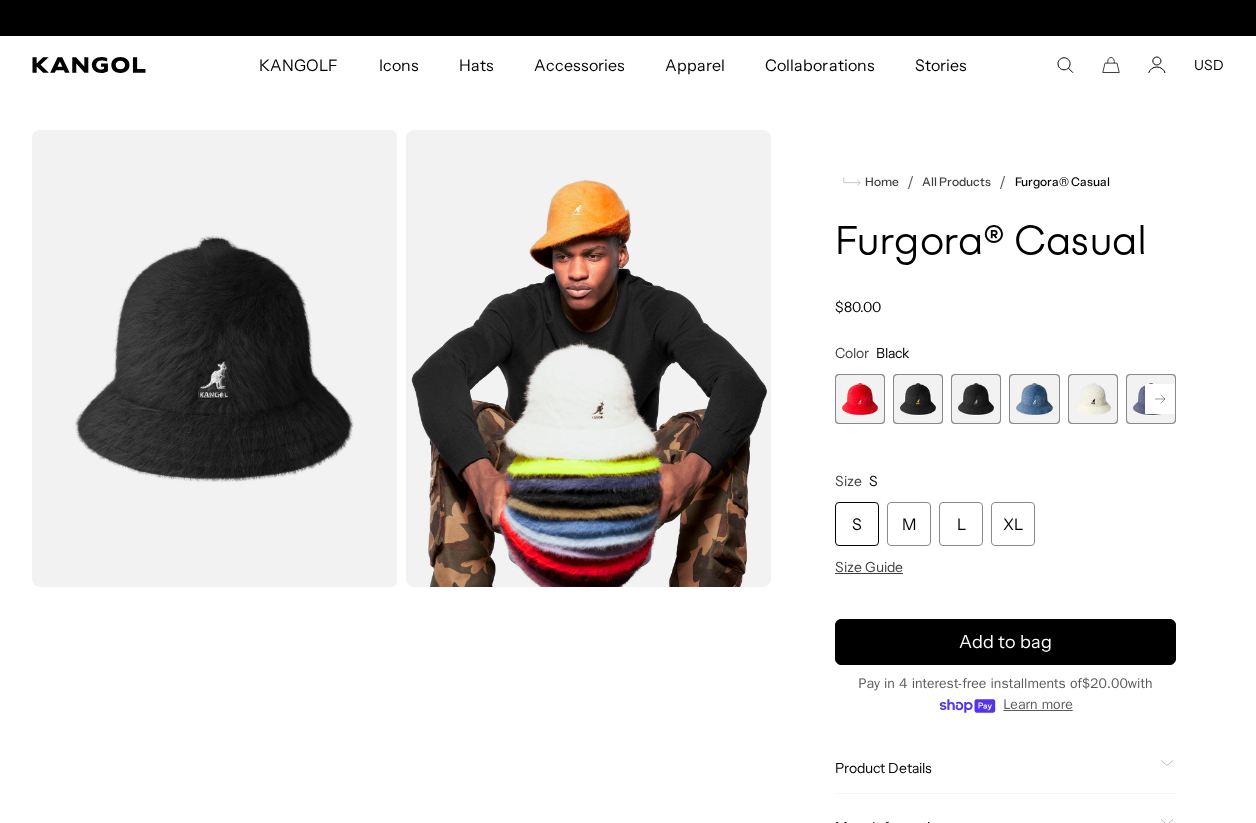 scroll, scrollTop: 0, scrollLeft: 0, axis: both 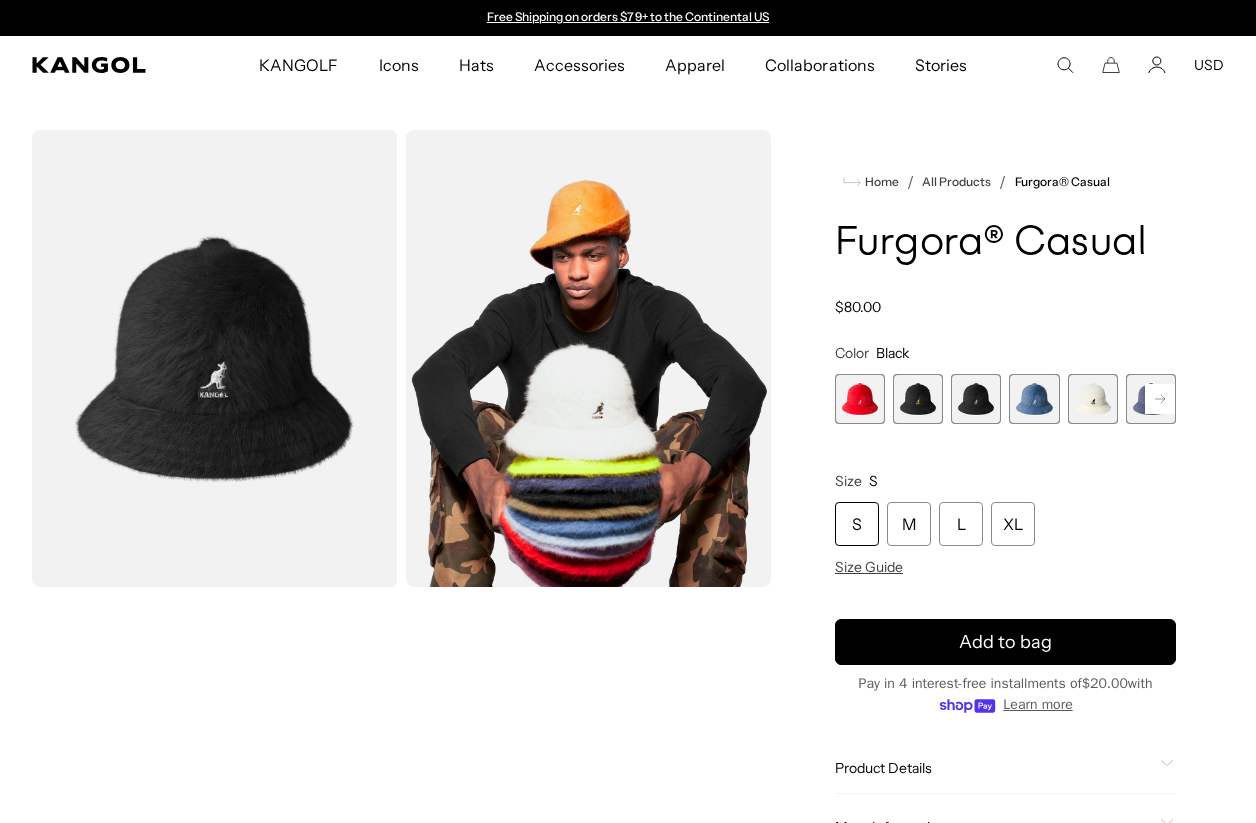 click at bounding box center [1034, 399] 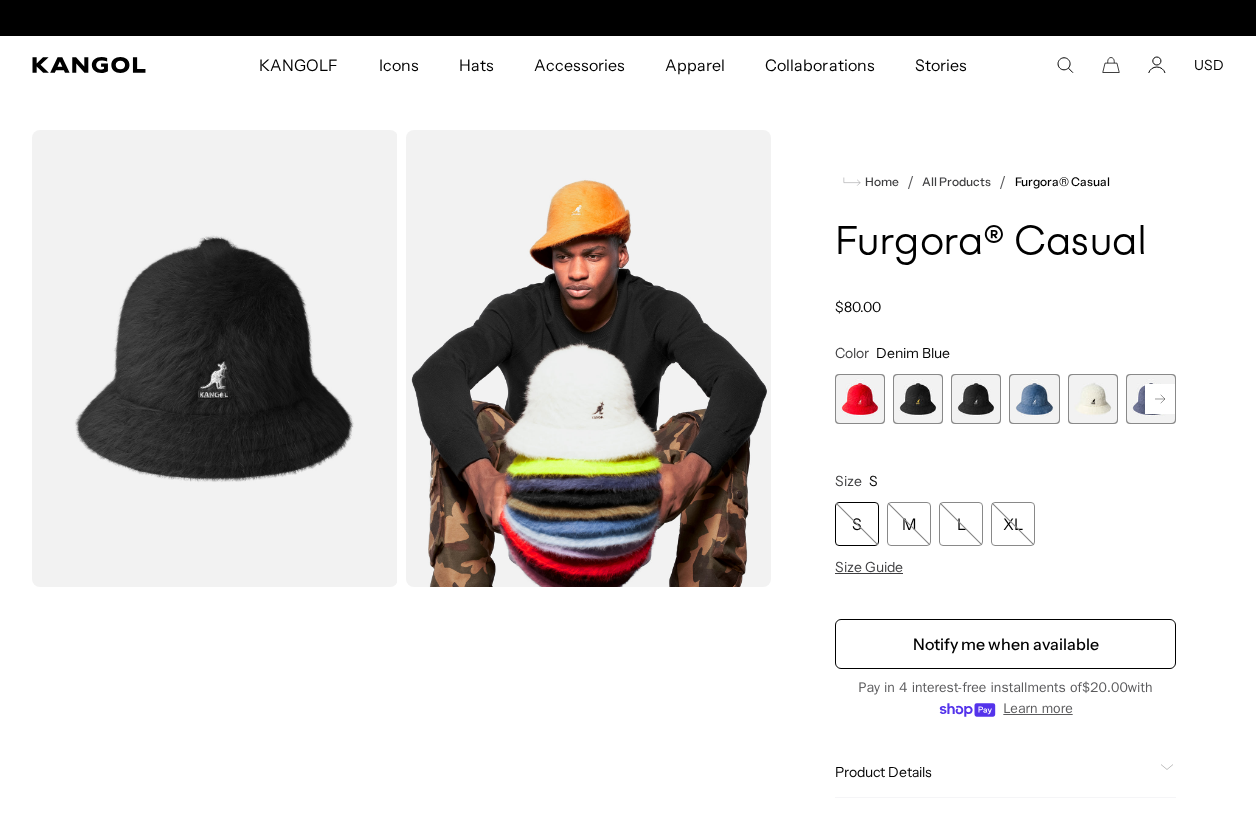 scroll, scrollTop: 0, scrollLeft: 412, axis: horizontal 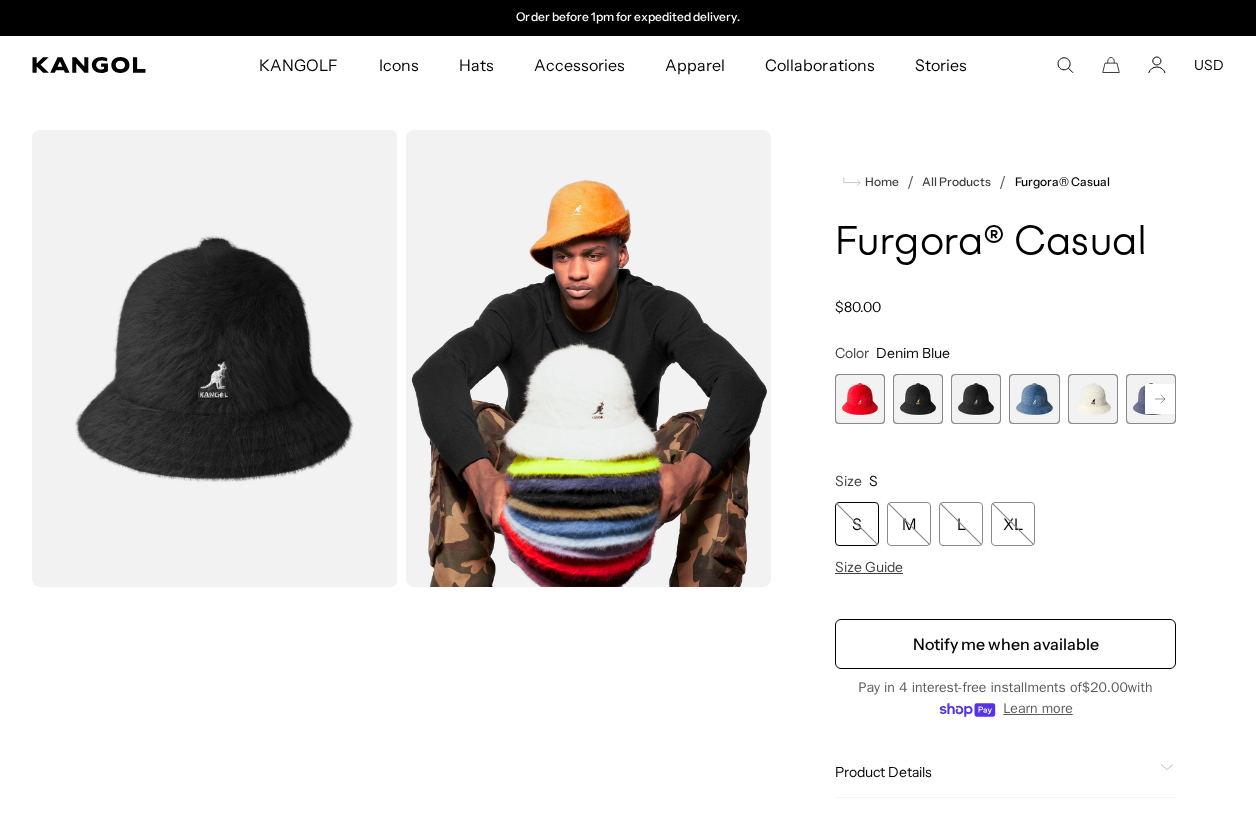 click at bounding box center [1034, 399] 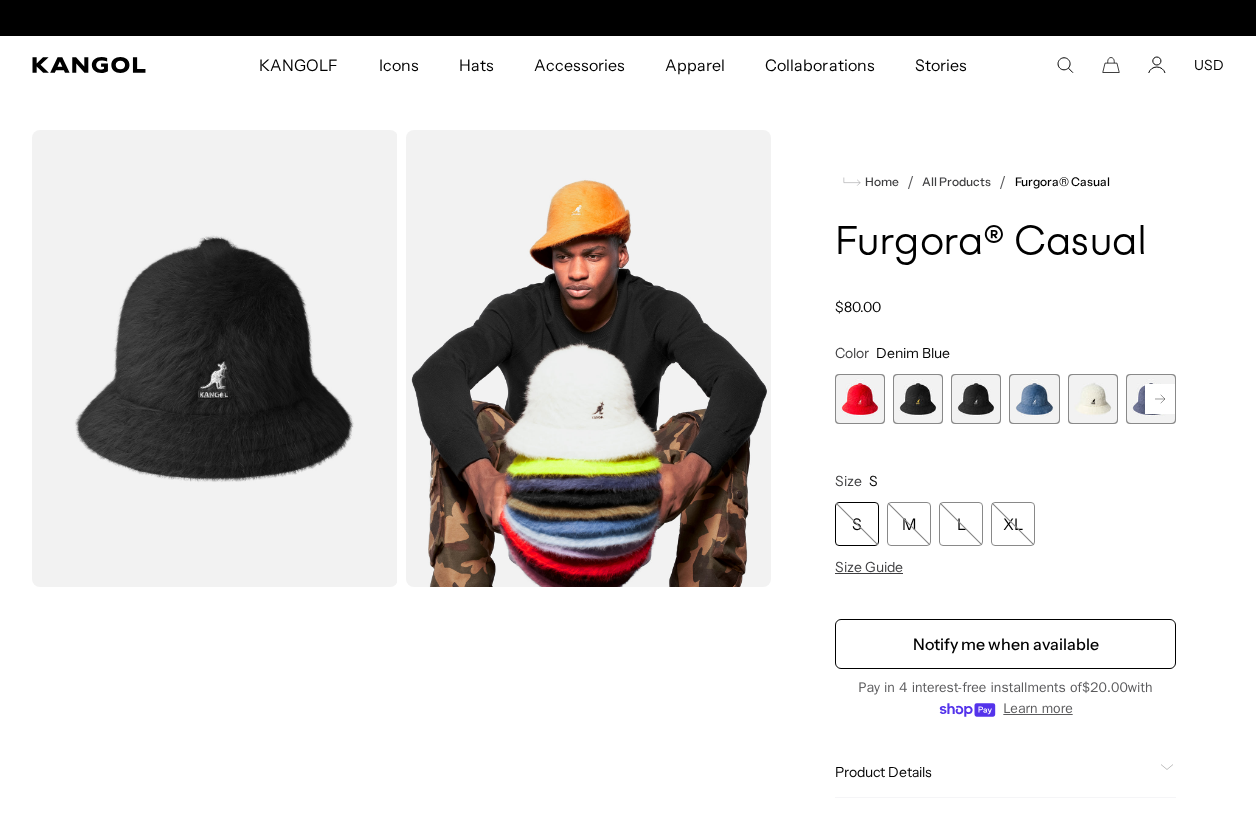 scroll, scrollTop: 0, scrollLeft: 0, axis: both 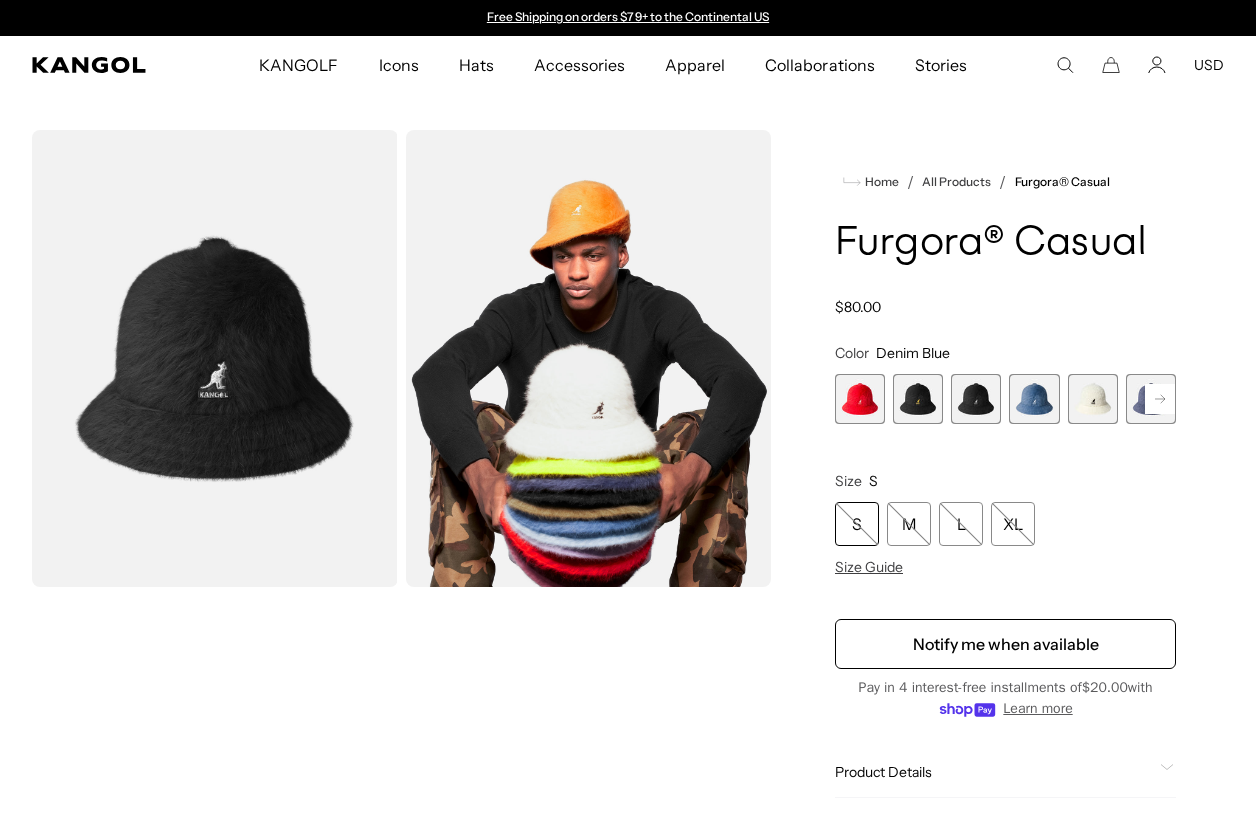 click at bounding box center [976, 399] 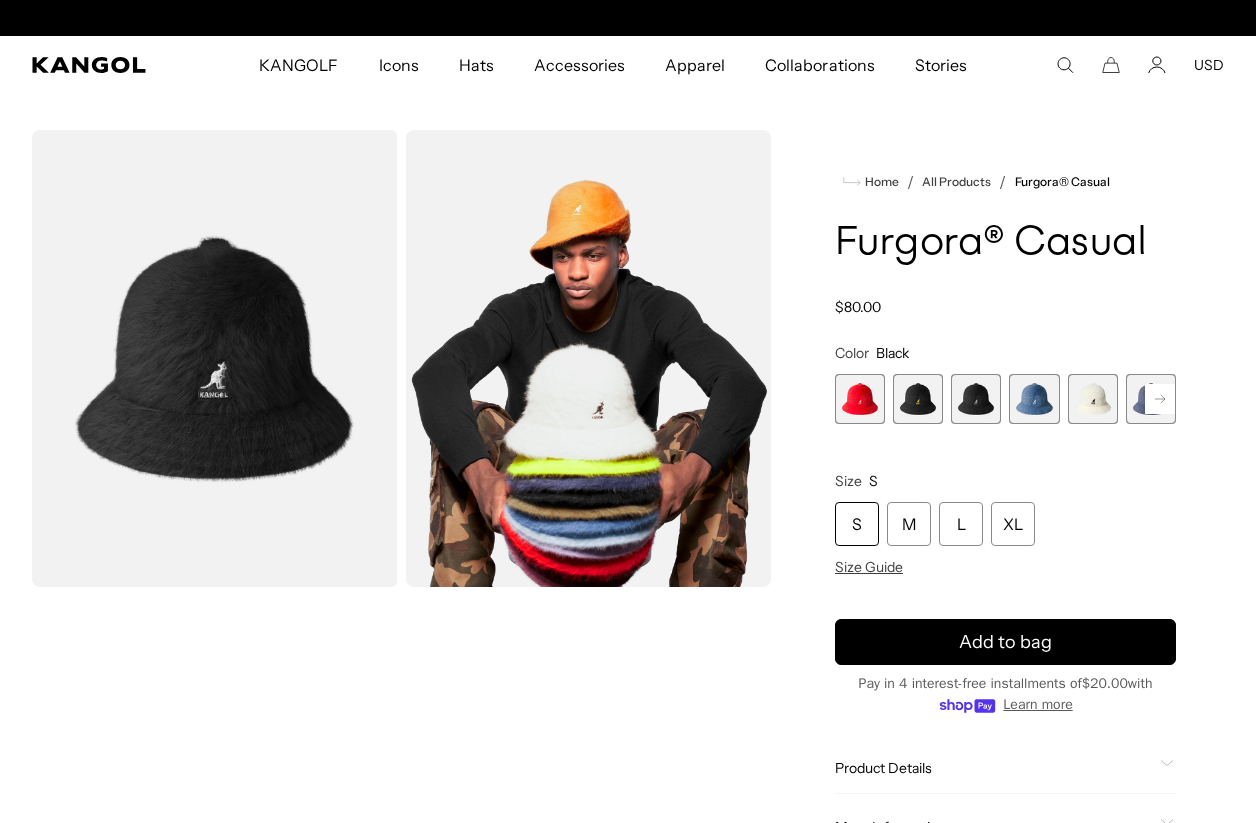 scroll, scrollTop: 0, scrollLeft: 412, axis: horizontal 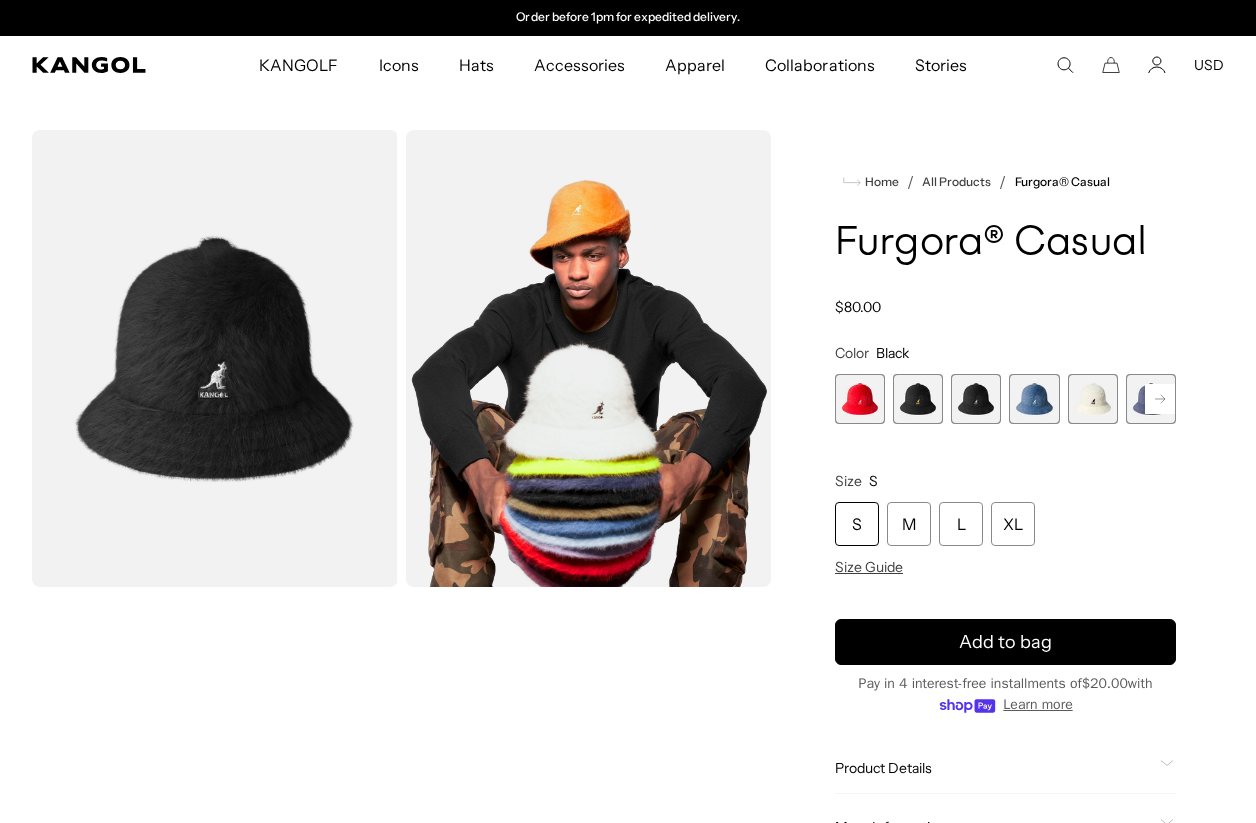 click at bounding box center (1034, 399) 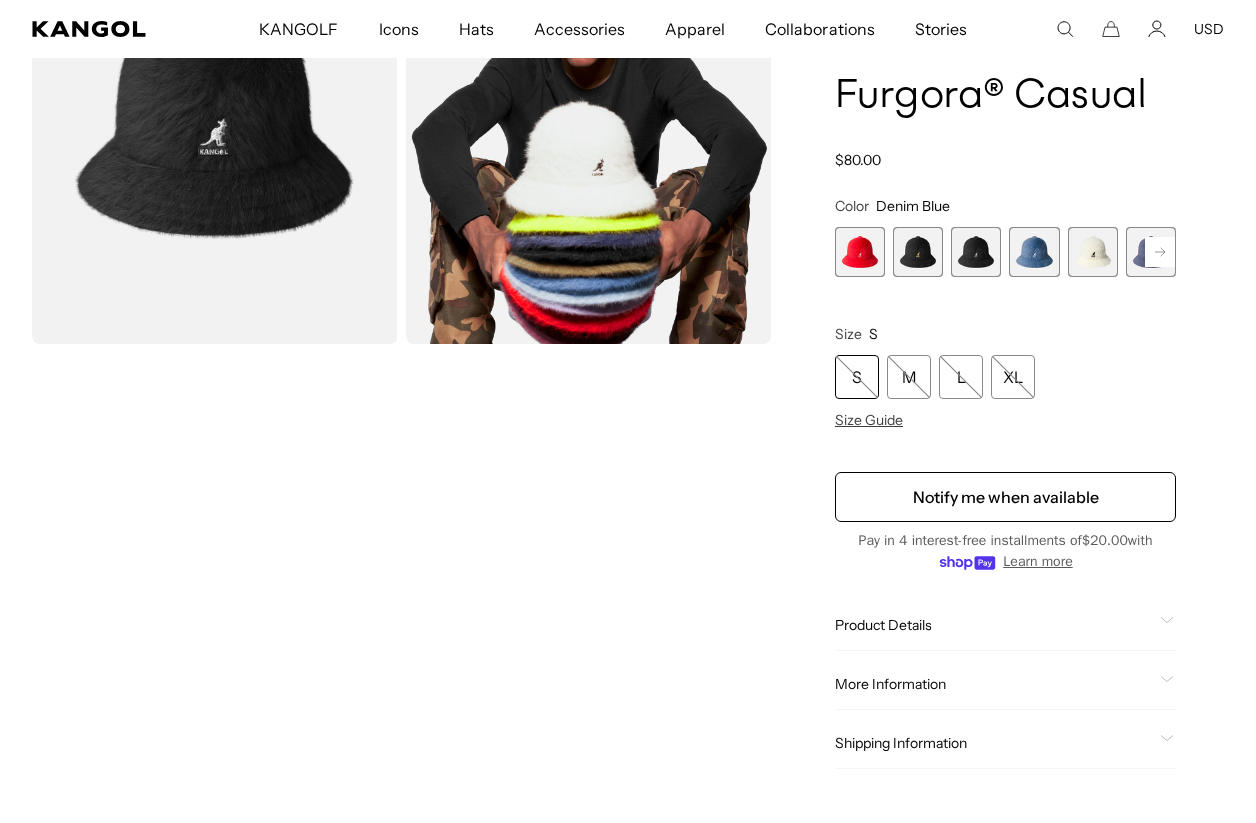 scroll, scrollTop: 198, scrollLeft: 0, axis: vertical 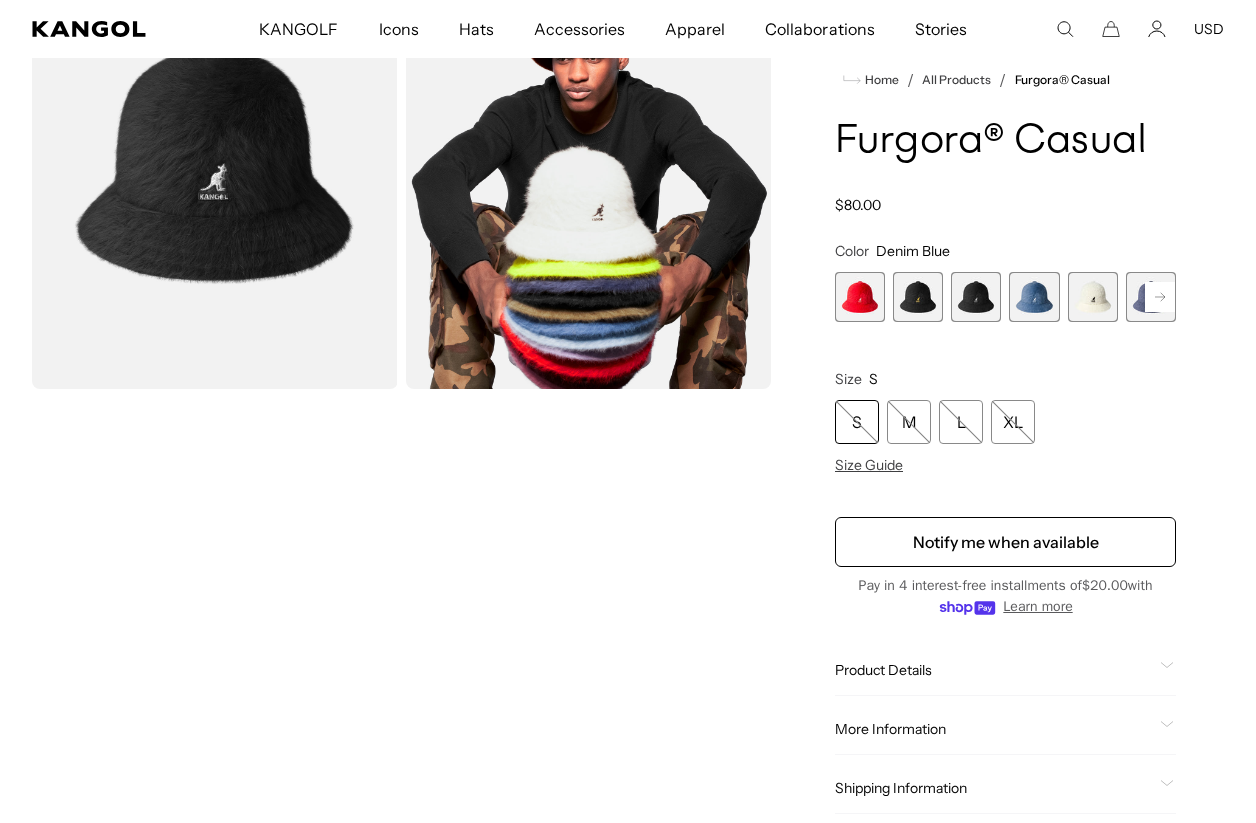 click 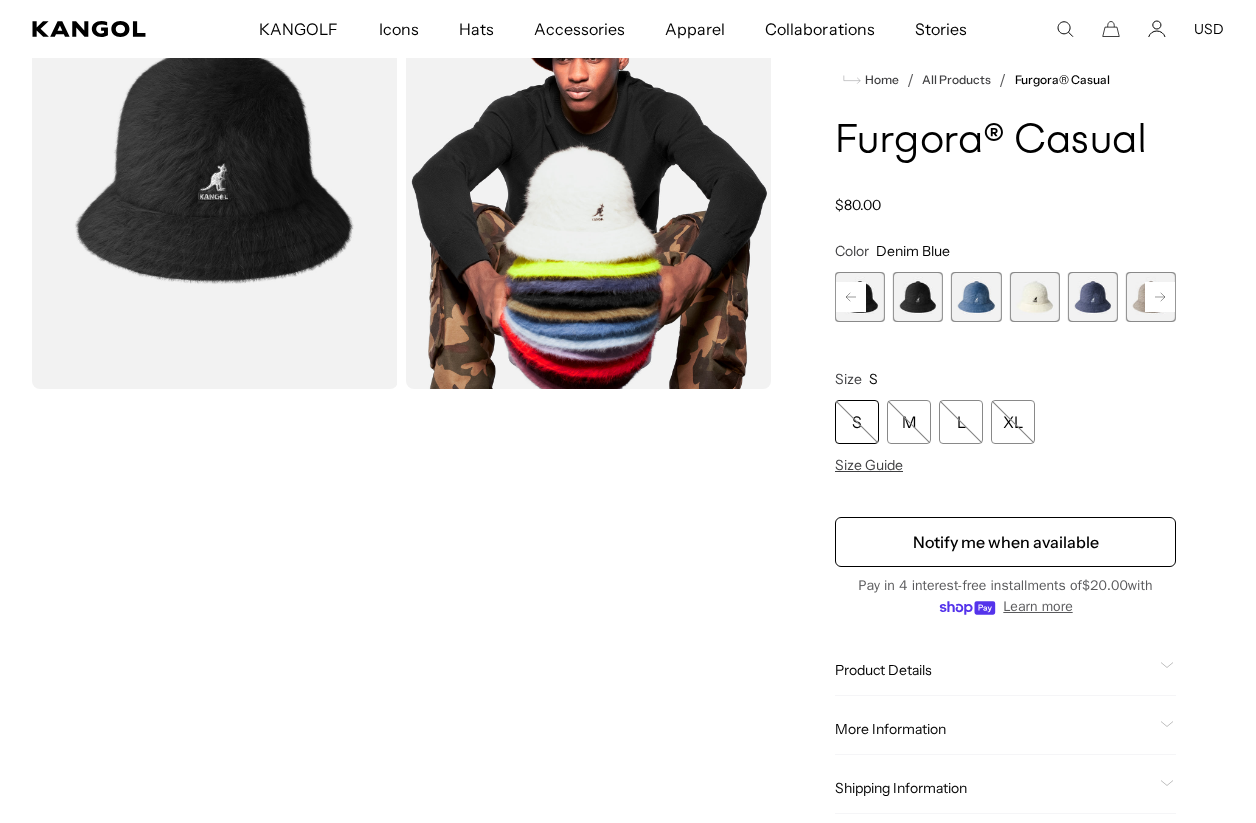 scroll, scrollTop: 0, scrollLeft: 412, axis: horizontal 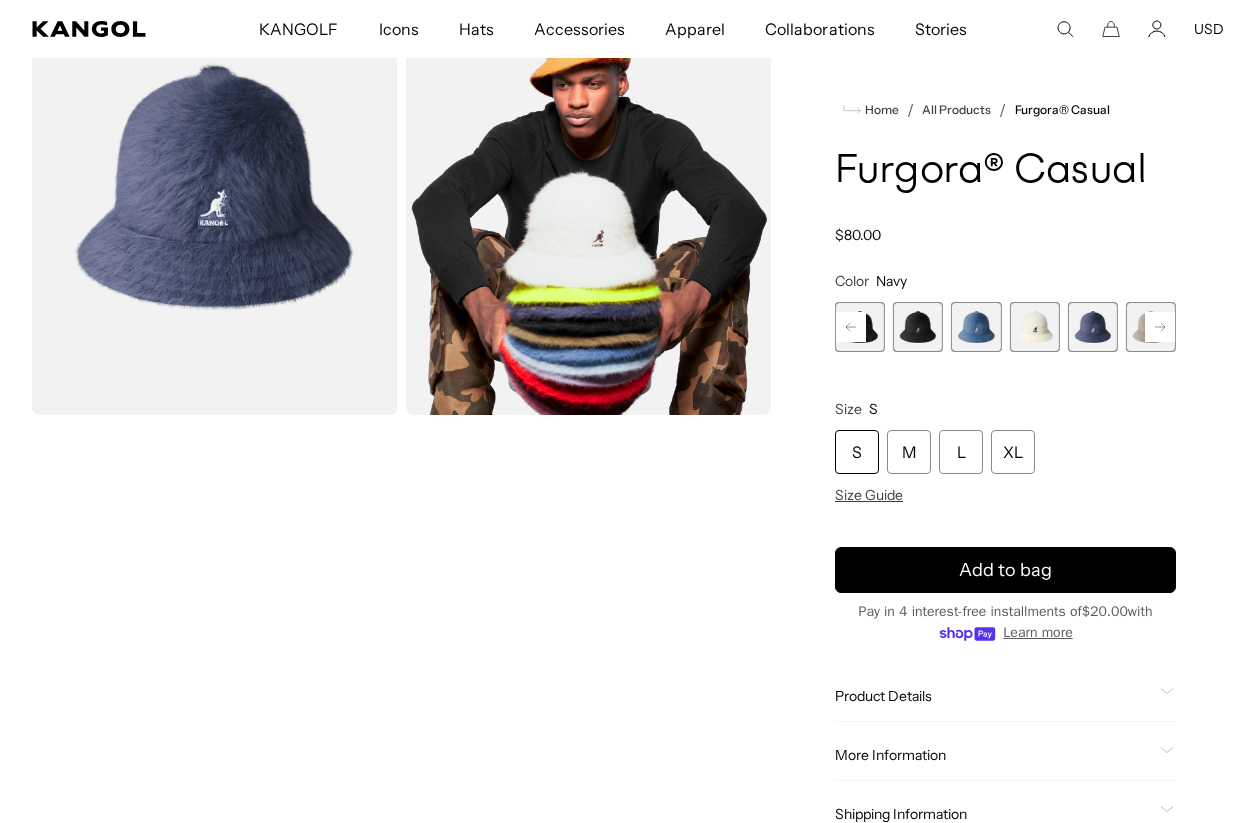 click at bounding box center (1093, 327) 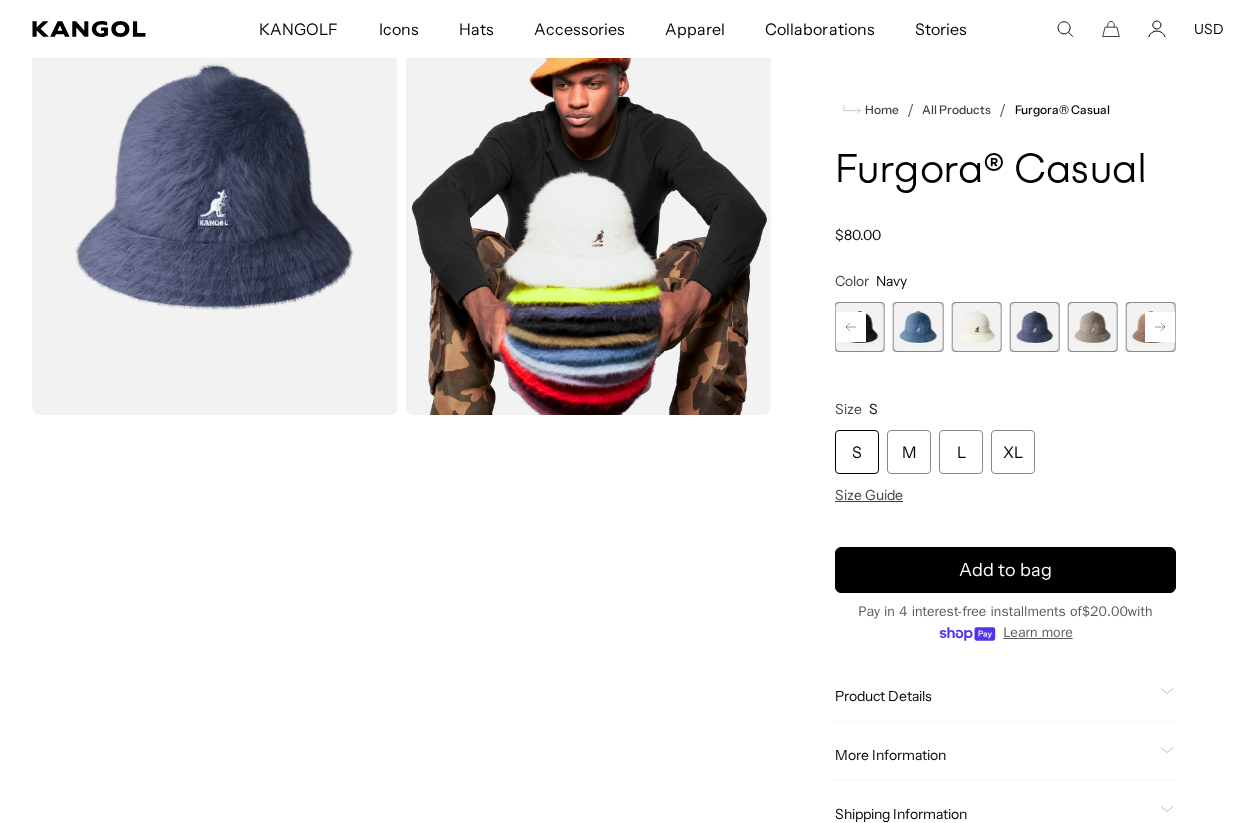 scroll, scrollTop: 0, scrollLeft: 412, axis: horizontal 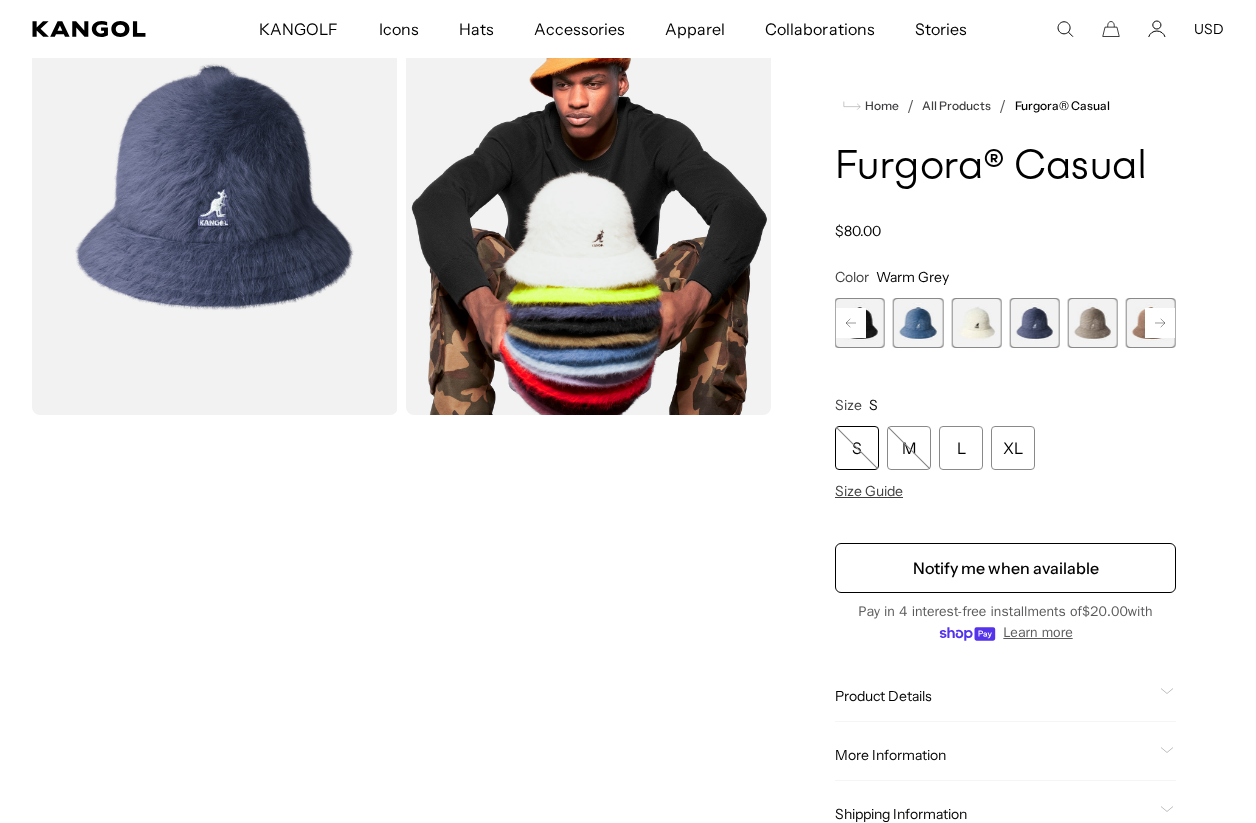 click at bounding box center [1093, 323] 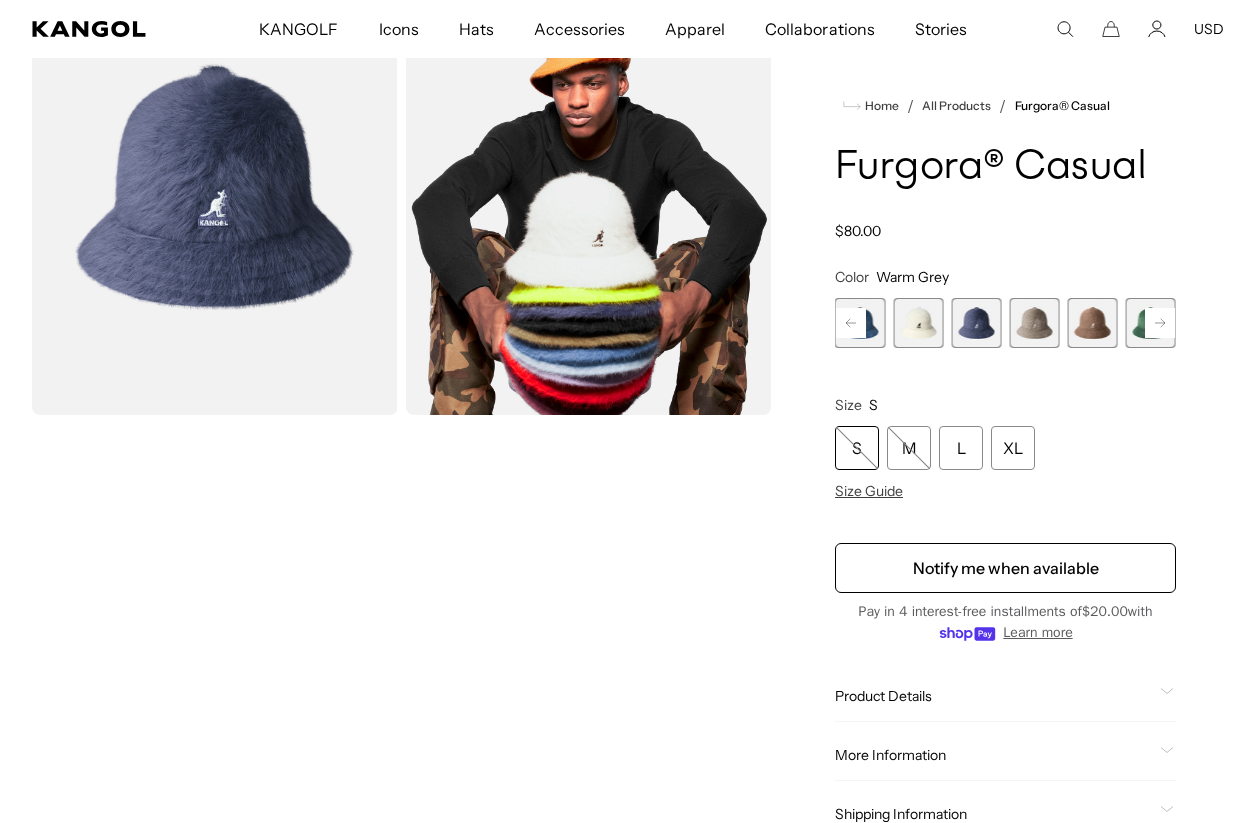 click at bounding box center [1093, 323] 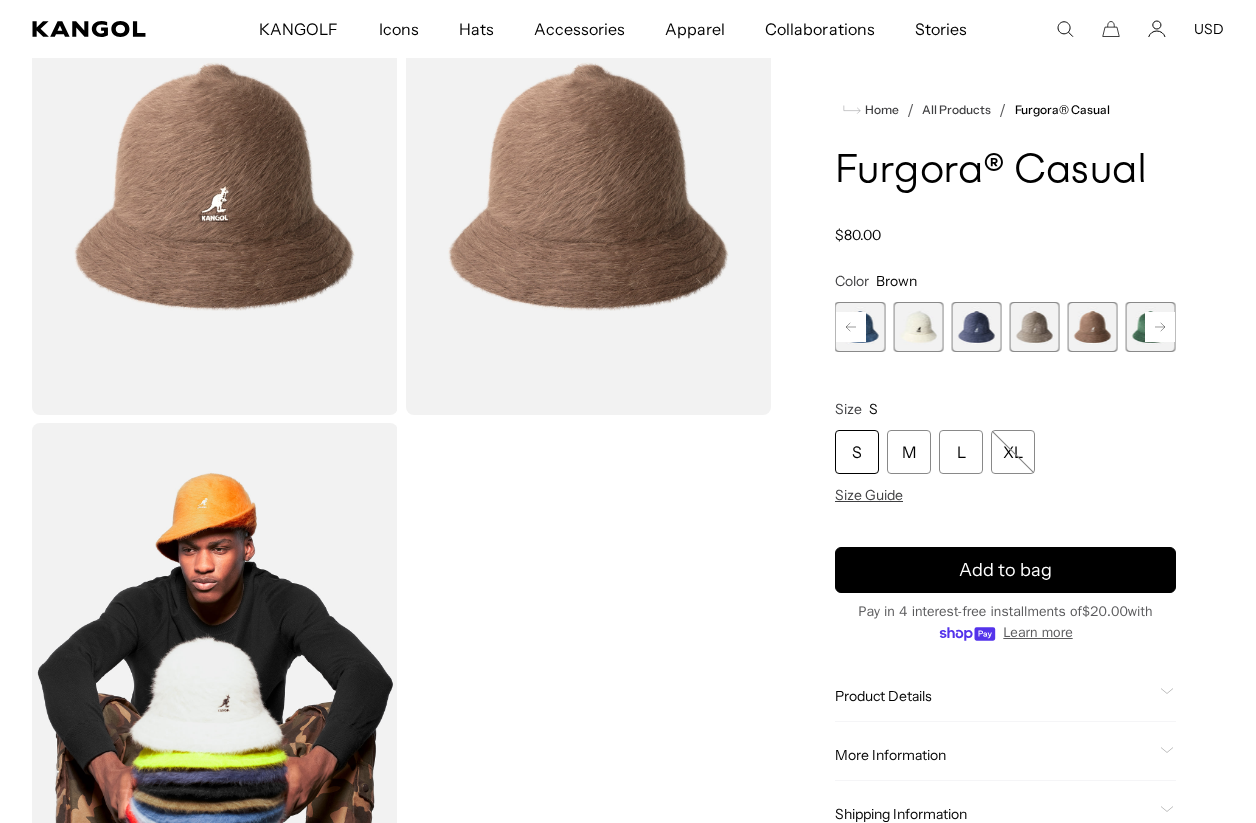 scroll, scrollTop: 0, scrollLeft: 412, axis: horizontal 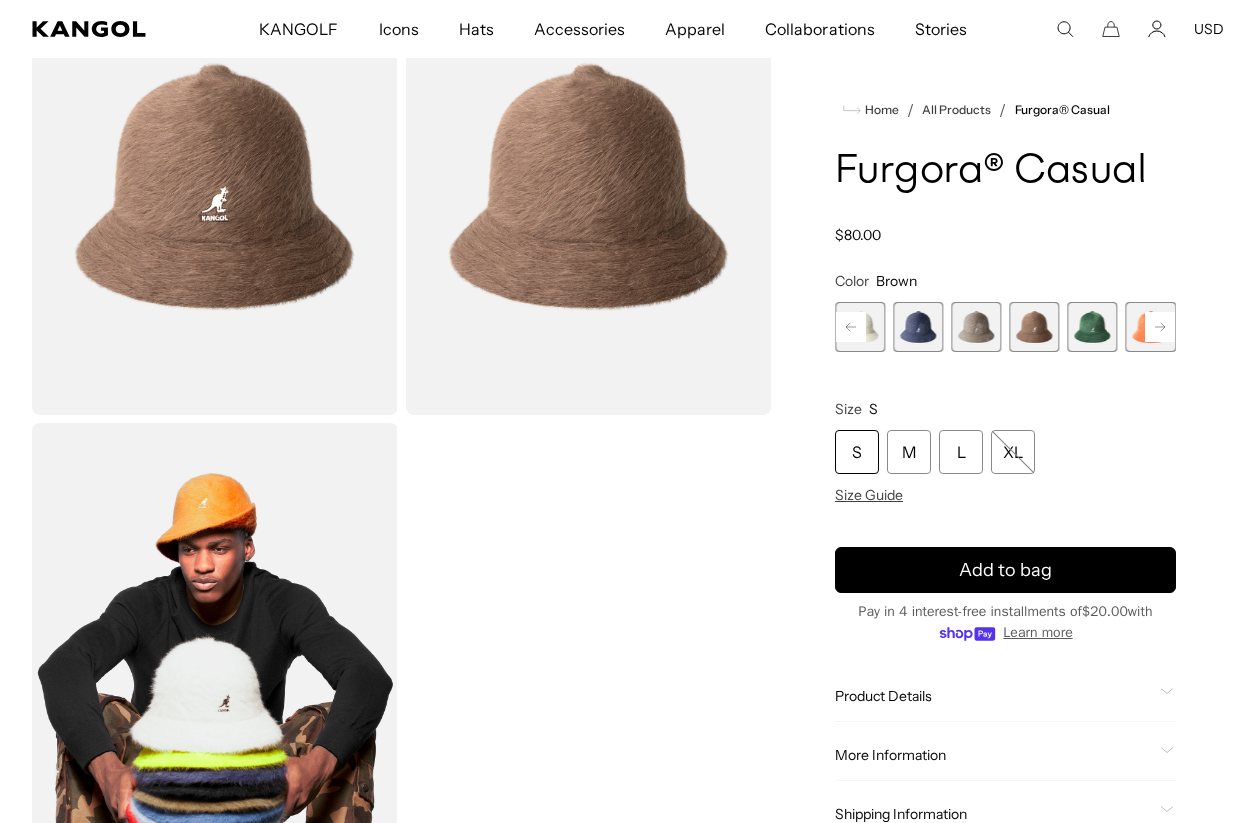click at bounding box center [1093, 327] 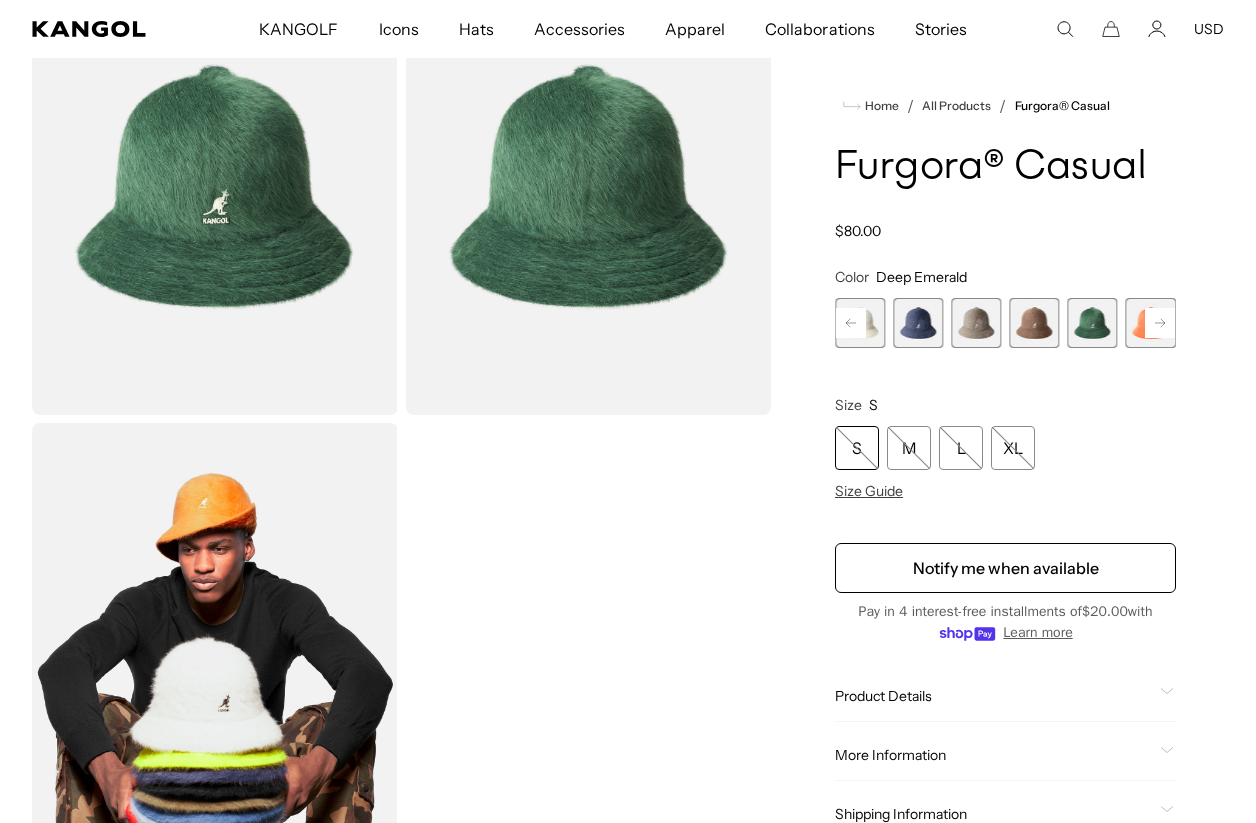 click 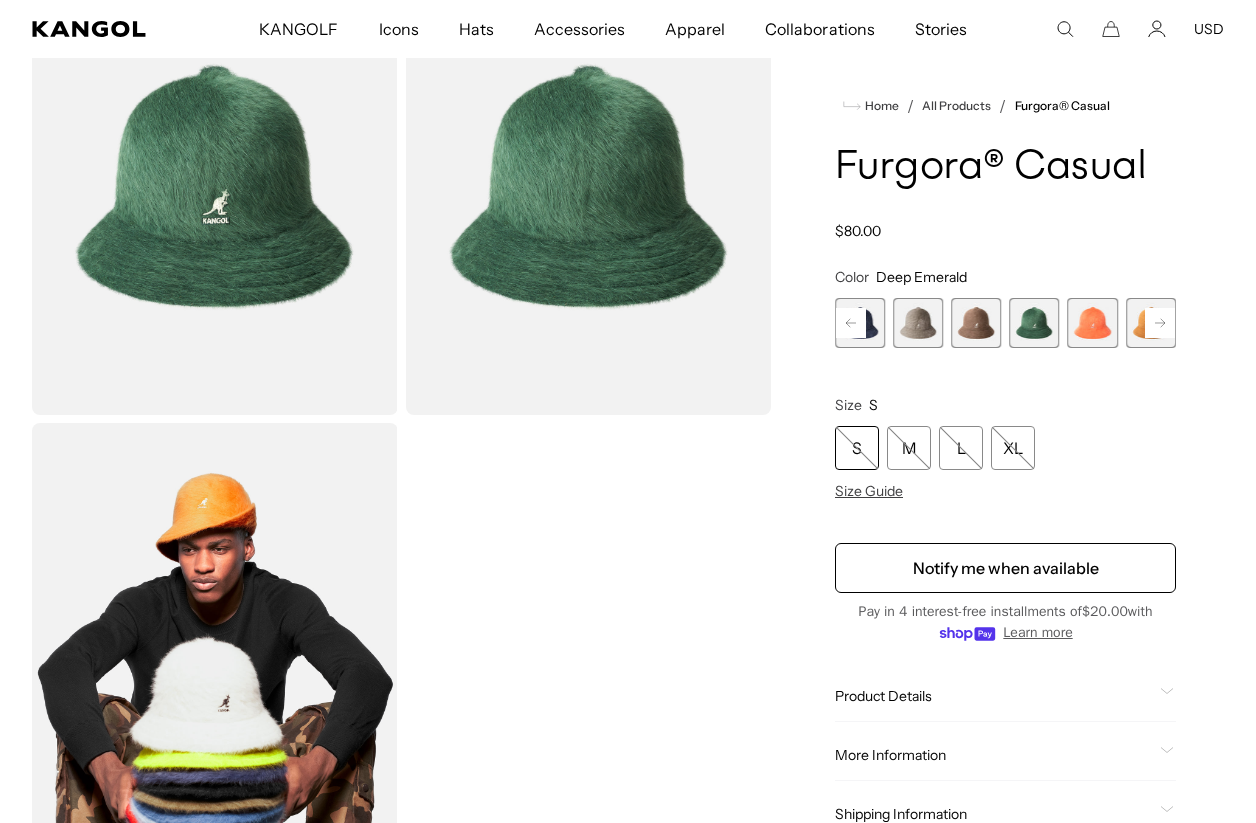 scroll, scrollTop: 0, scrollLeft: 412, axis: horizontal 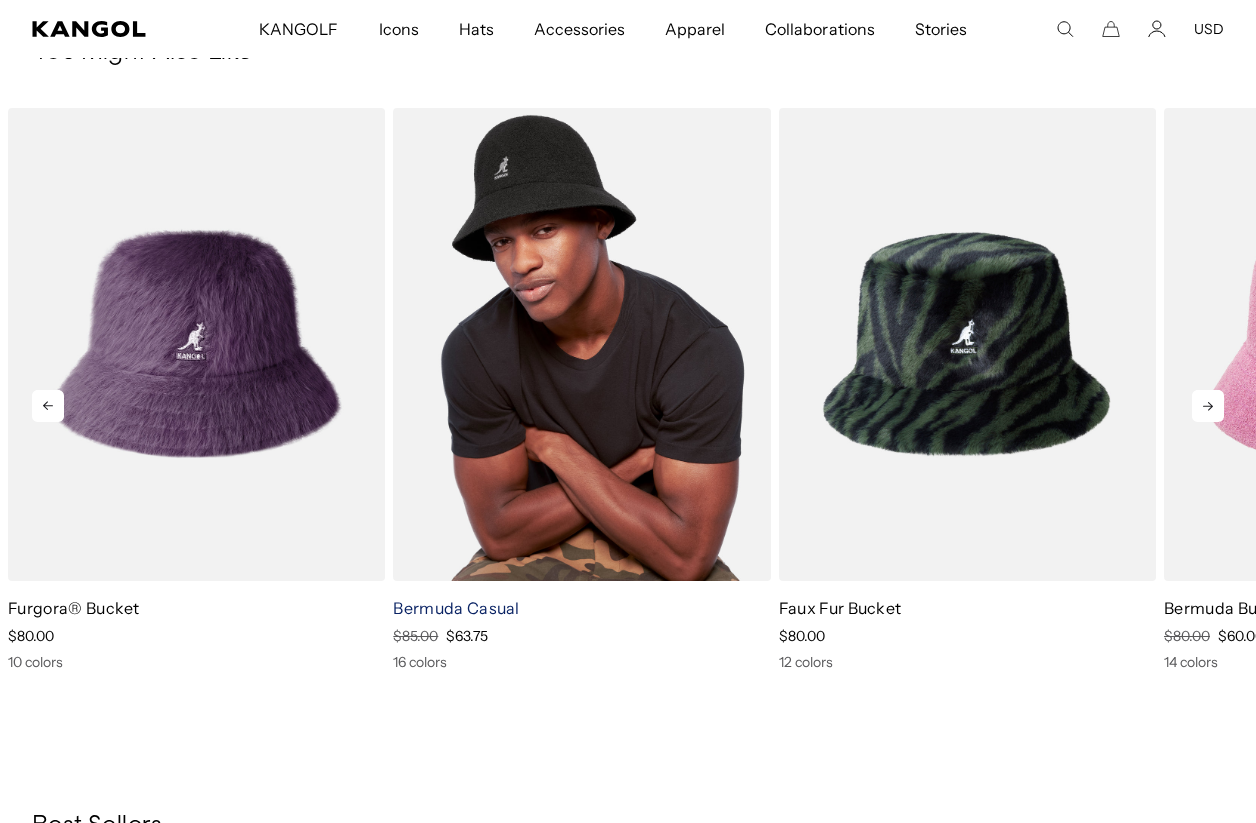 click on "Bermuda Casual" at bounding box center [456, 608] 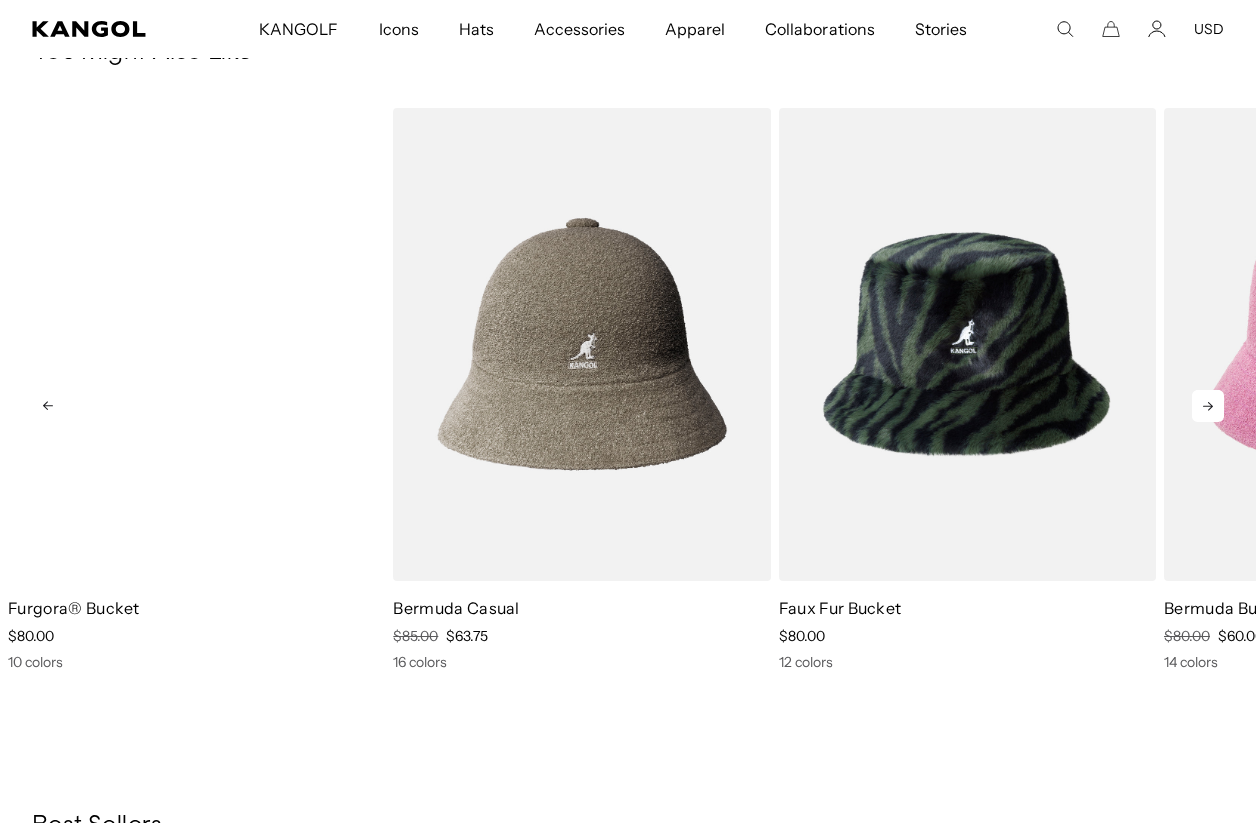 scroll, scrollTop: 1165, scrollLeft: 0, axis: vertical 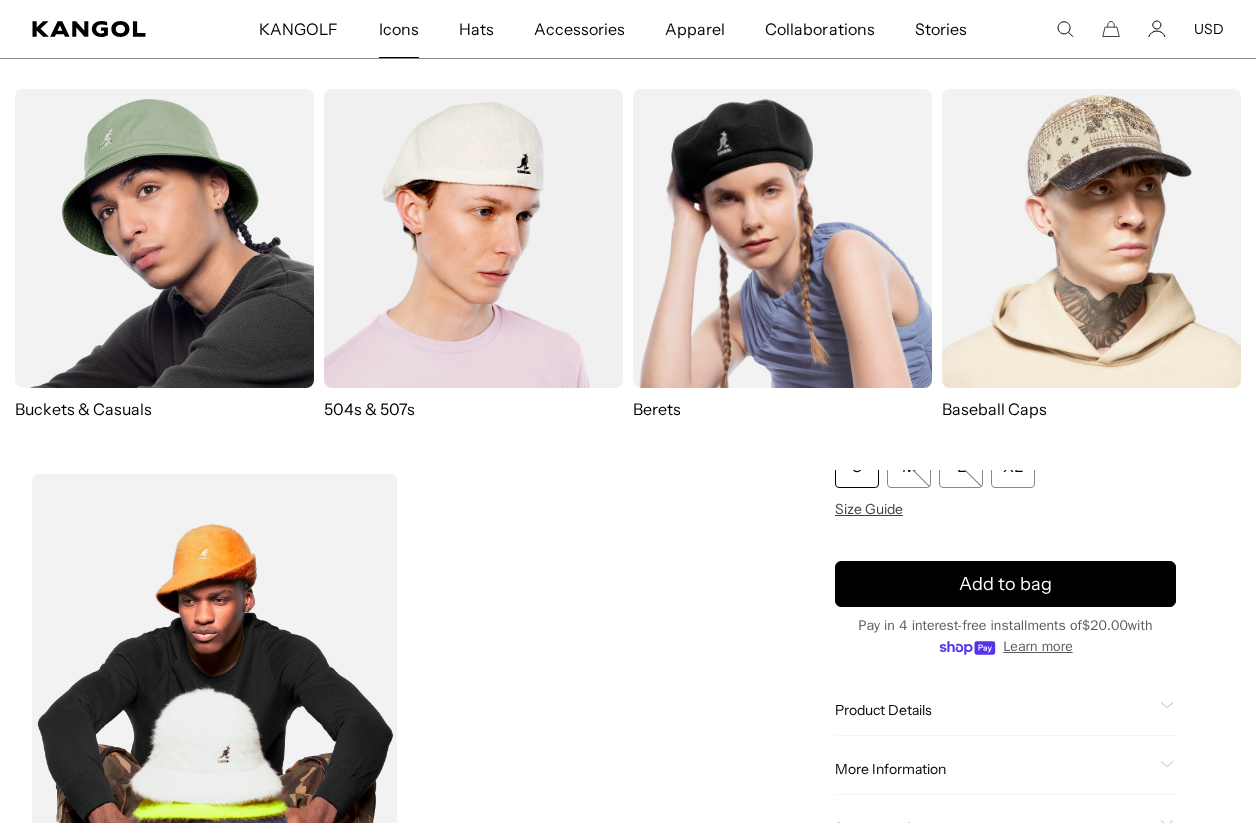click at bounding box center [164, 238] 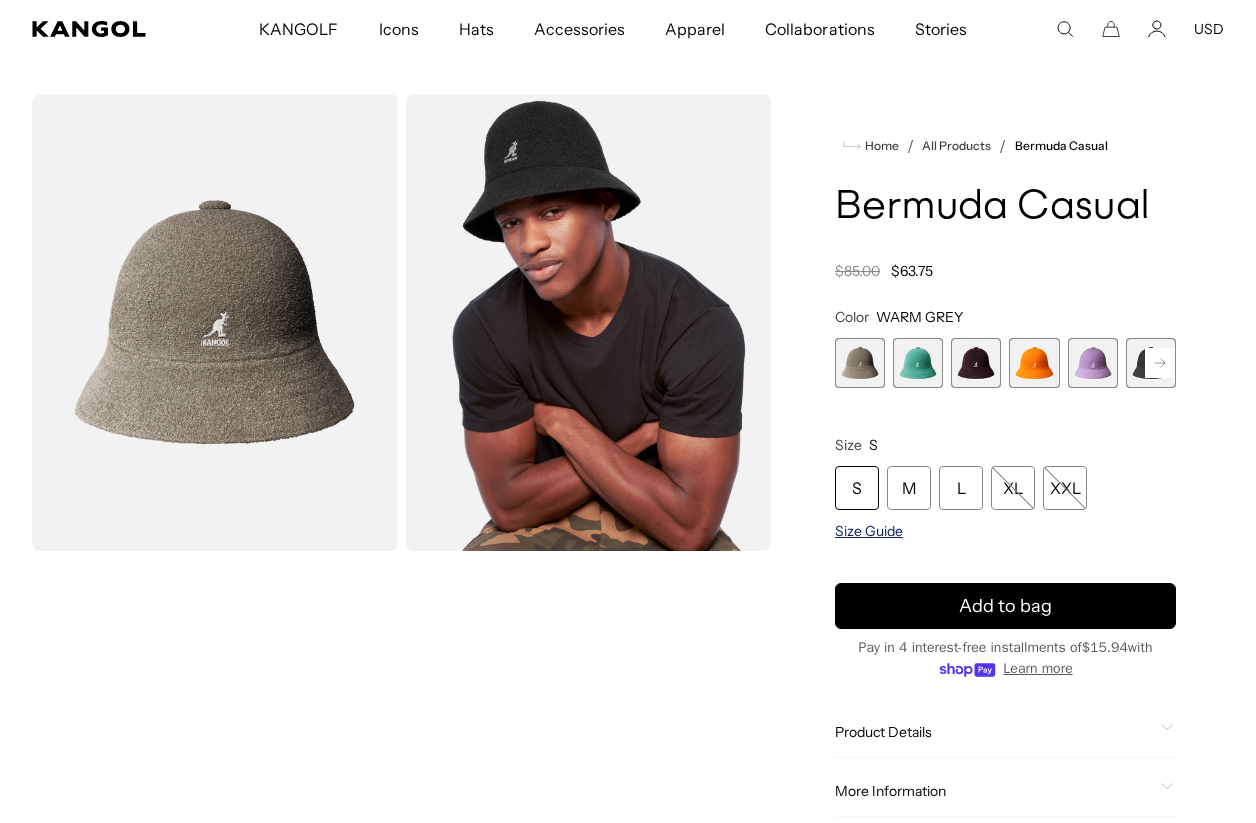 scroll, scrollTop: 0, scrollLeft: 0, axis: both 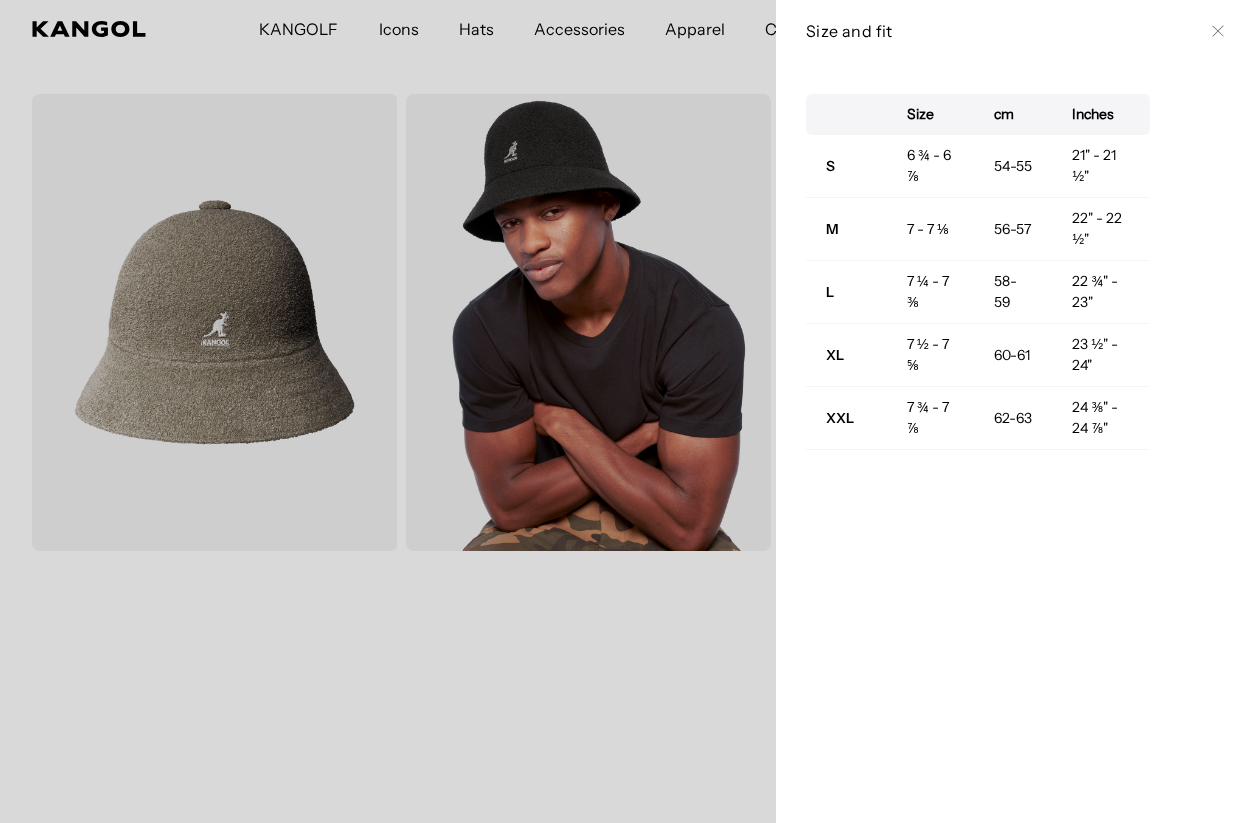 click 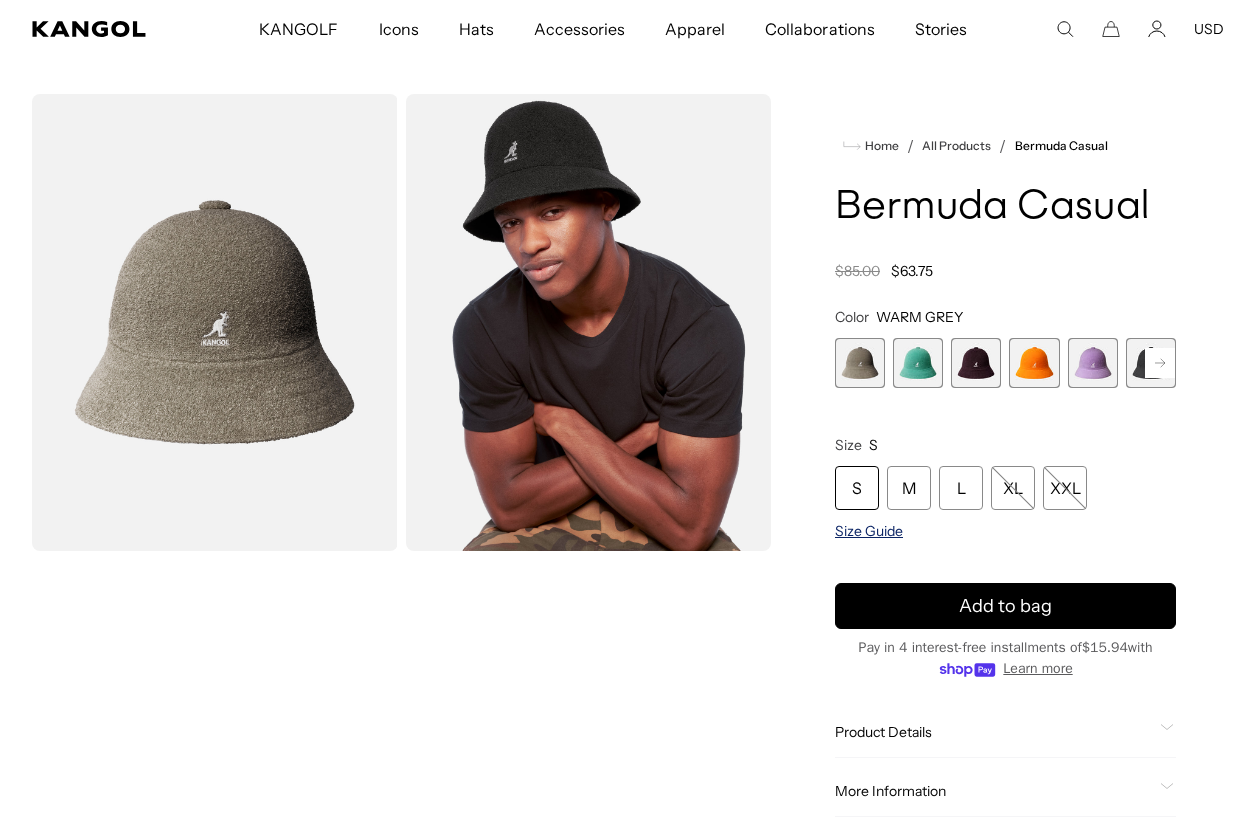 scroll, scrollTop: 0, scrollLeft: 0, axis: both 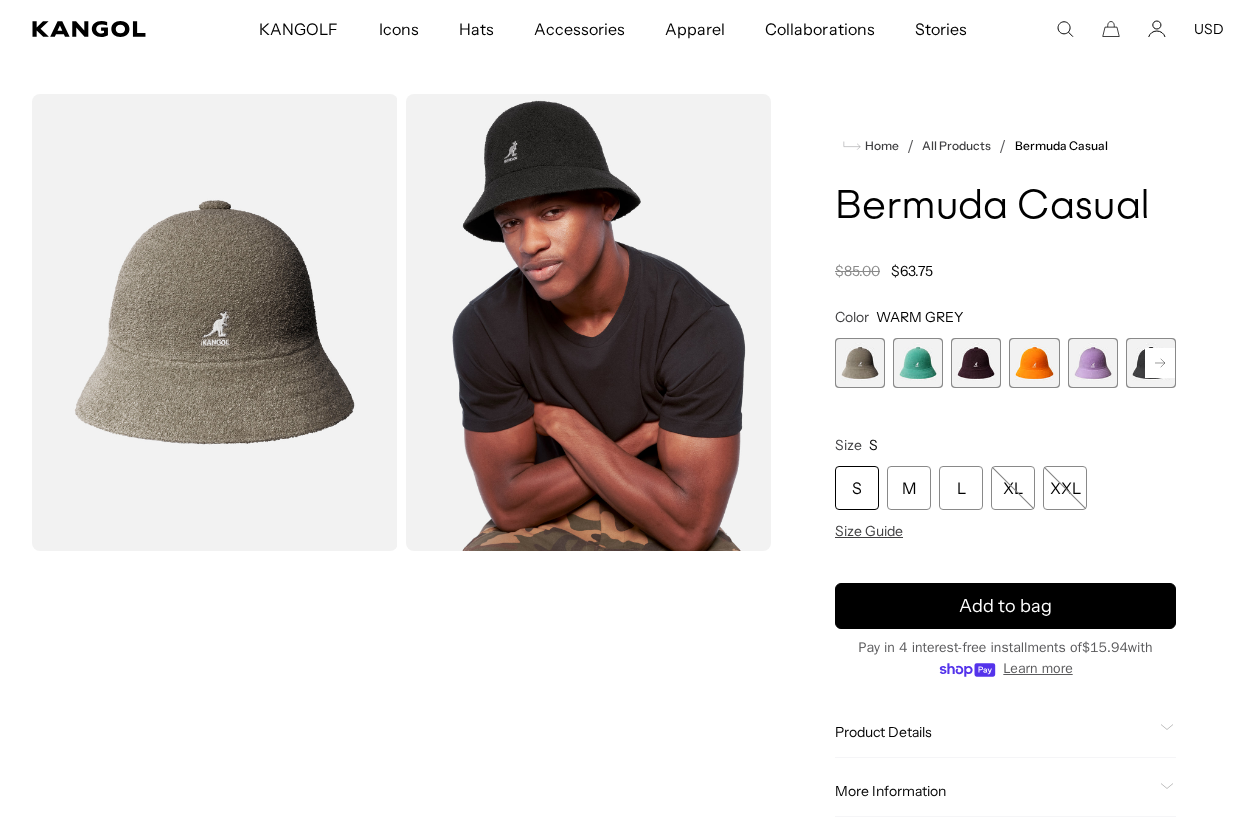 click at bounding box center (860, 363) 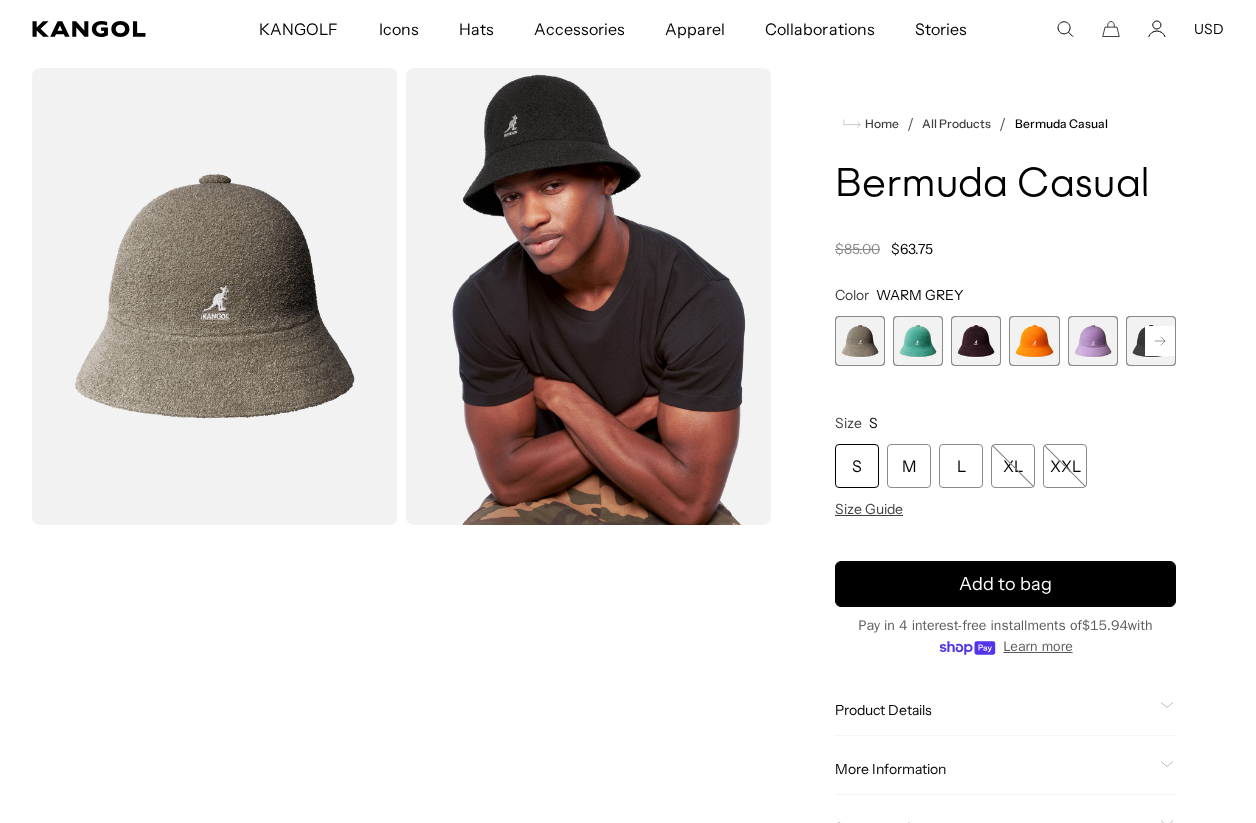 scroll, scrollTop: 56, scrollLeft: 0, axis: vertical 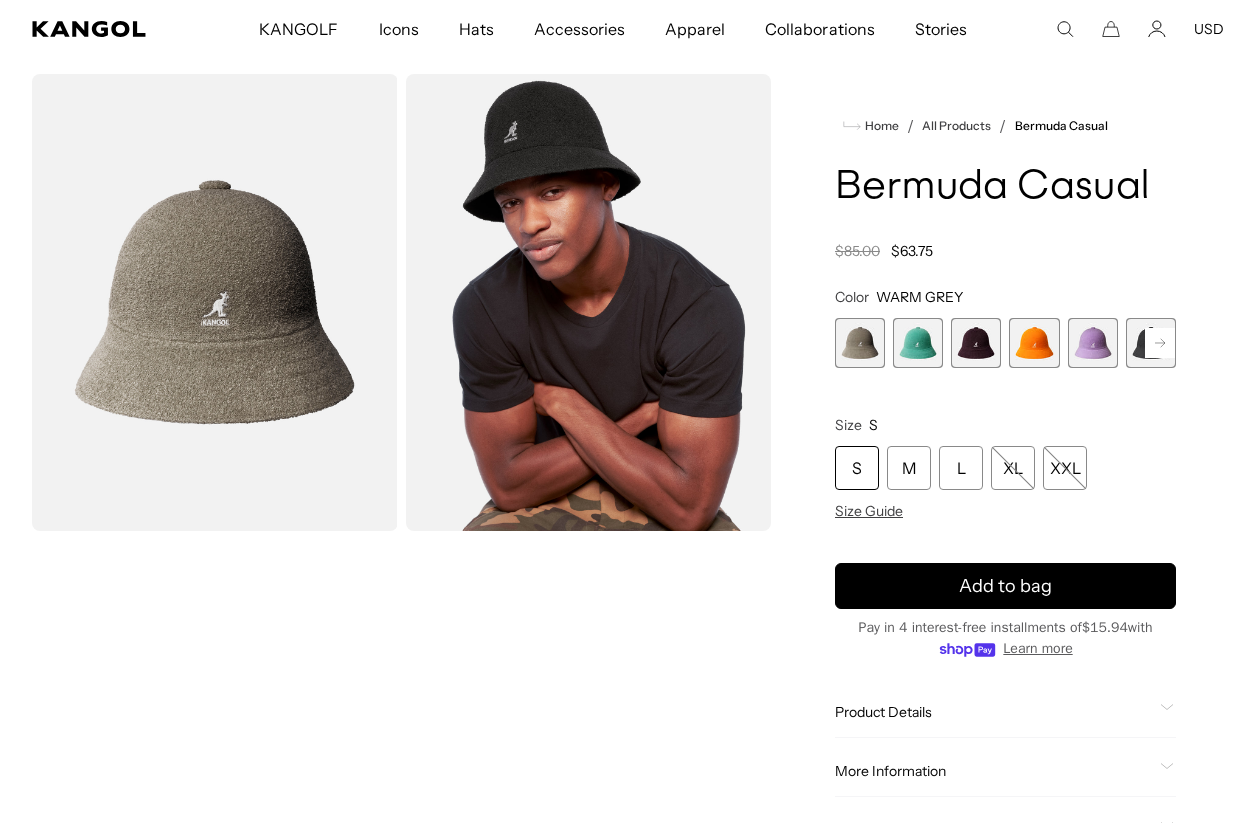 click at bounding box center (918, 343) 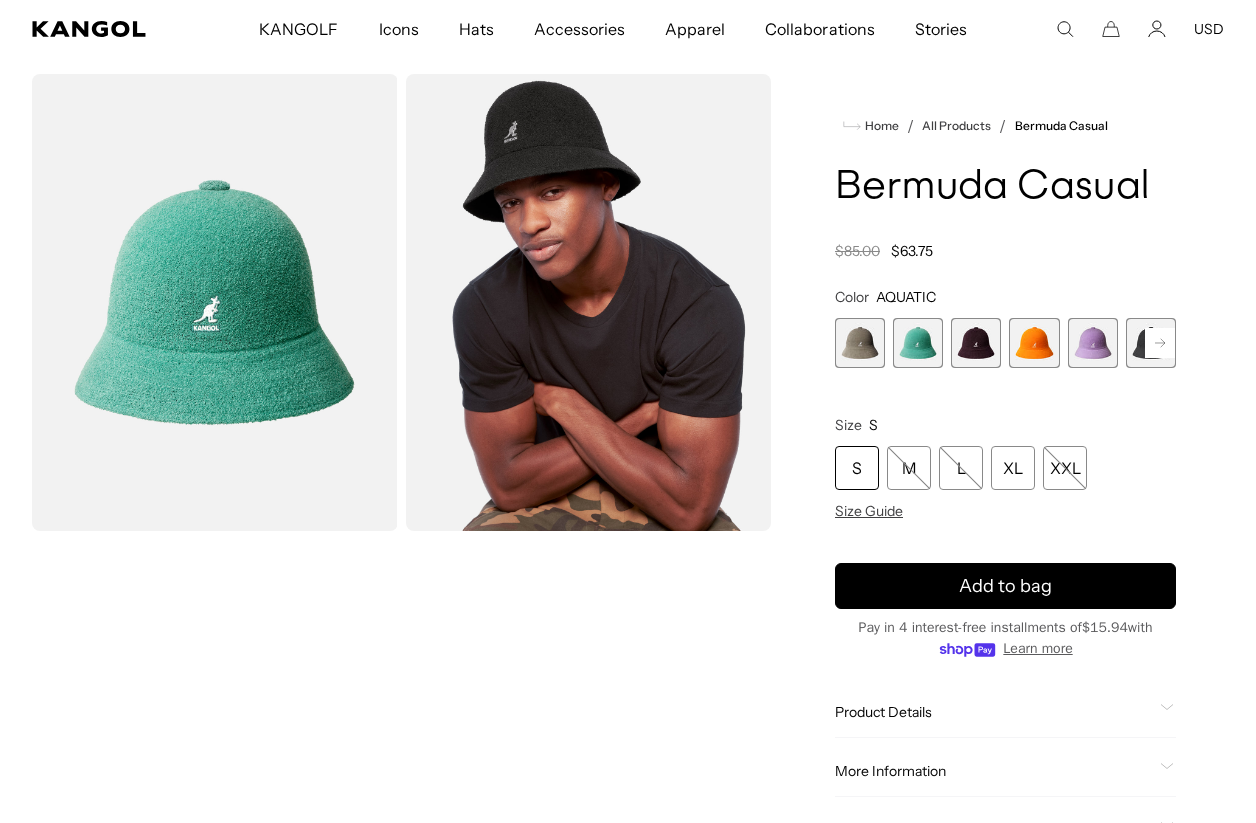scroll, scrollTop: 0, scrollLeft: 412, axis: horizontal 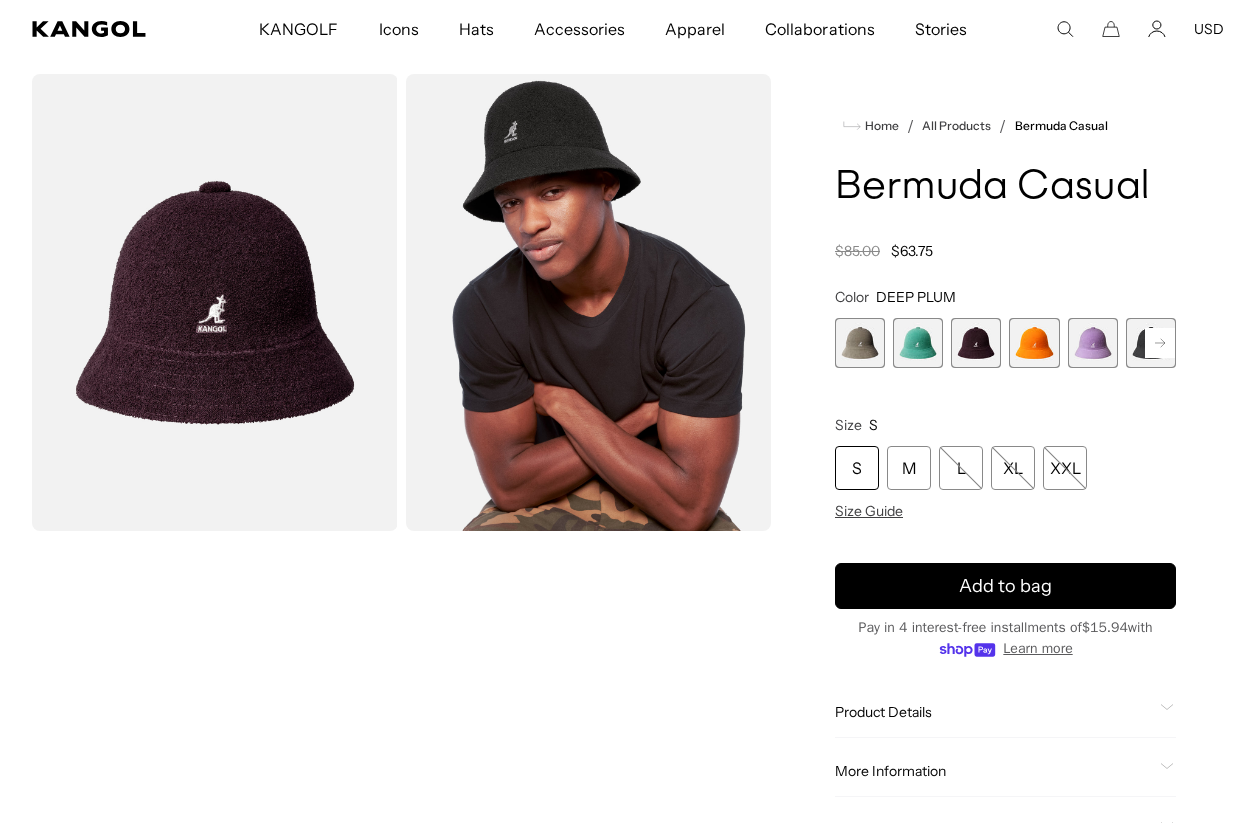 click at bounding box center [1034, 343] 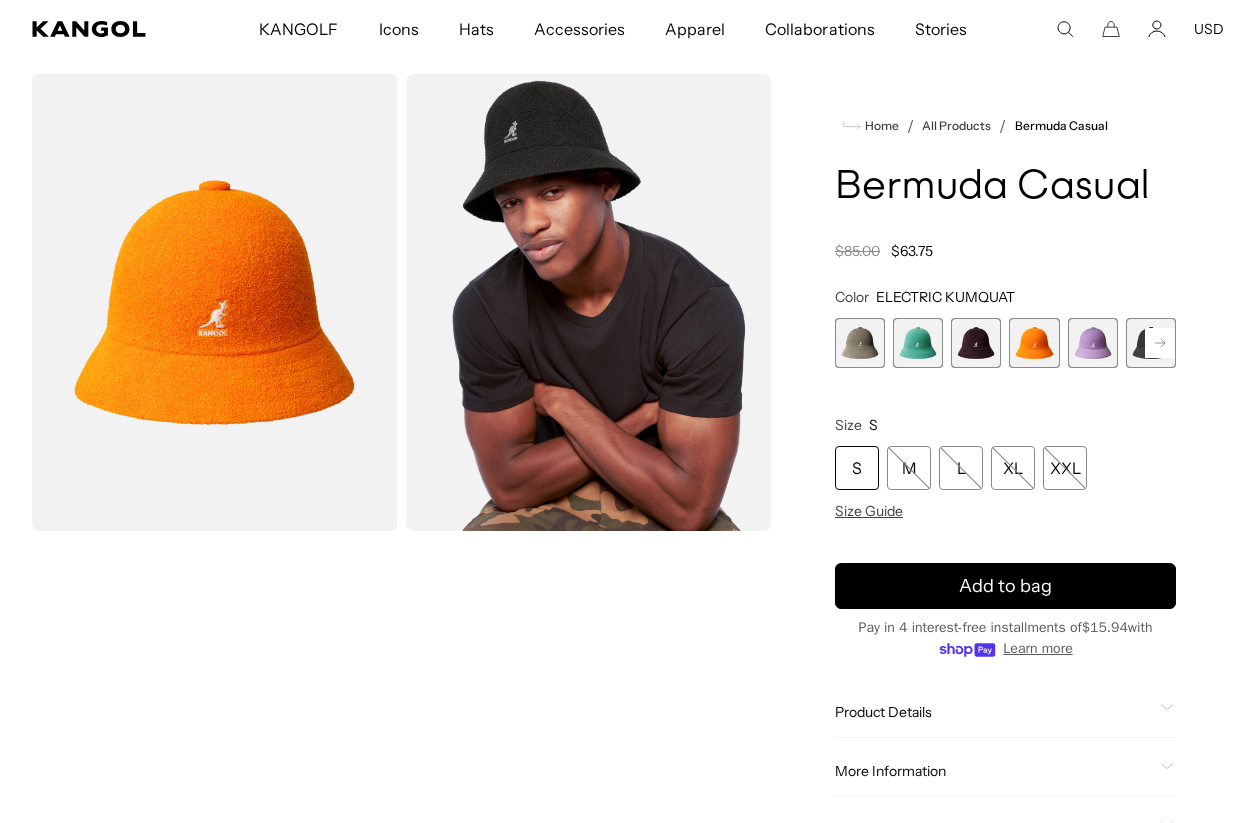 scroll, scrollTop: 0, scrollLeft: 0, axis: both 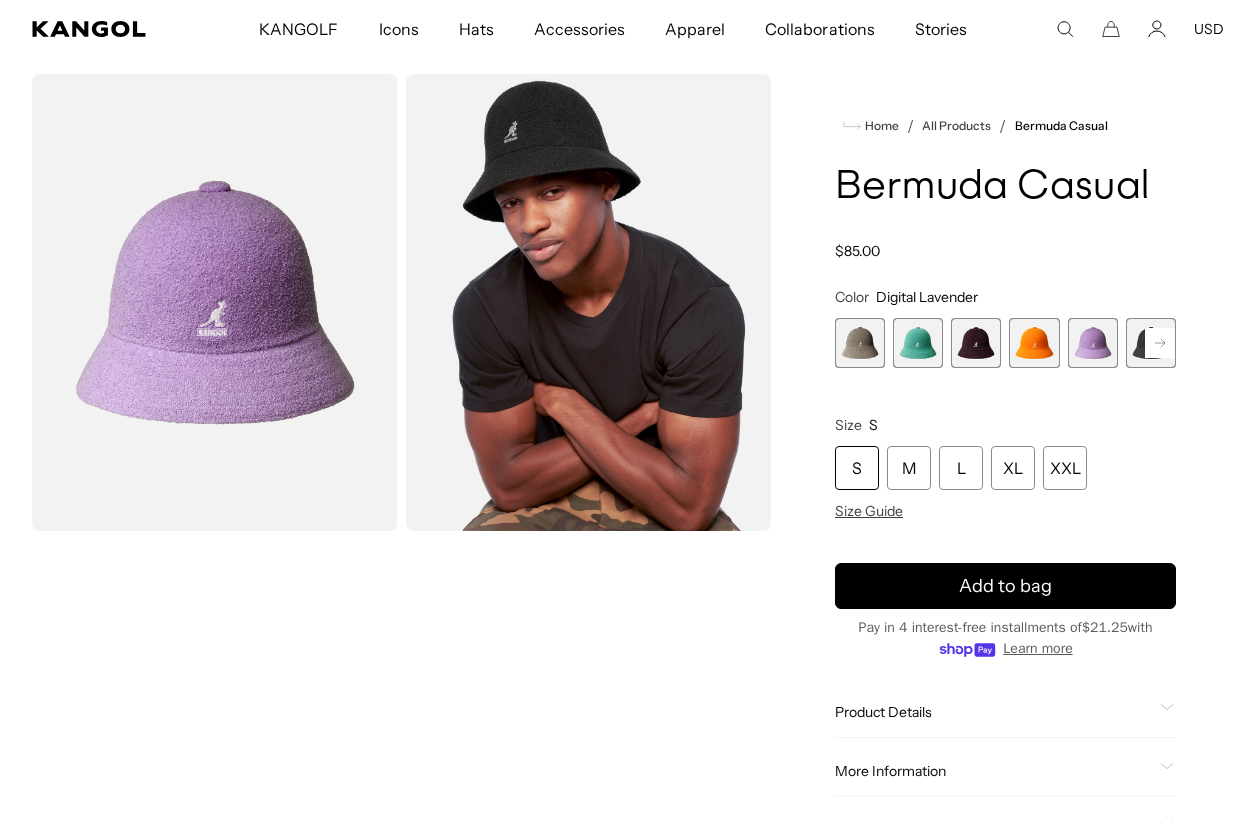click at bounding box center (1151, 343) 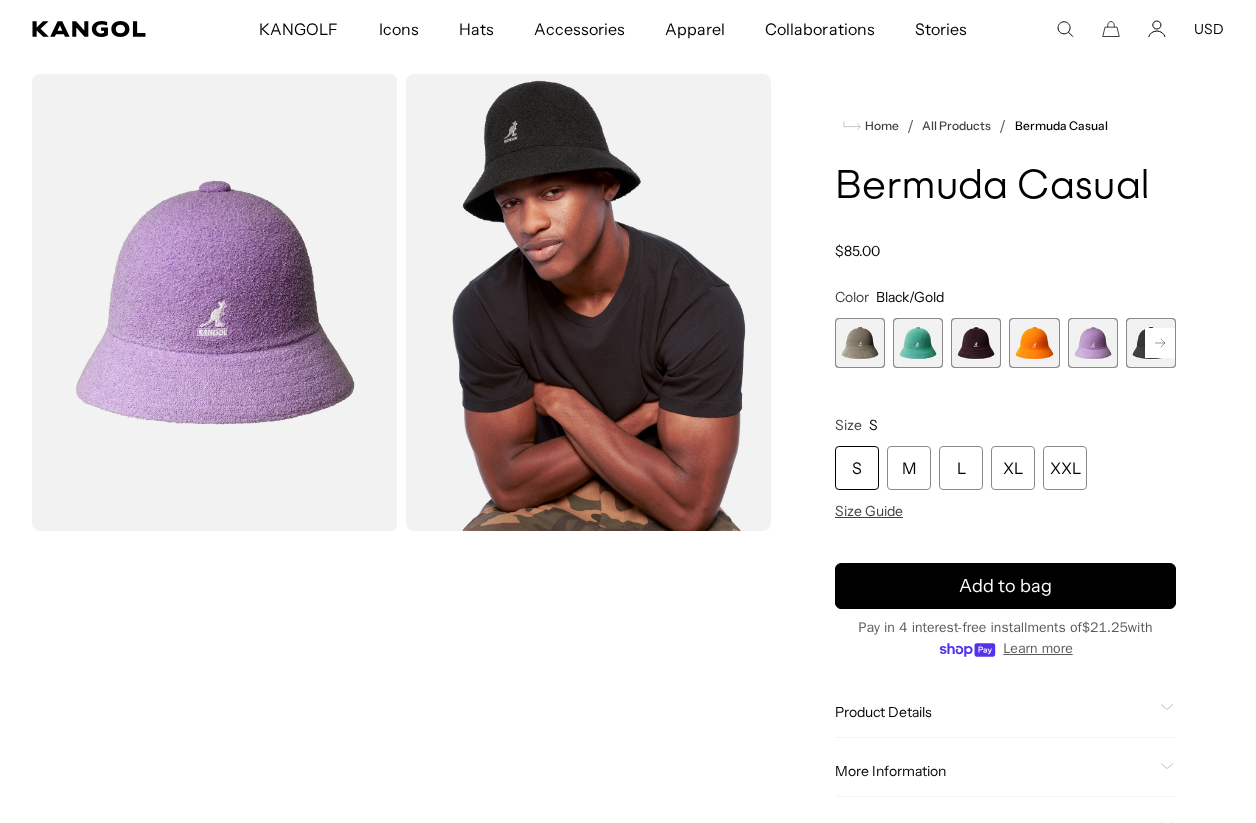 scroll, scrollTop: 0, scrollLeft: 412, axis: horizontal 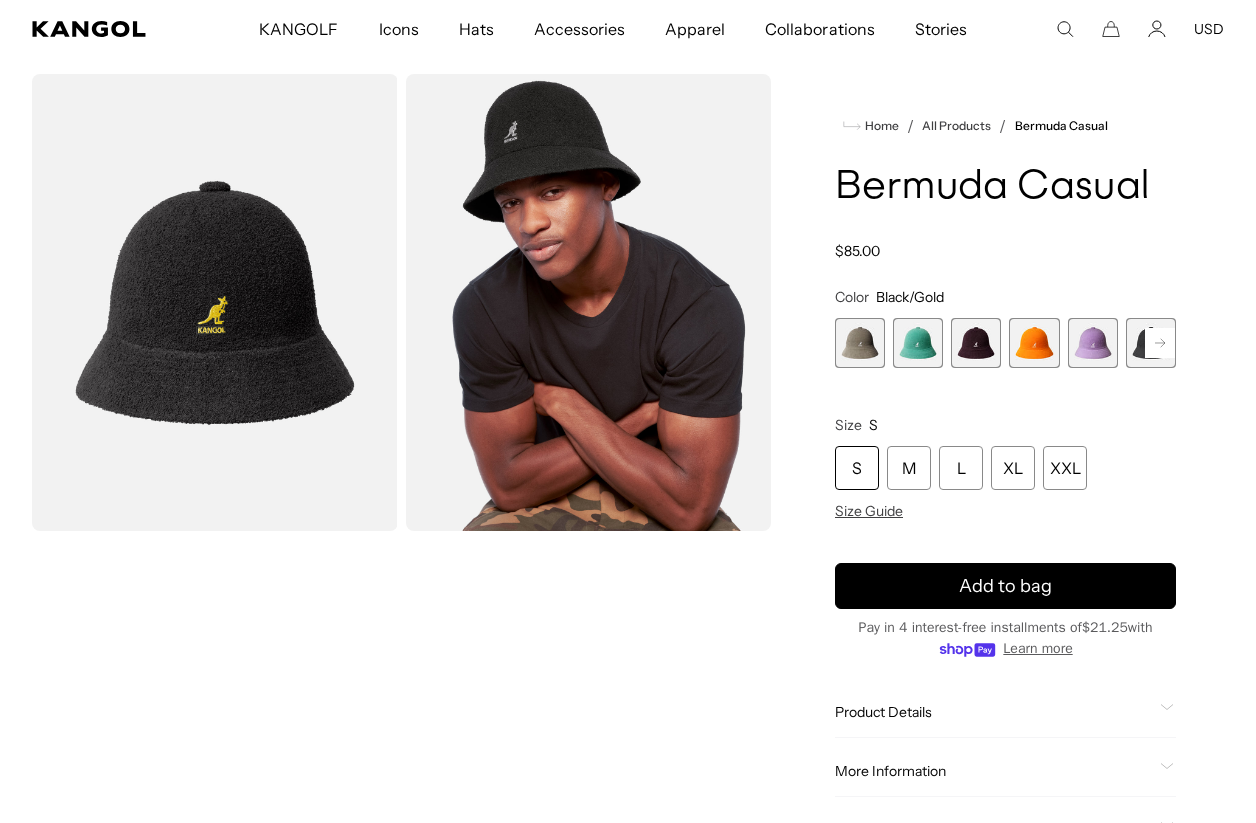click 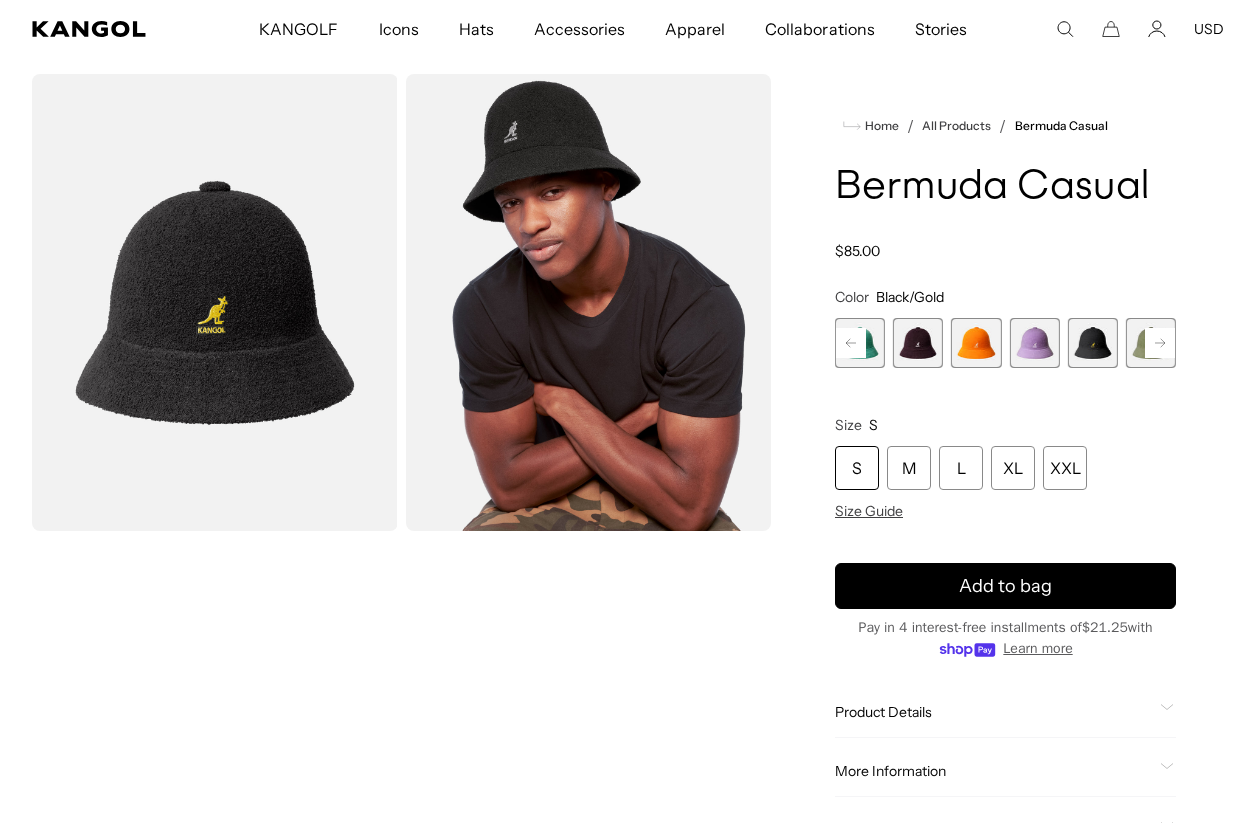 scroll, scrollTop: 0, scrollLeft: 0, axis: both 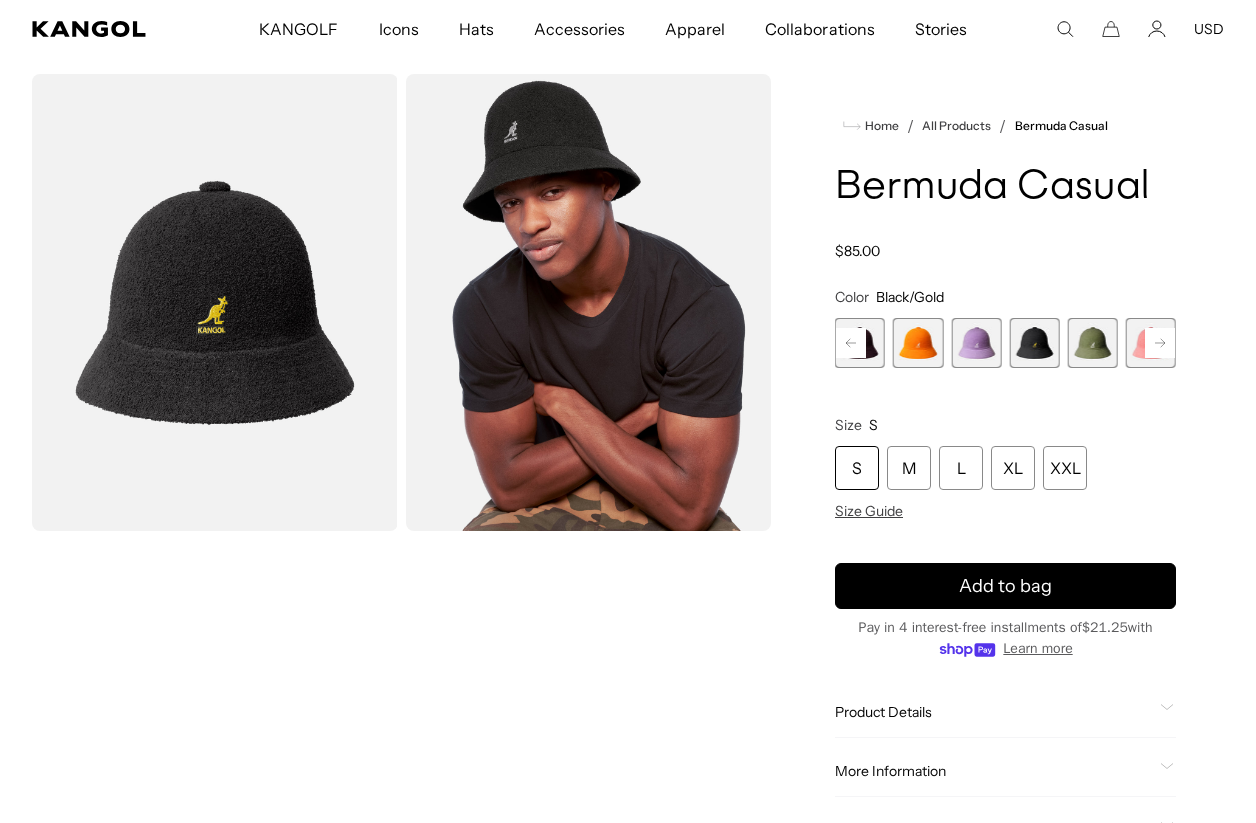 click 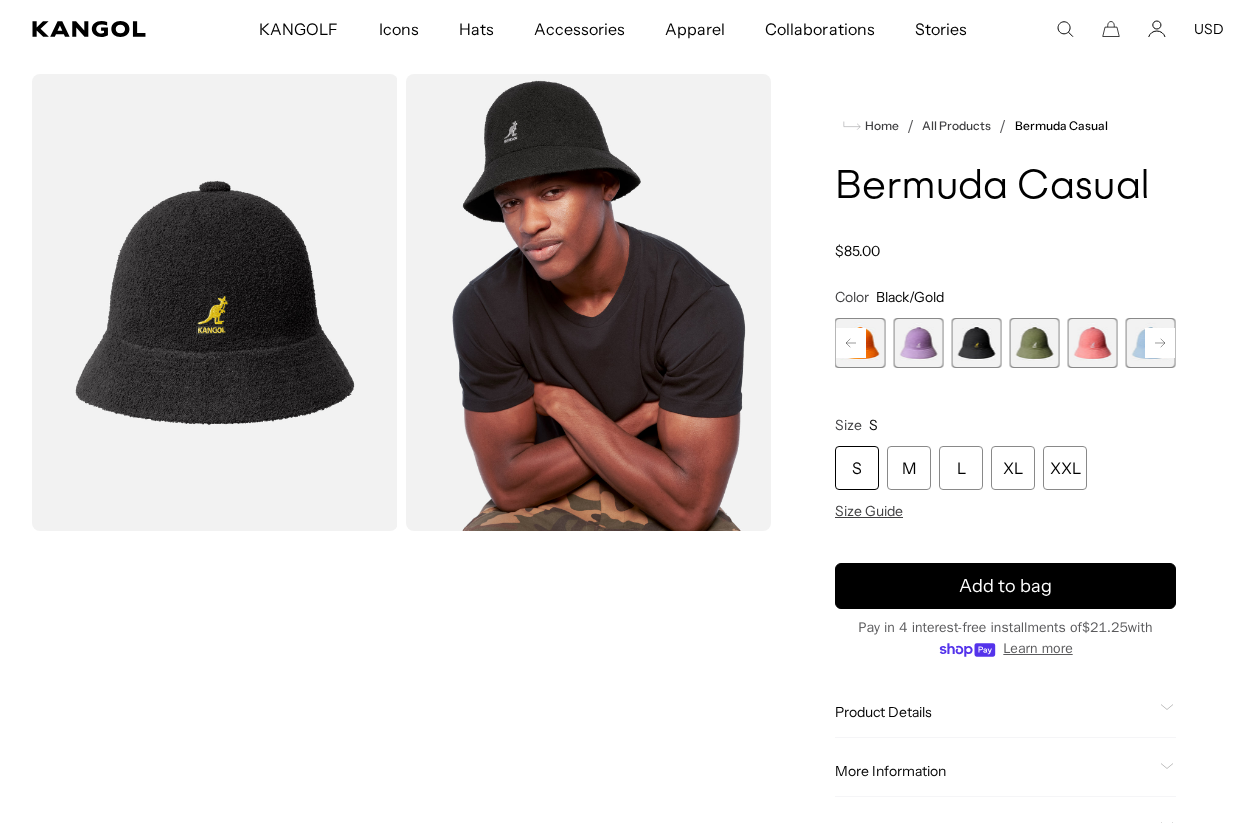 click 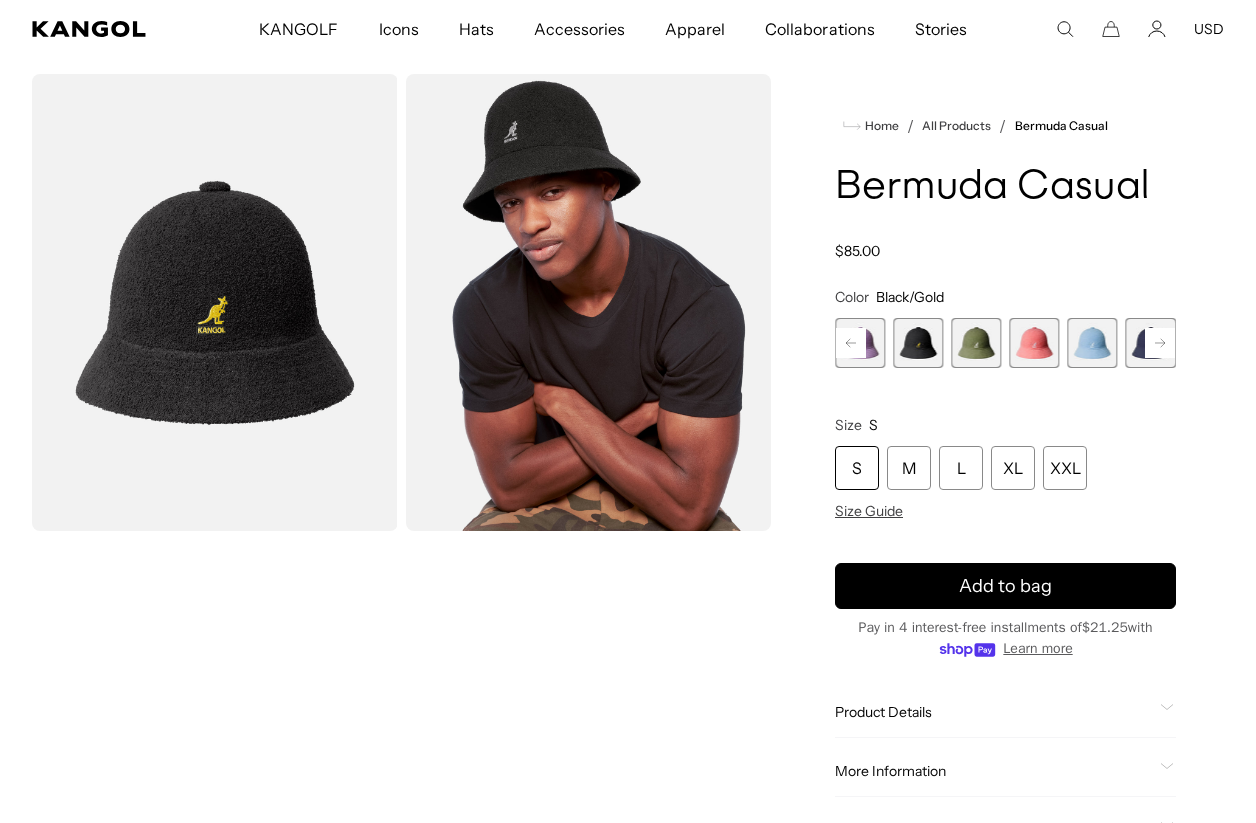 click at bounding box center [976, 343] 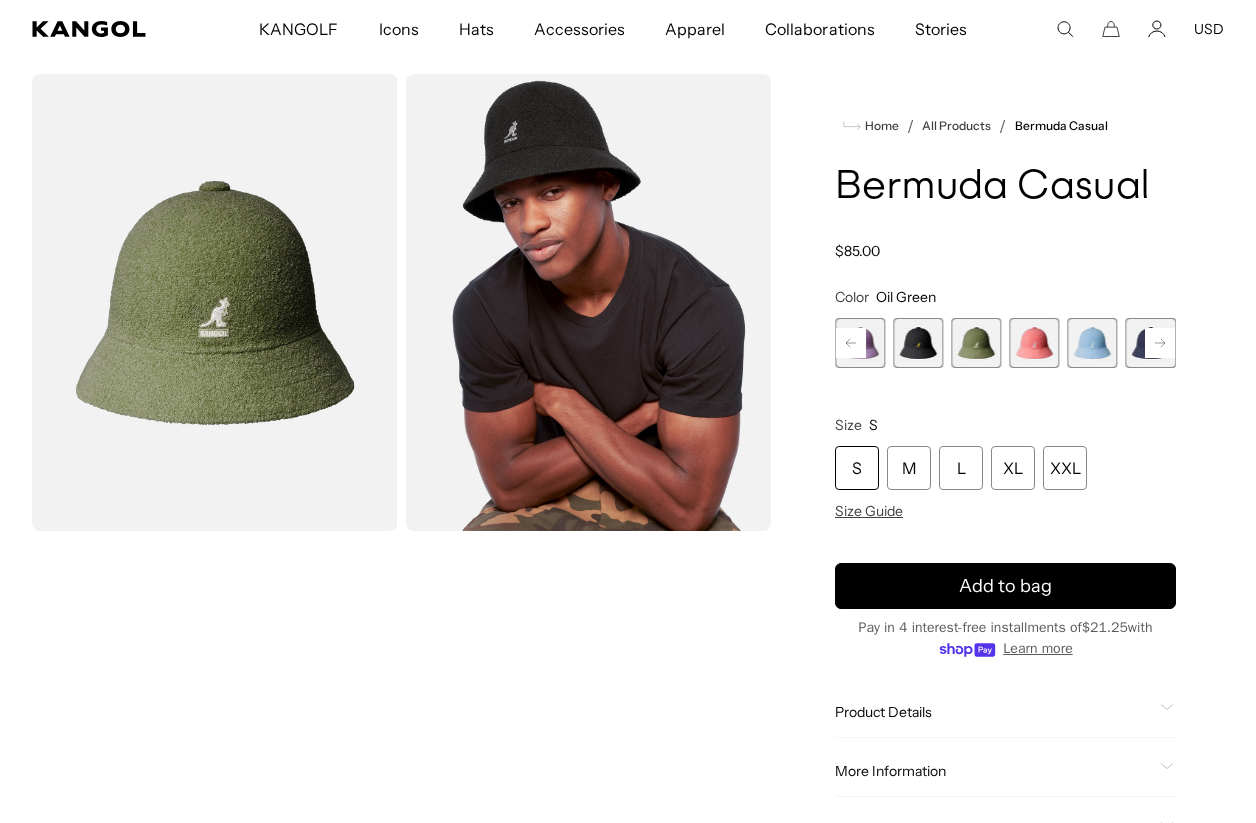 scroll, scrollTop: 0, scrollLeft: 0, axis: both 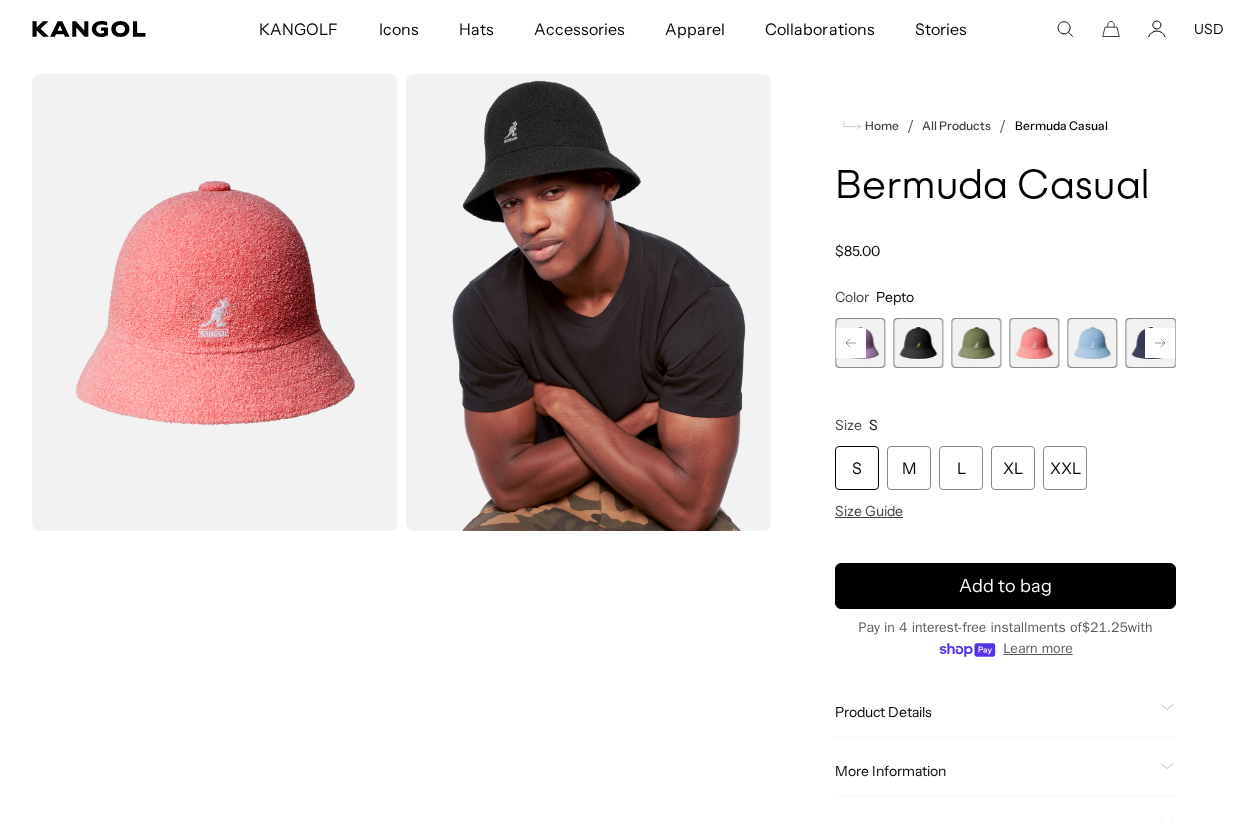 click at bounding box center [1093, 343] 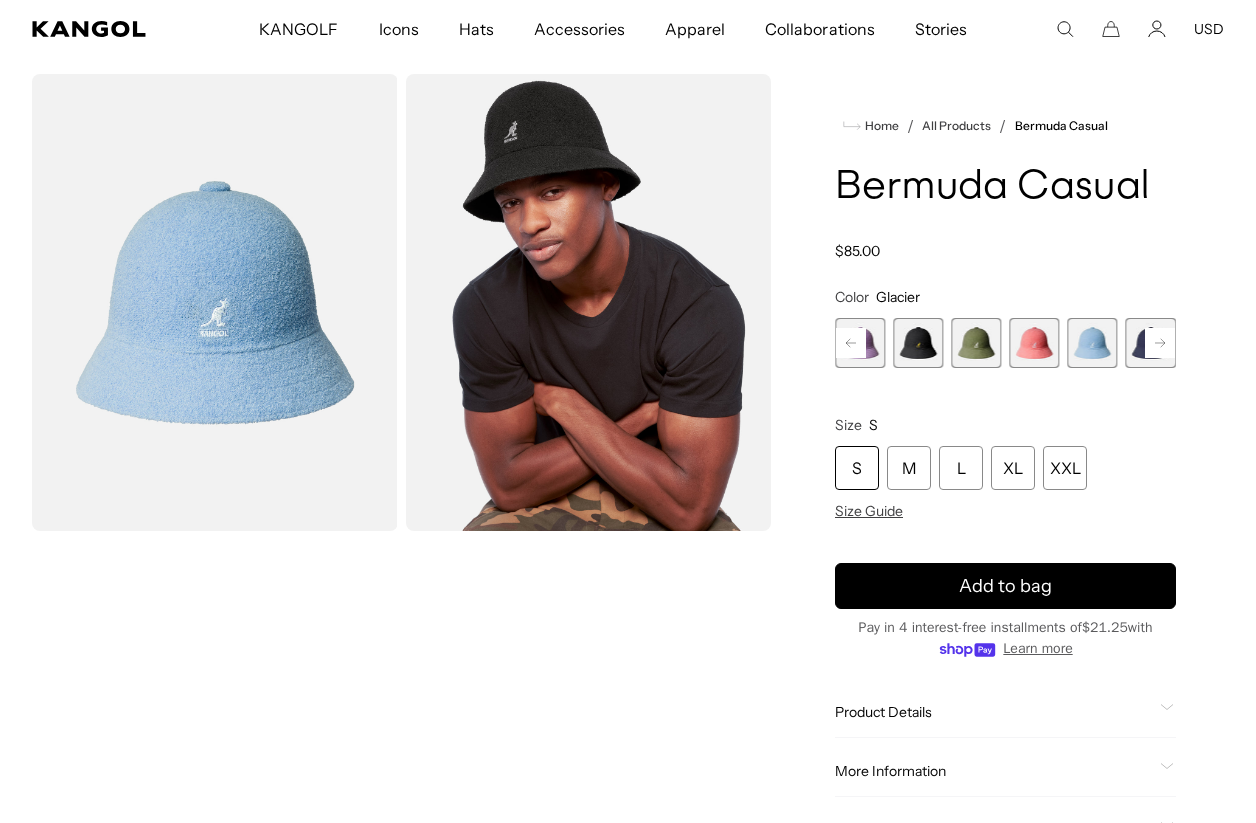 scroll, scrollTop: 0, scrollLeft: 0, axis: both 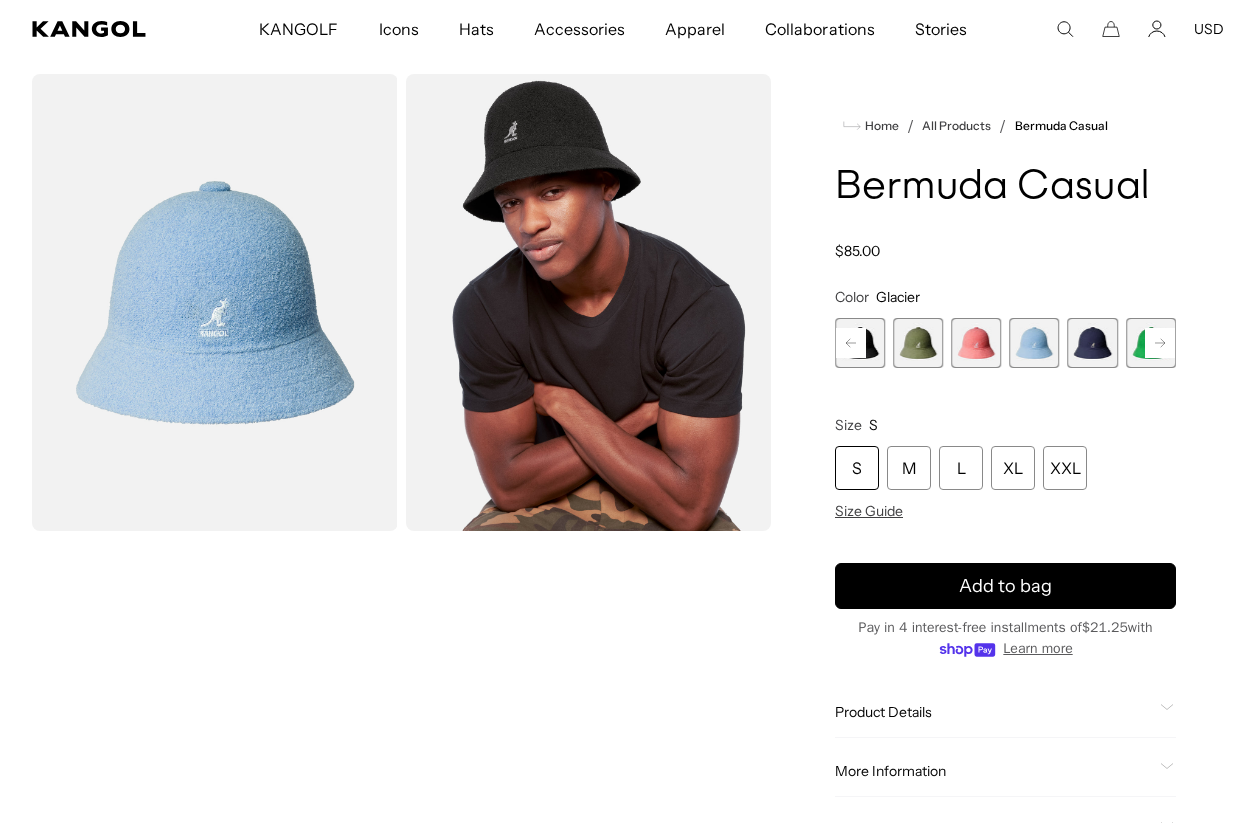 click 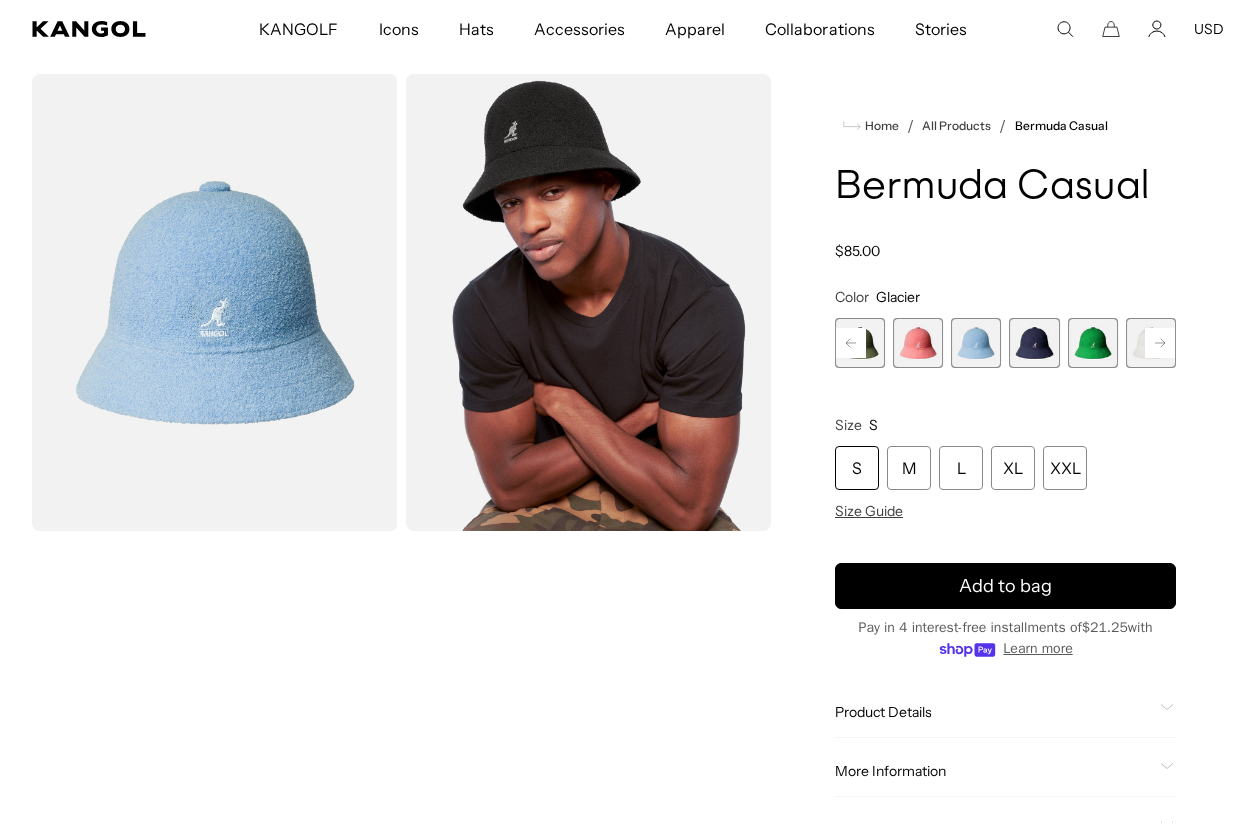 click at bounding box center (1034, 343) 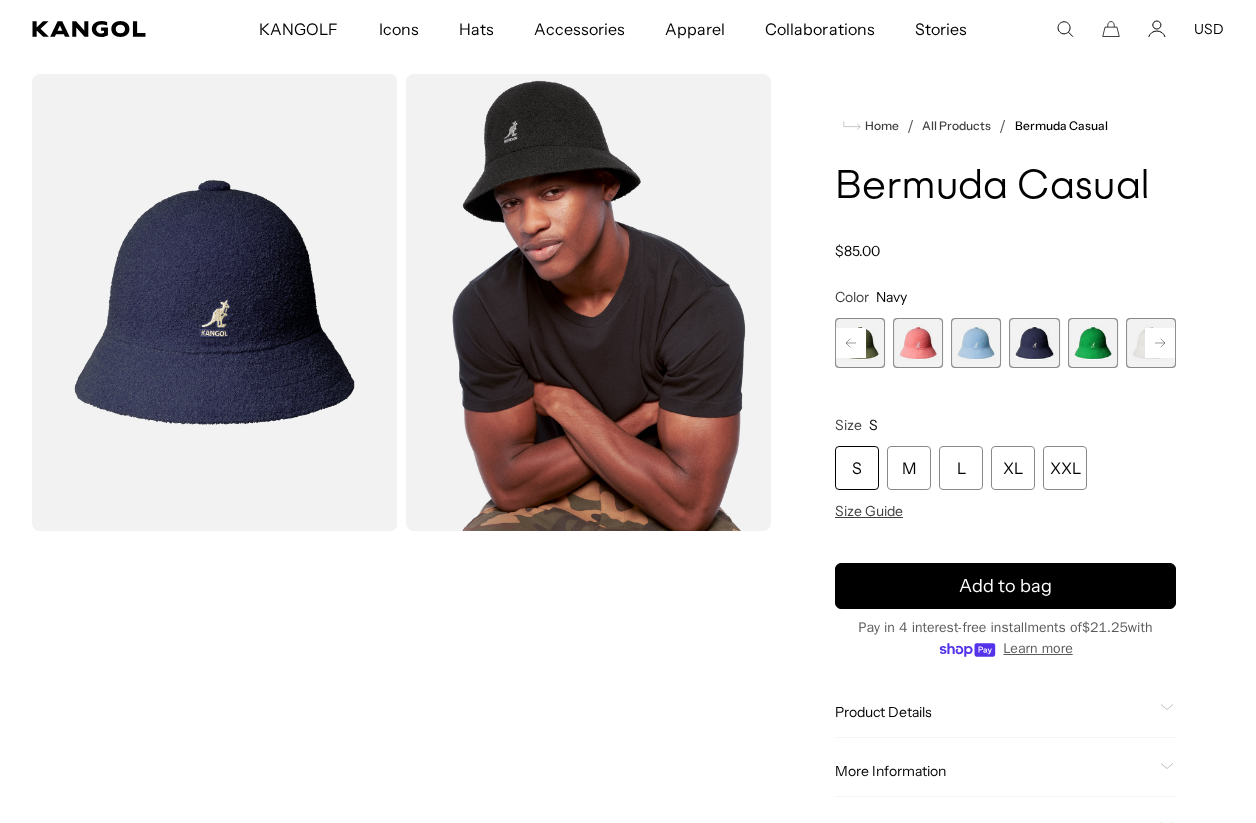 scroll, scrollTop: 0, scrollLeft: 412, axis: horizontal 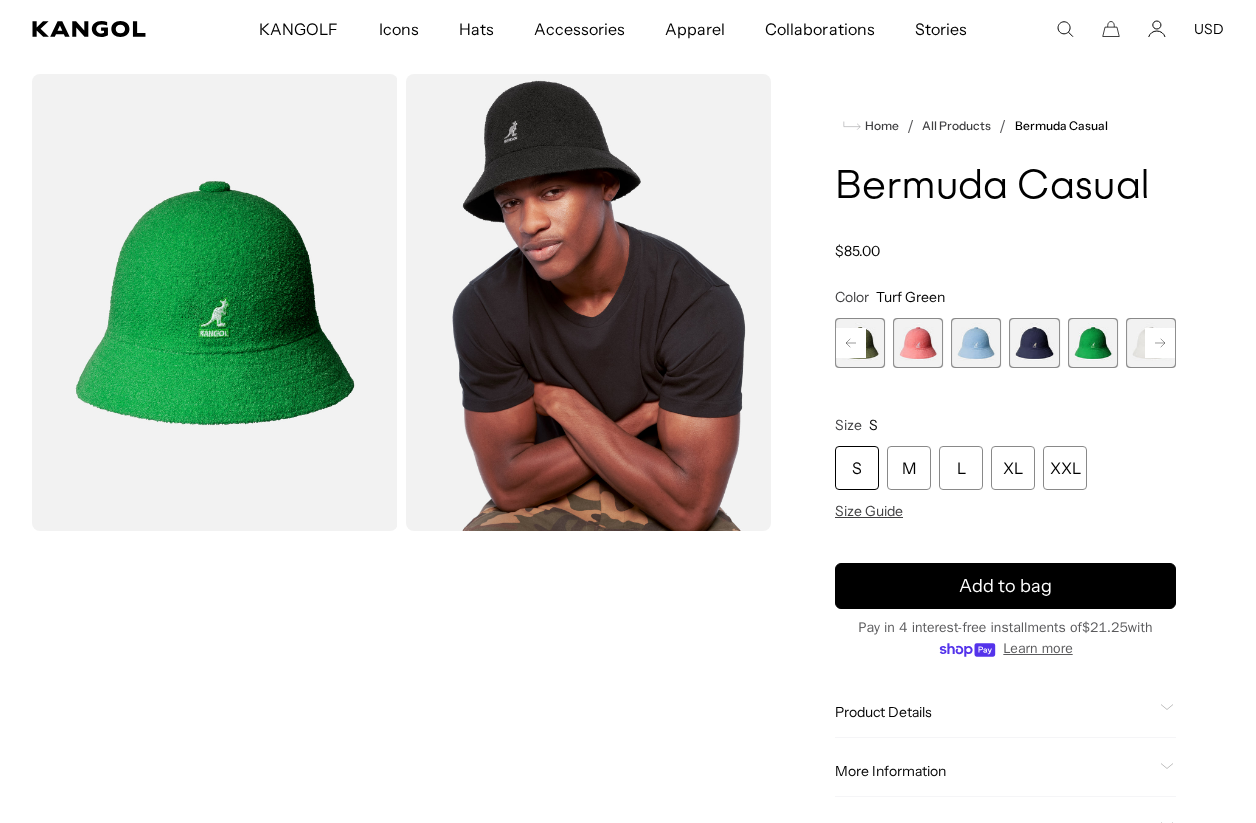 click 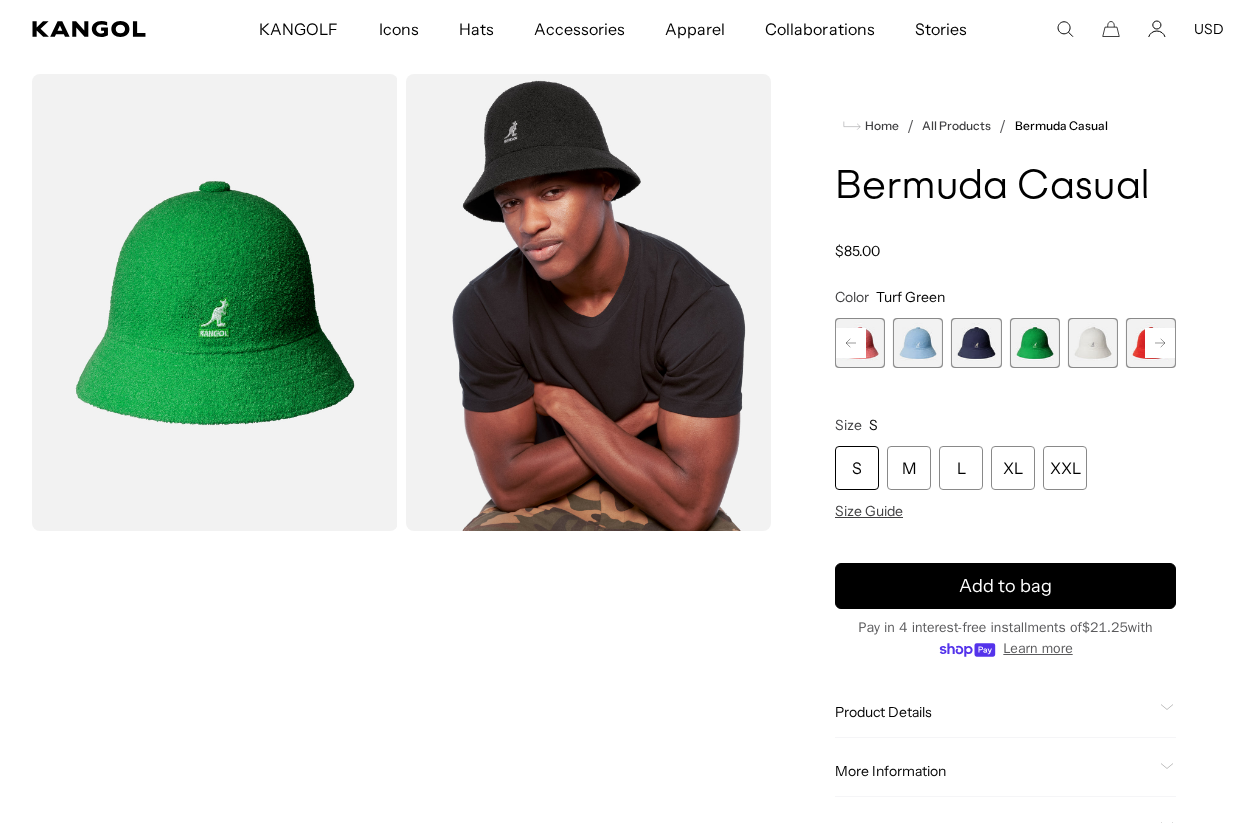 click 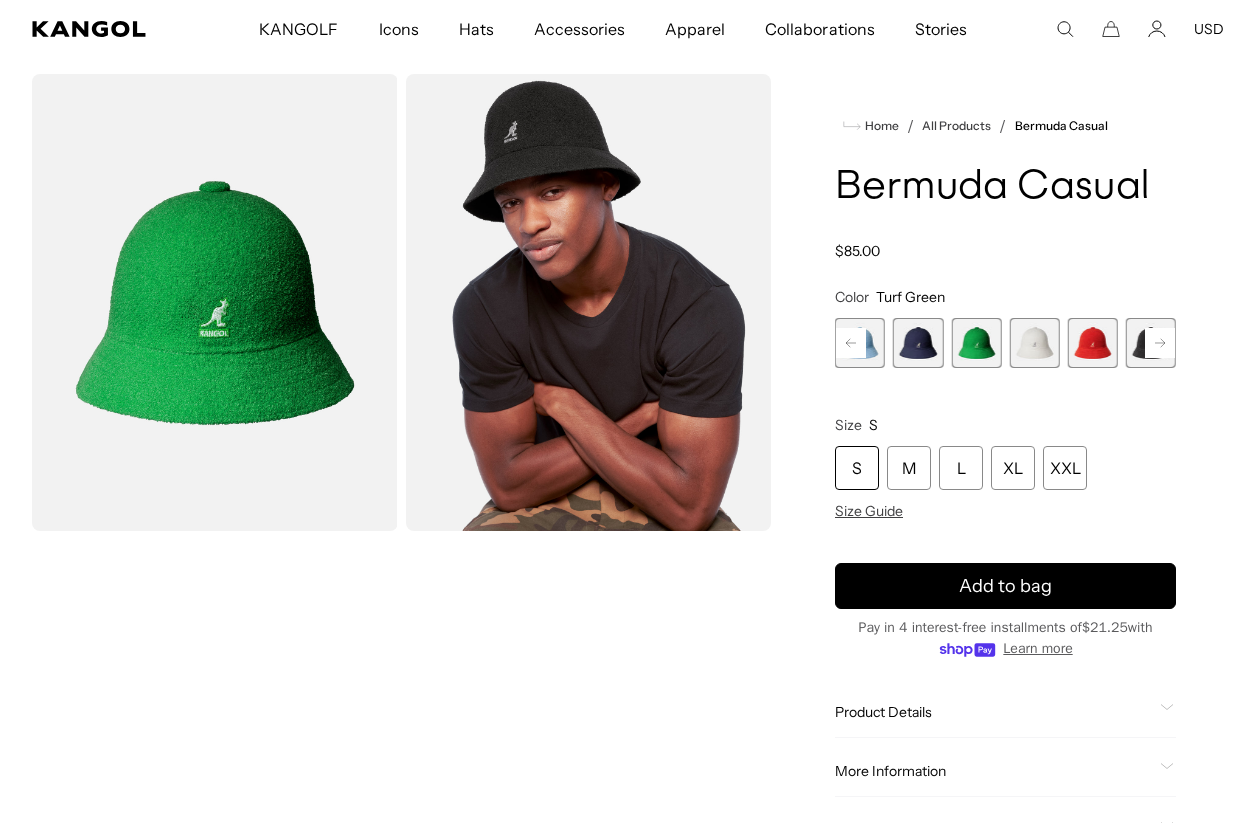 click 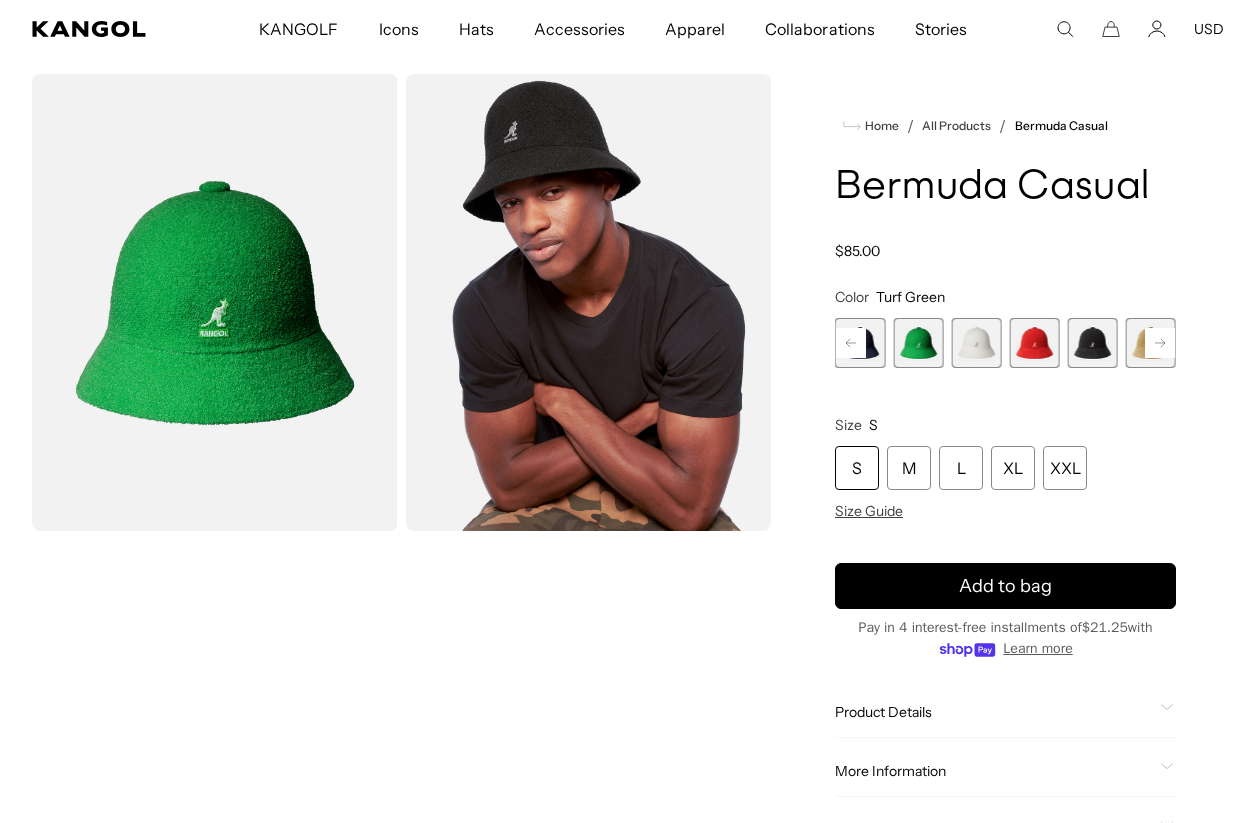scroll, scrollTop: 0, scrollLeft: 412, axis: horizontal 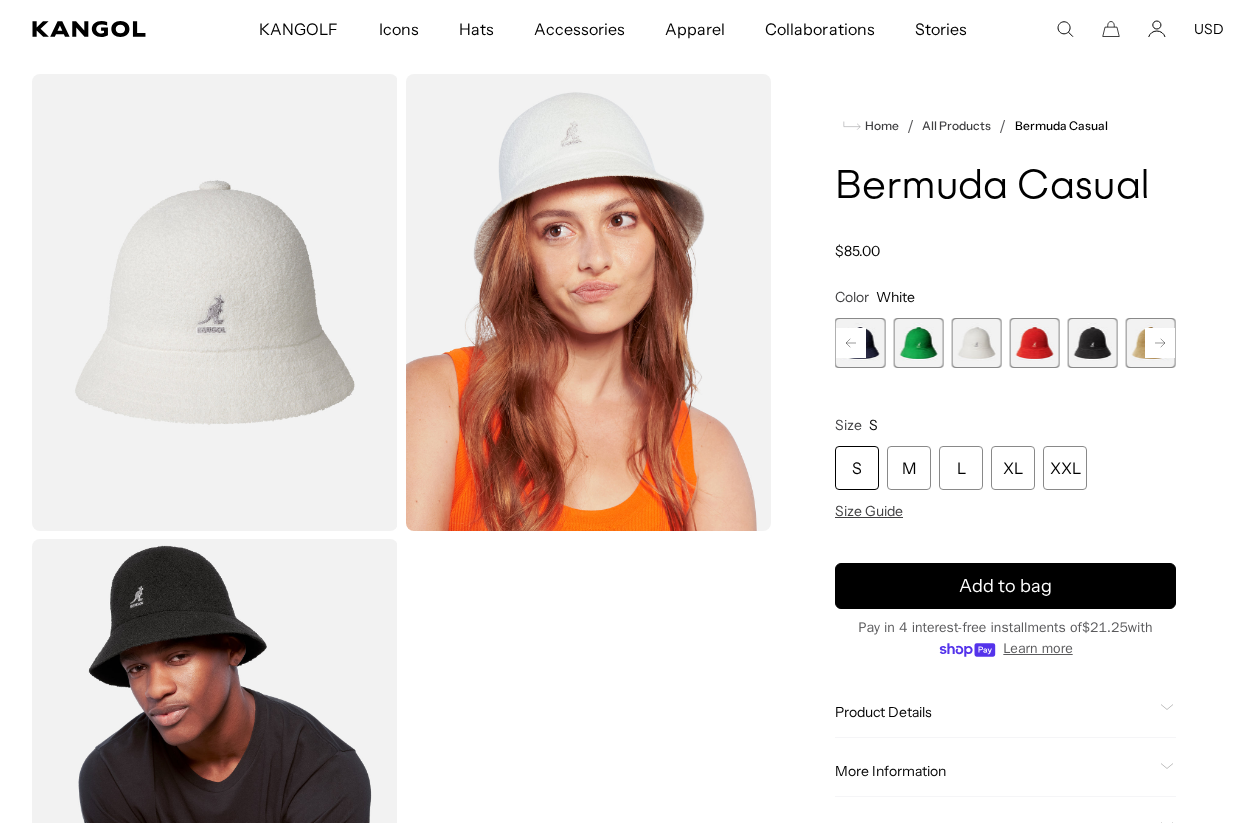 click at bounding box center [1034, 343] 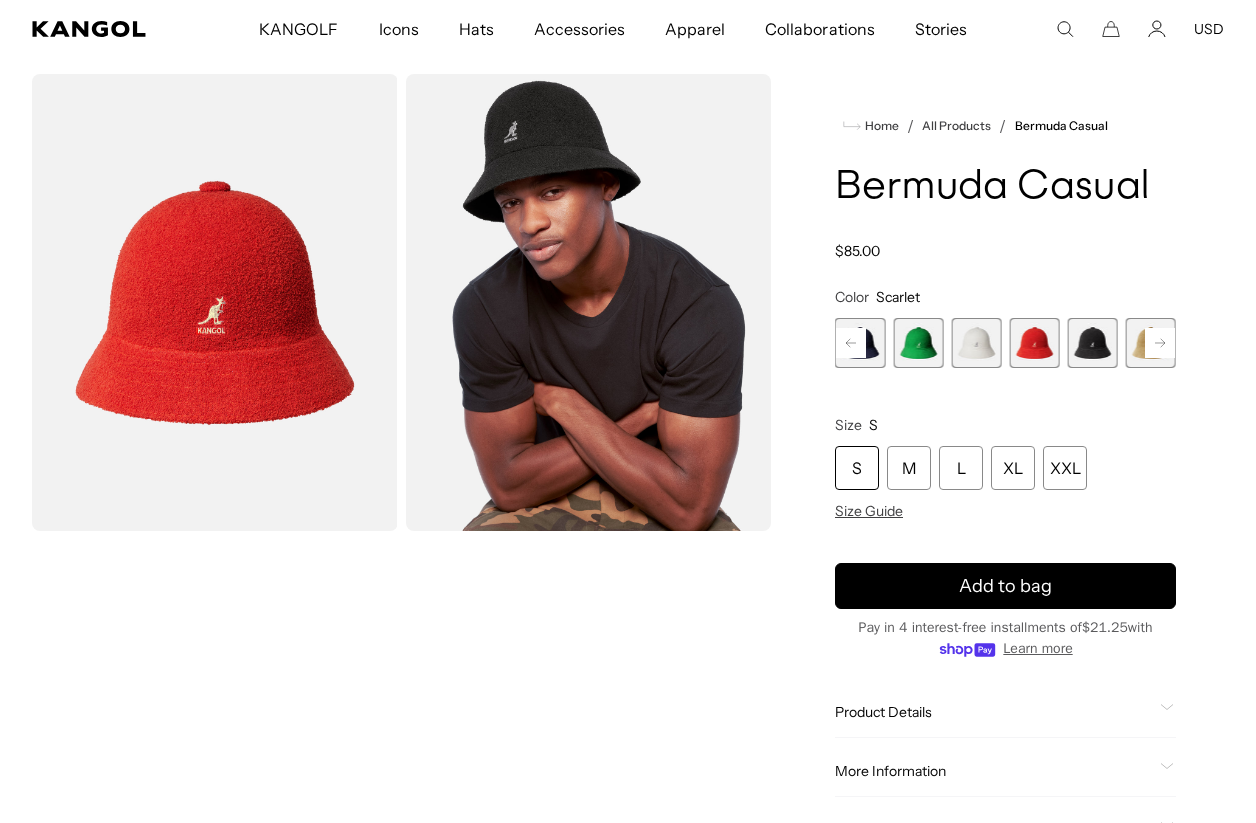 click at bounding box center (1093, 343) 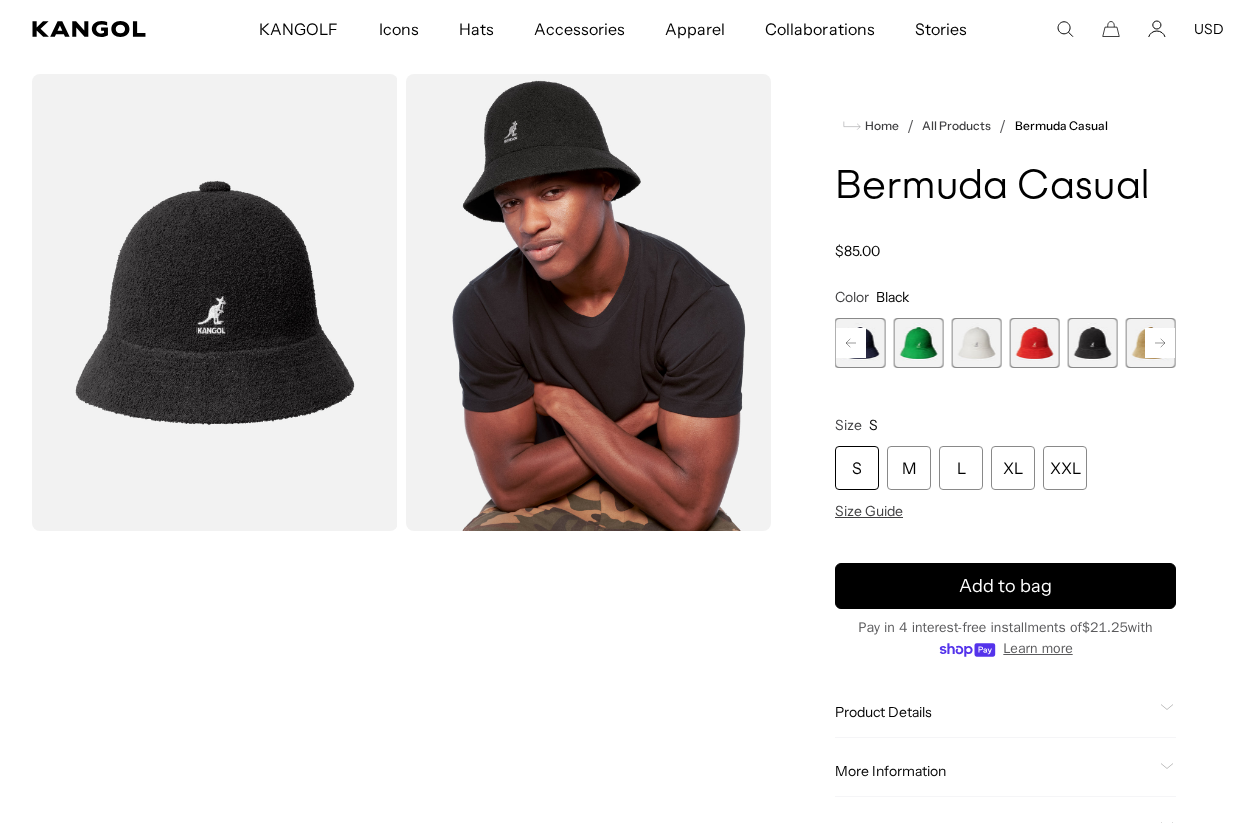 click 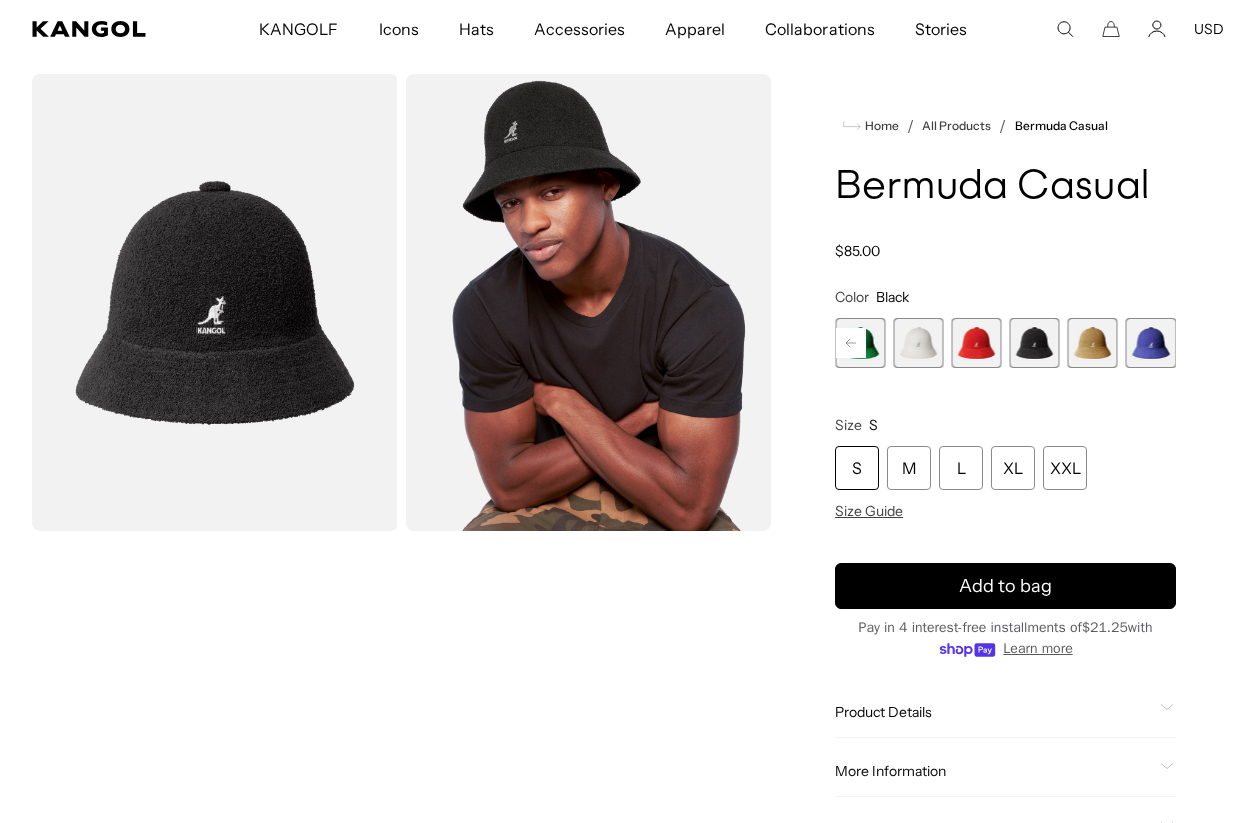 click at bounding box center (1151, 343) 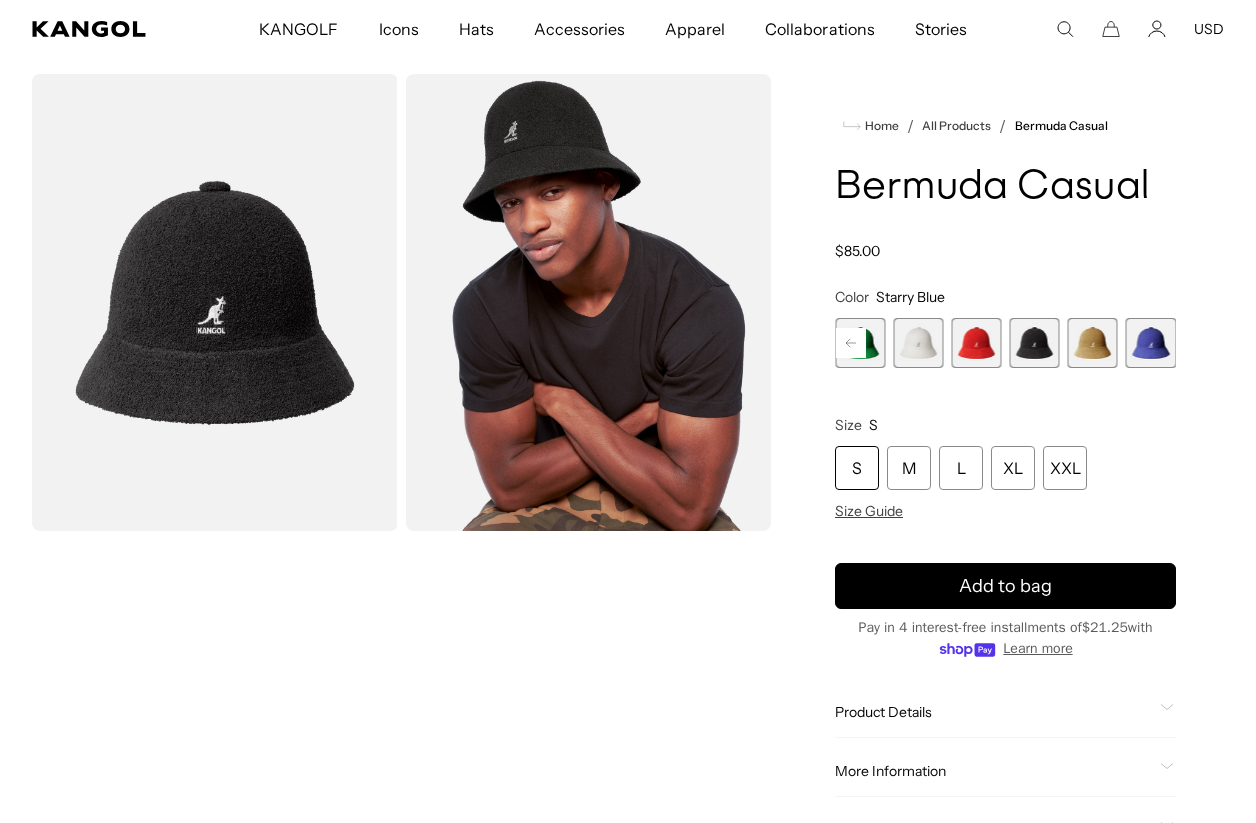 scroll, scrollTop: 0, scrollLeft: 412, axis: horizontal 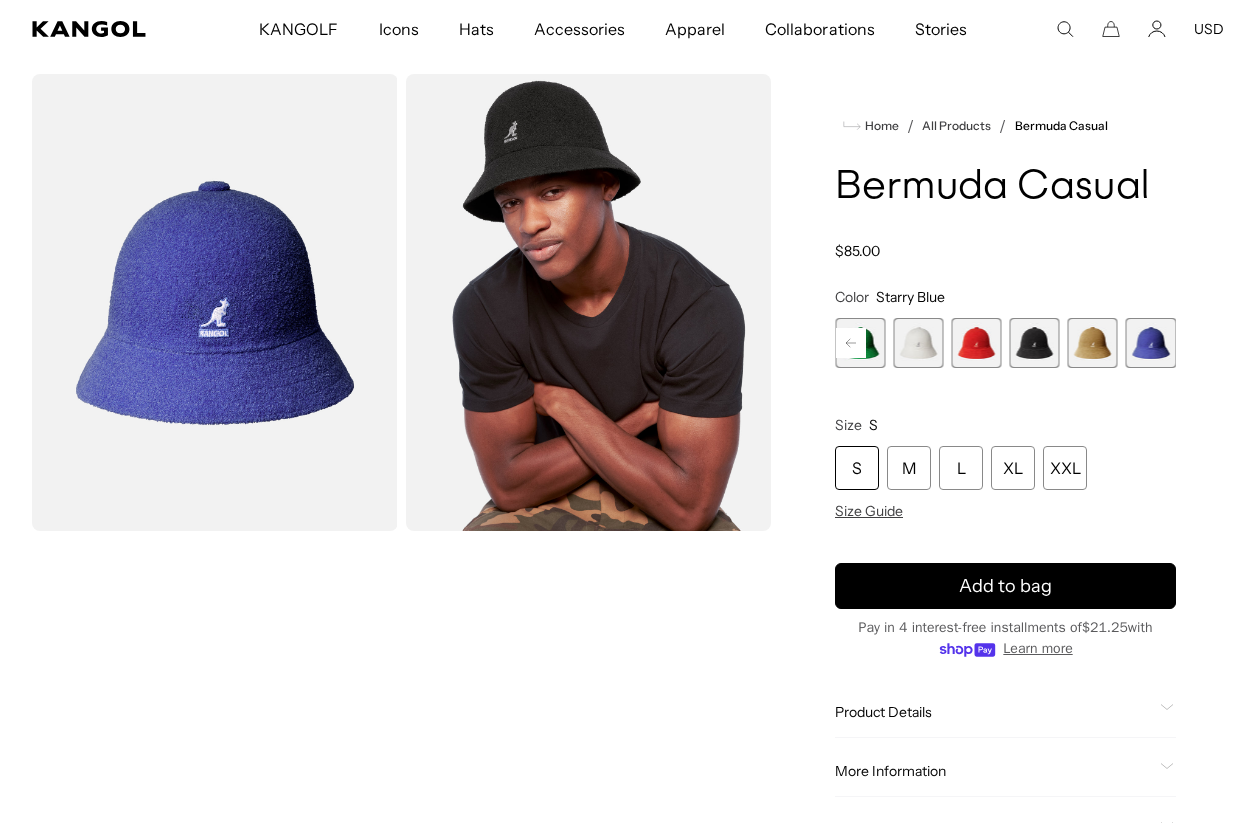 click at bounding box center (1151, 343) 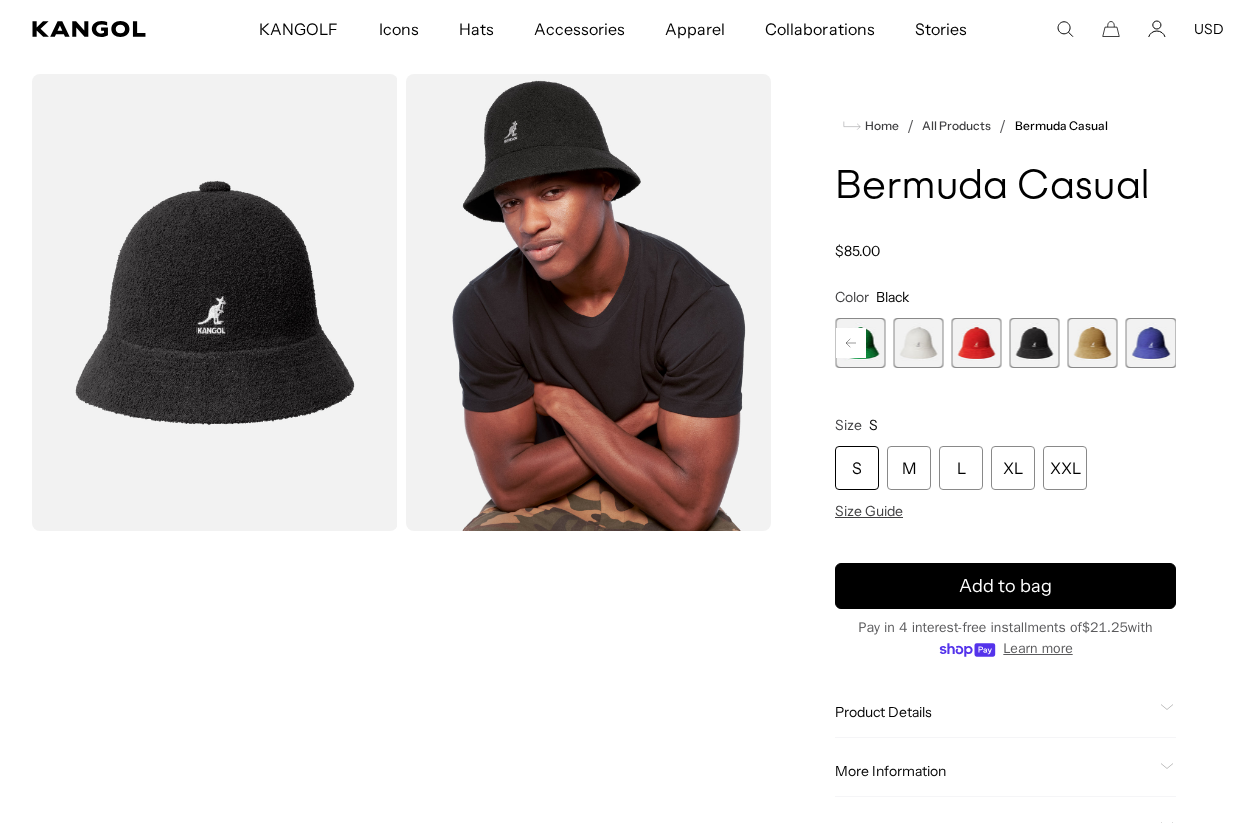 scroll, scrollTop: 0, scrollLeft: 0, axis: both 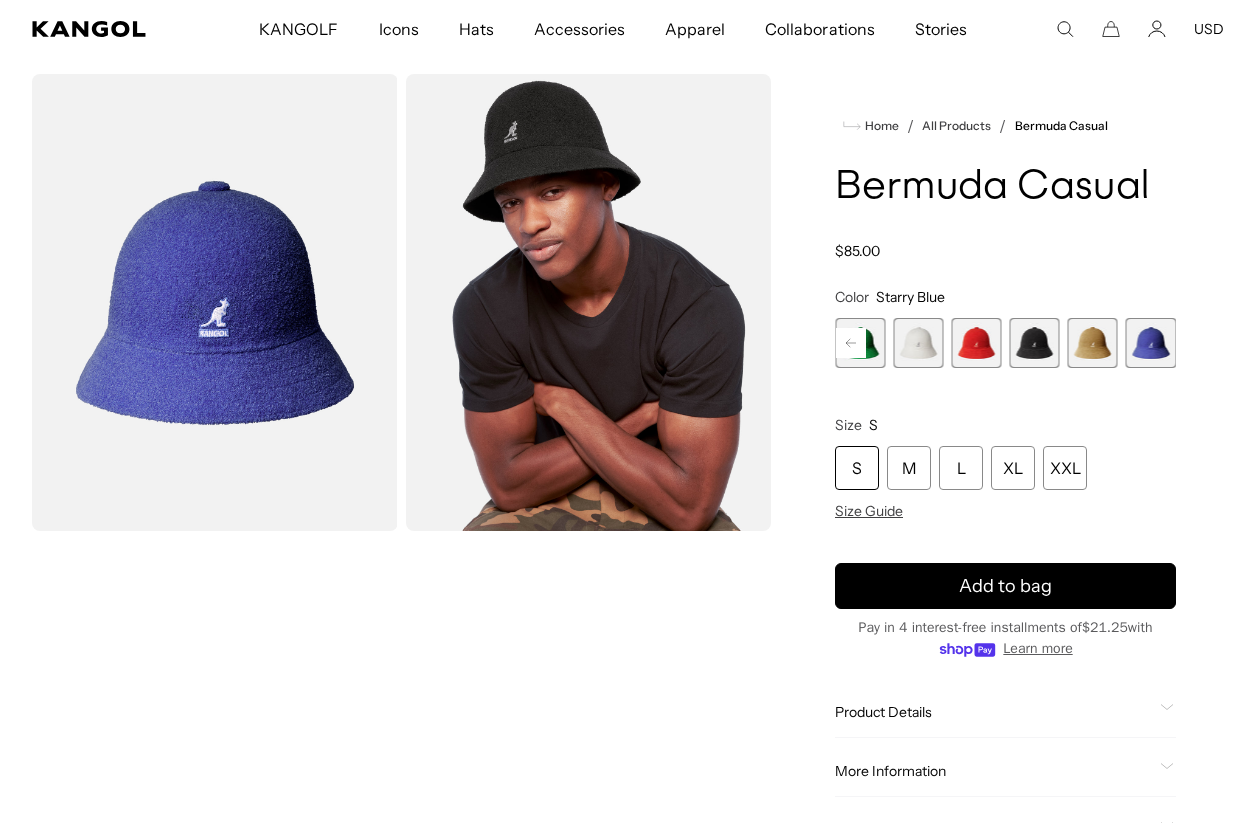 click at bounding box center [1093, 343] 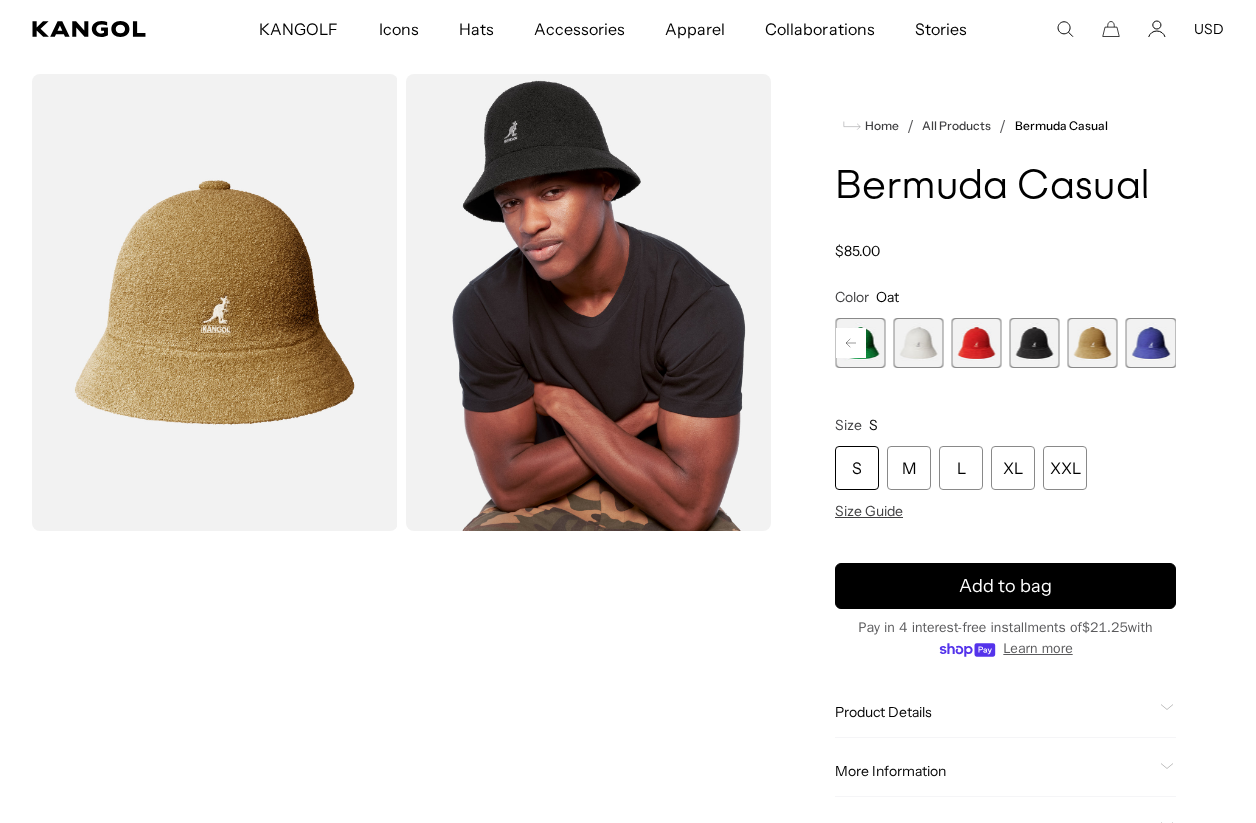 scroll, scrollTop: 0, scrollLeft: 0, axis: both 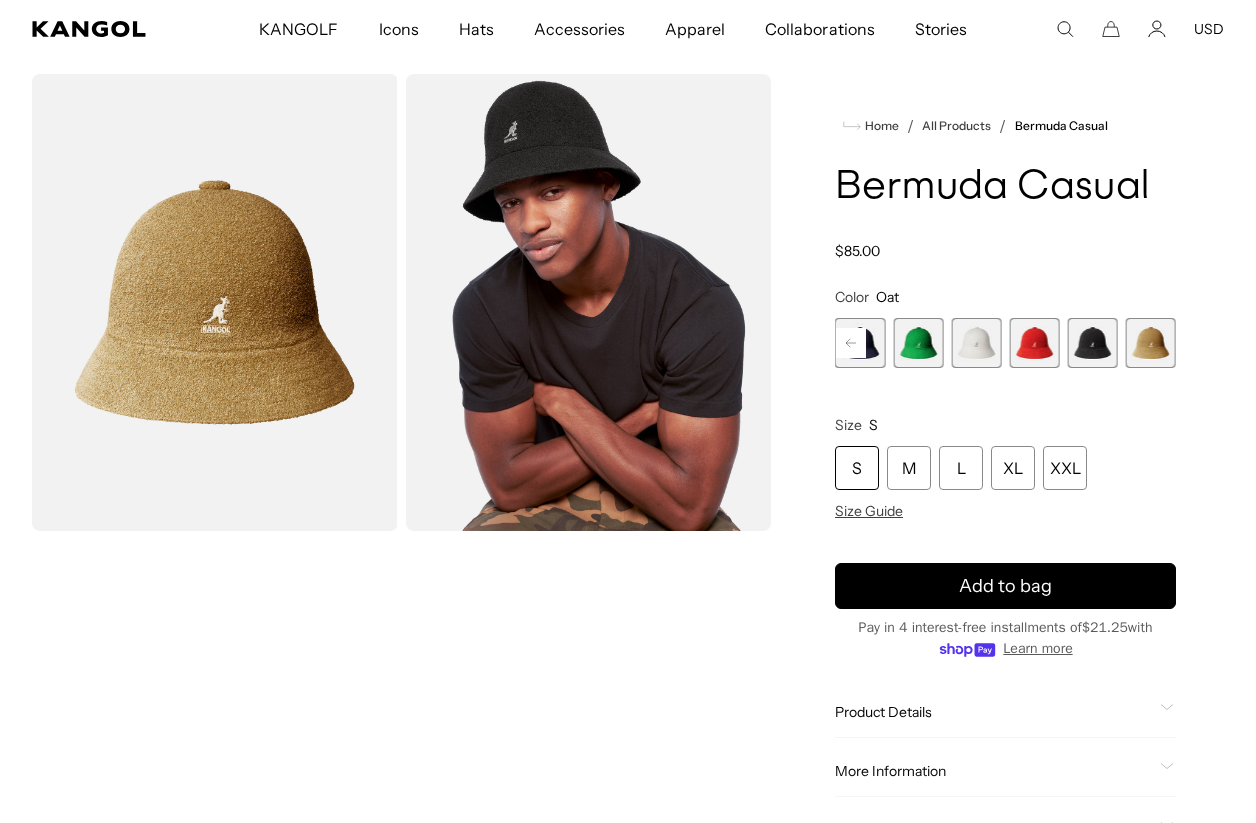 click 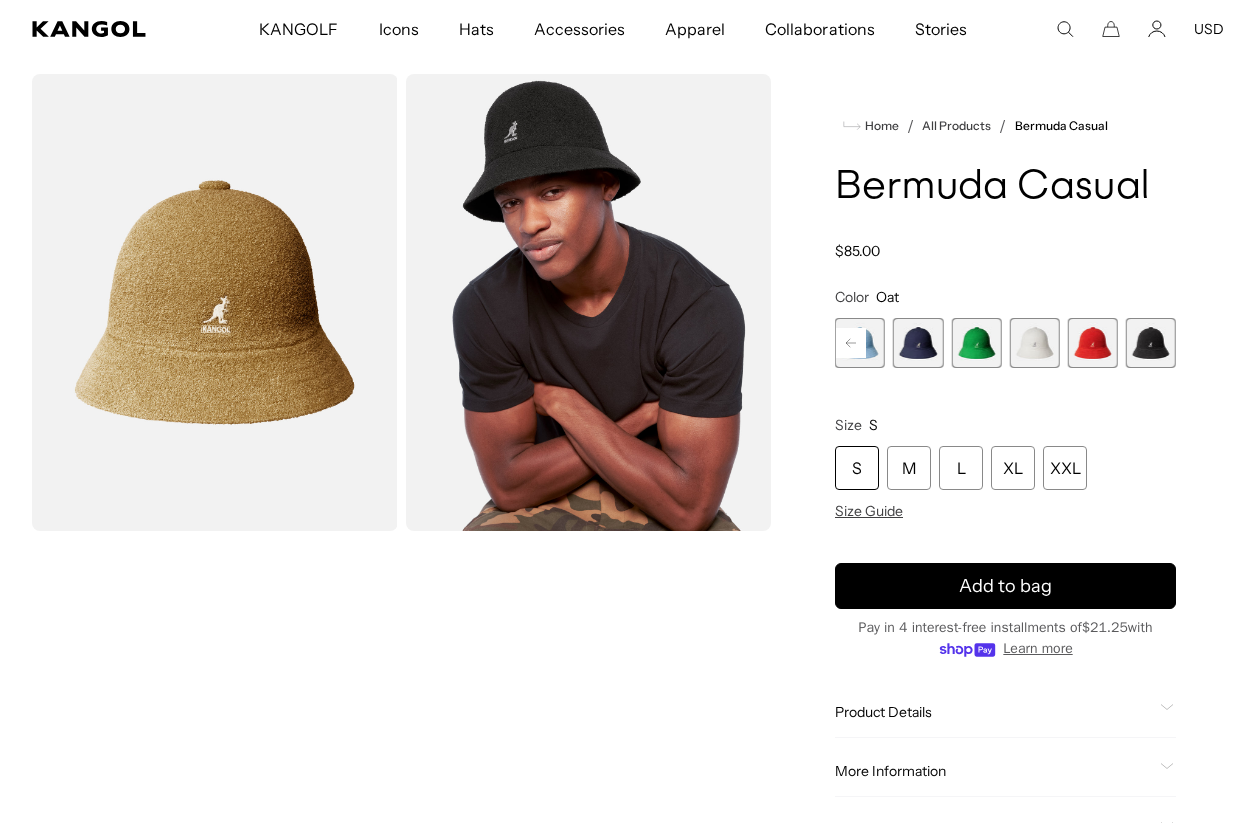 click 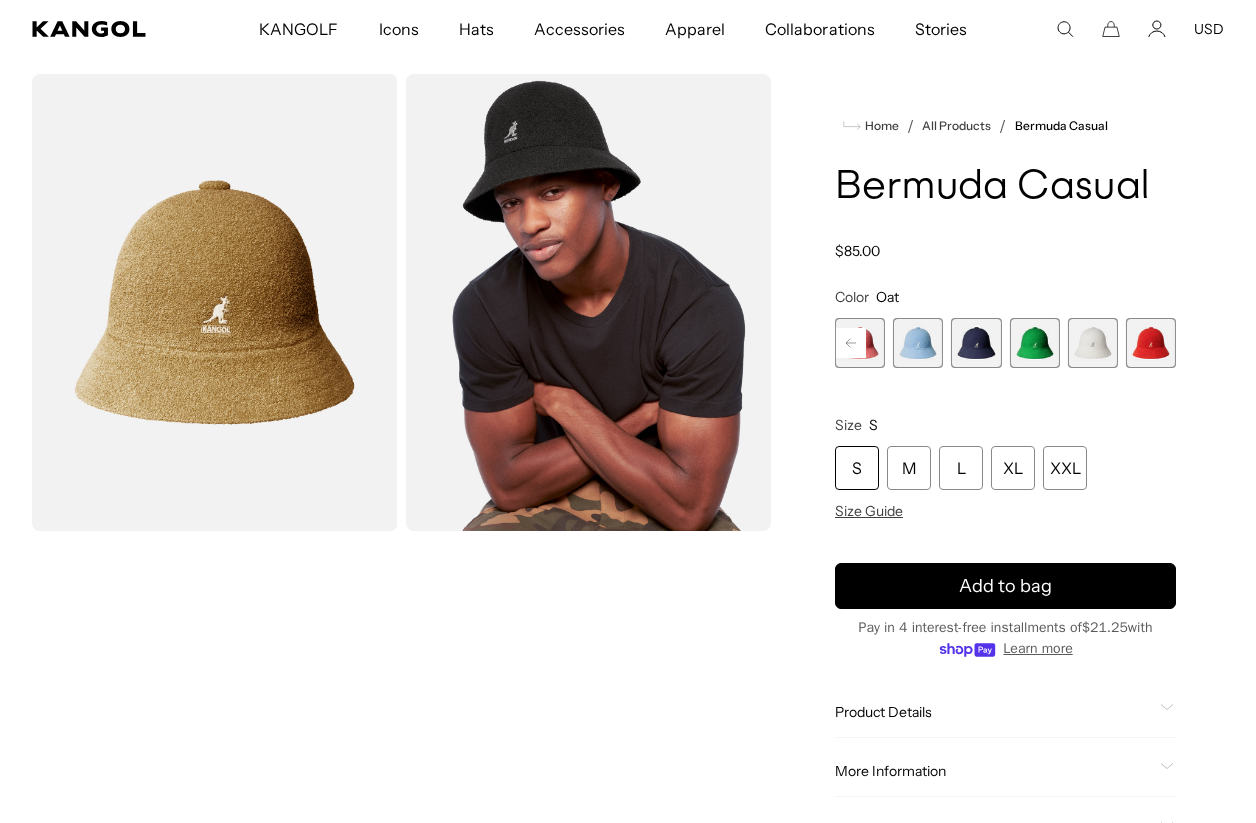 click 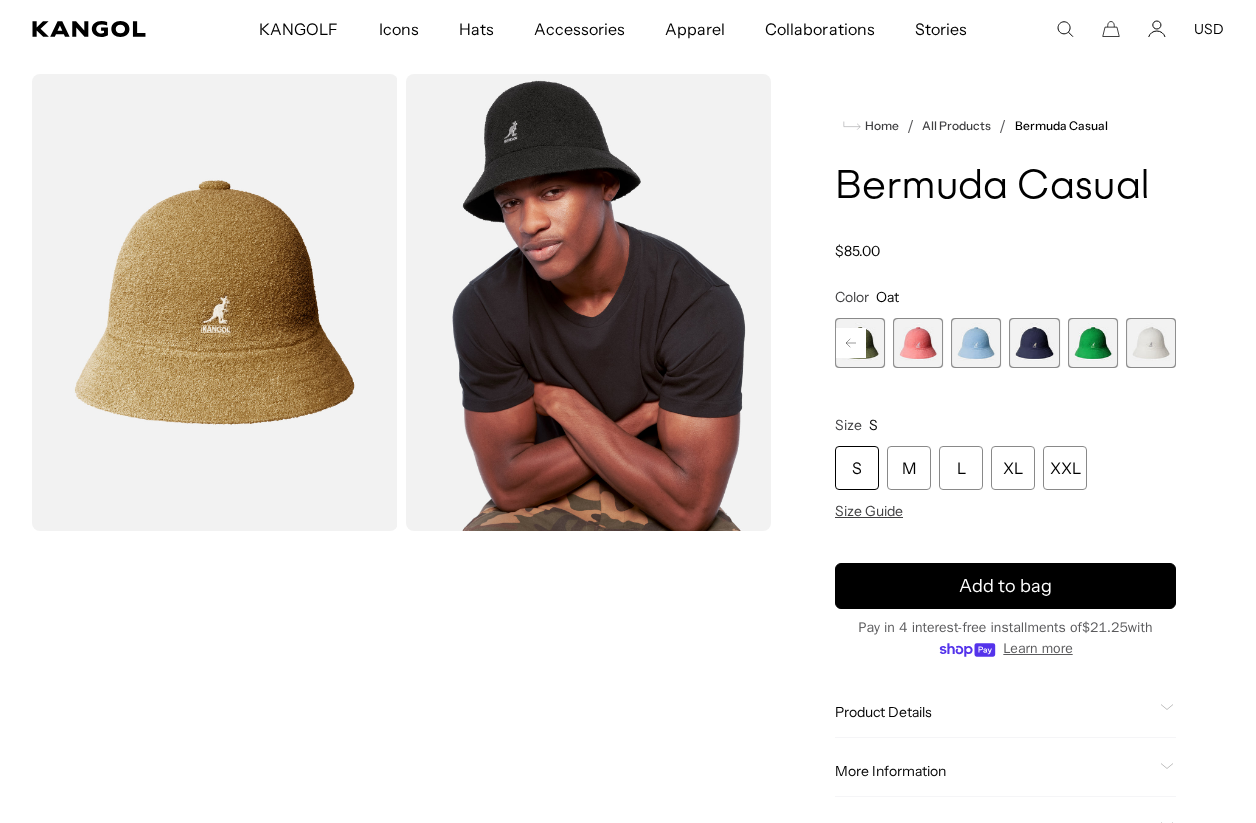 click 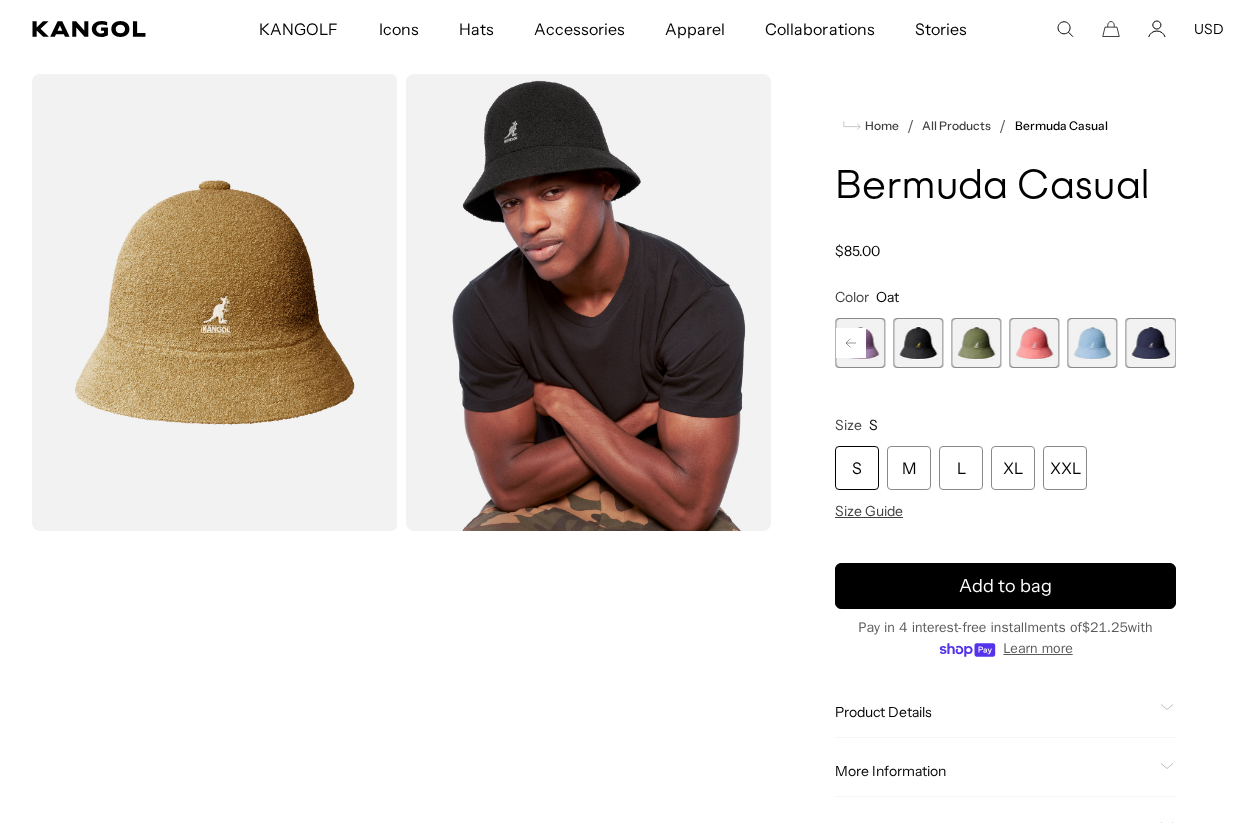 click 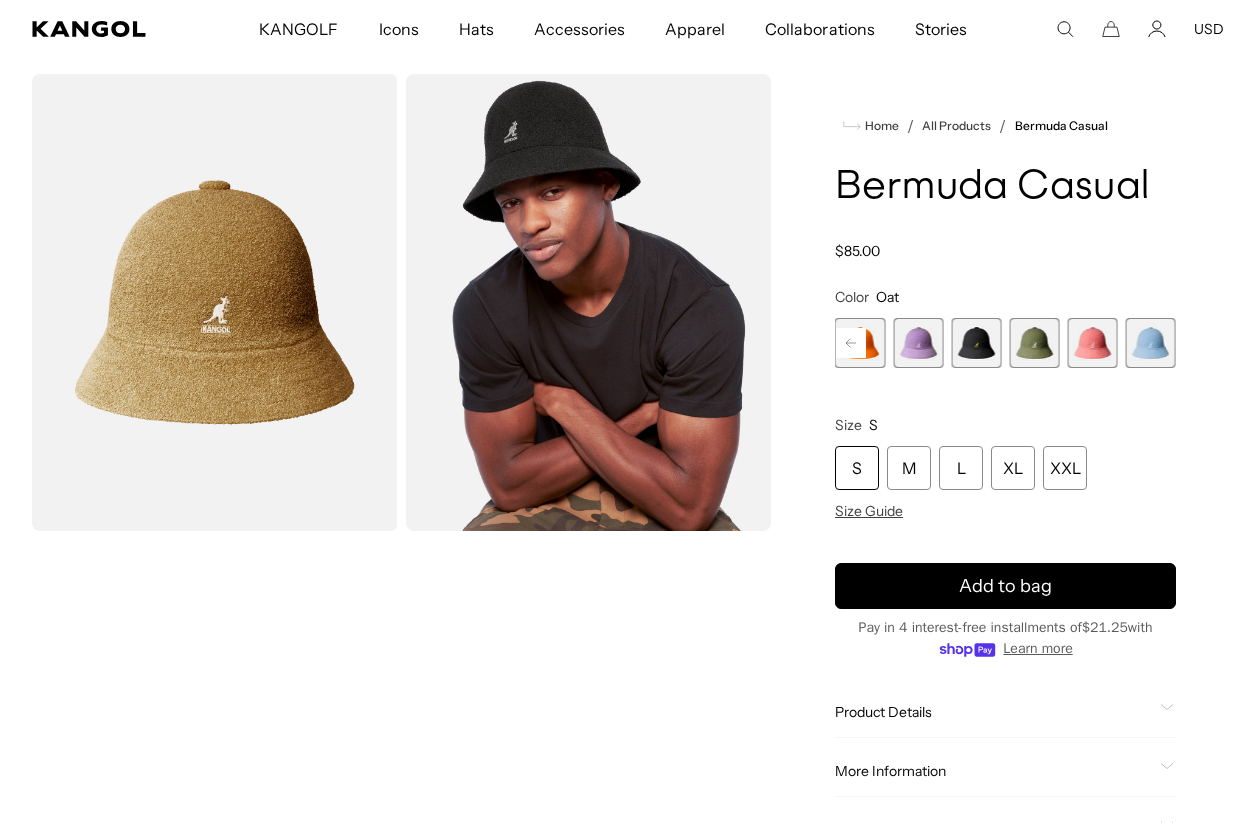 click 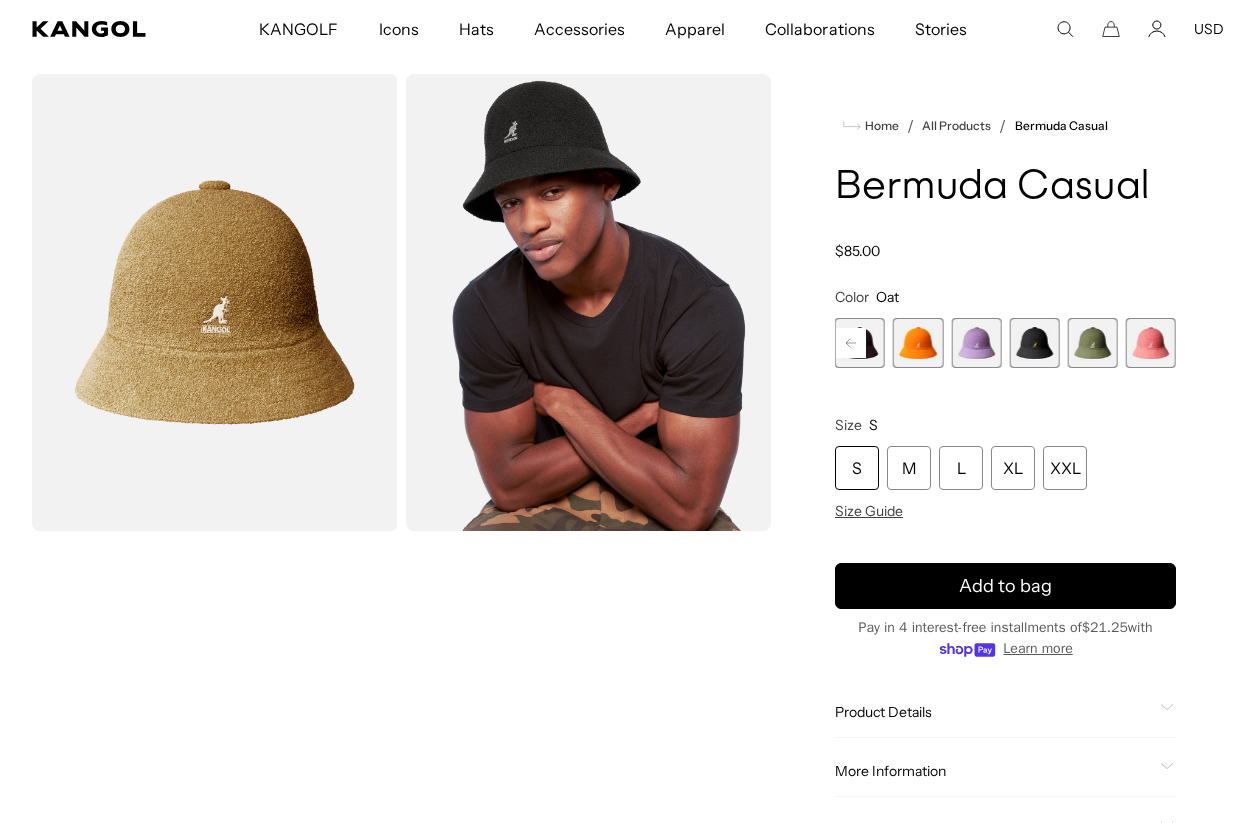 click 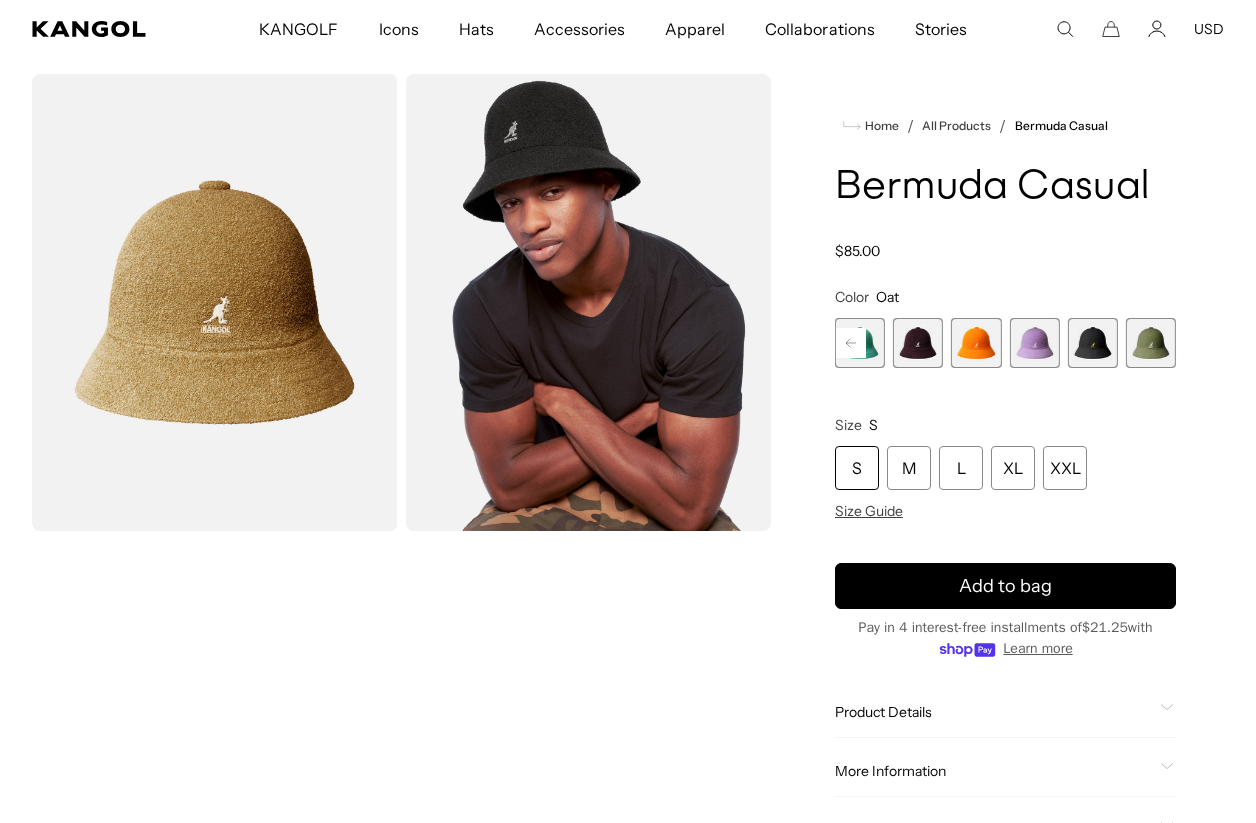 click 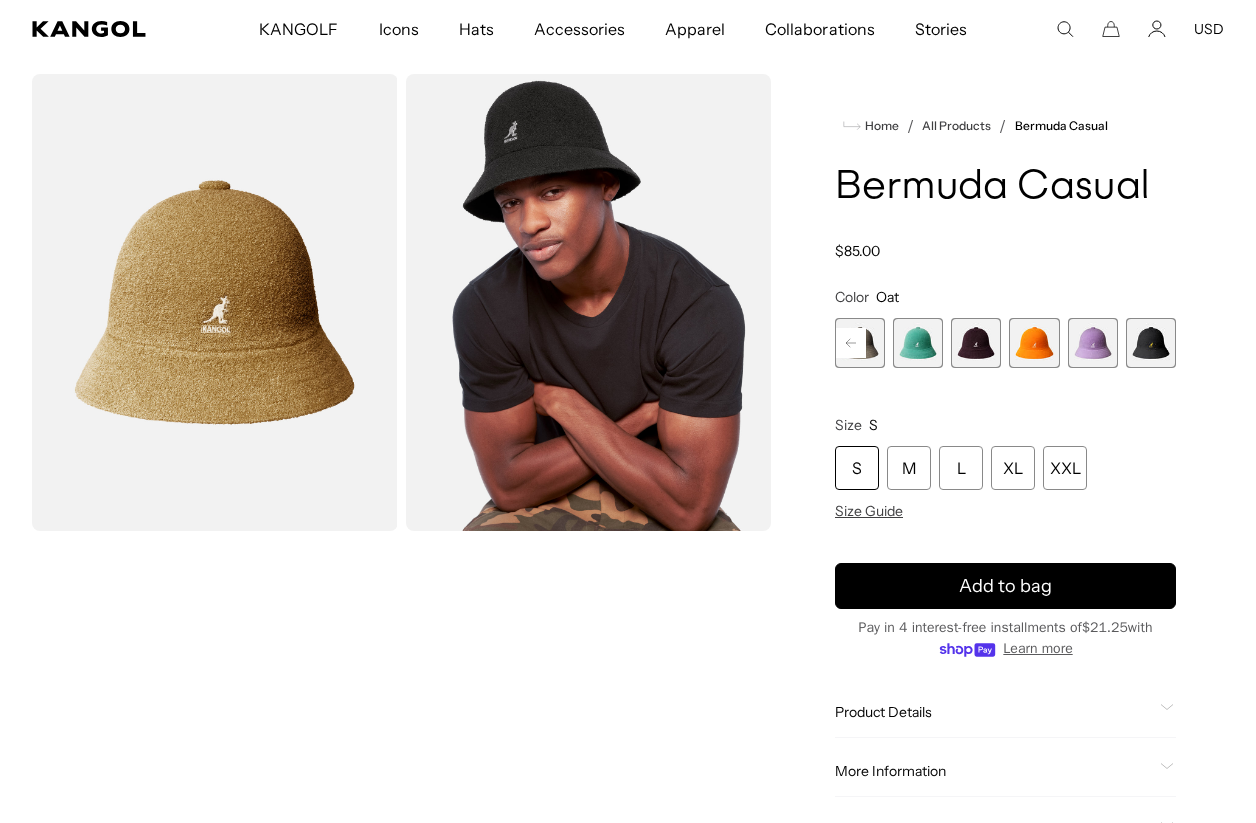 click 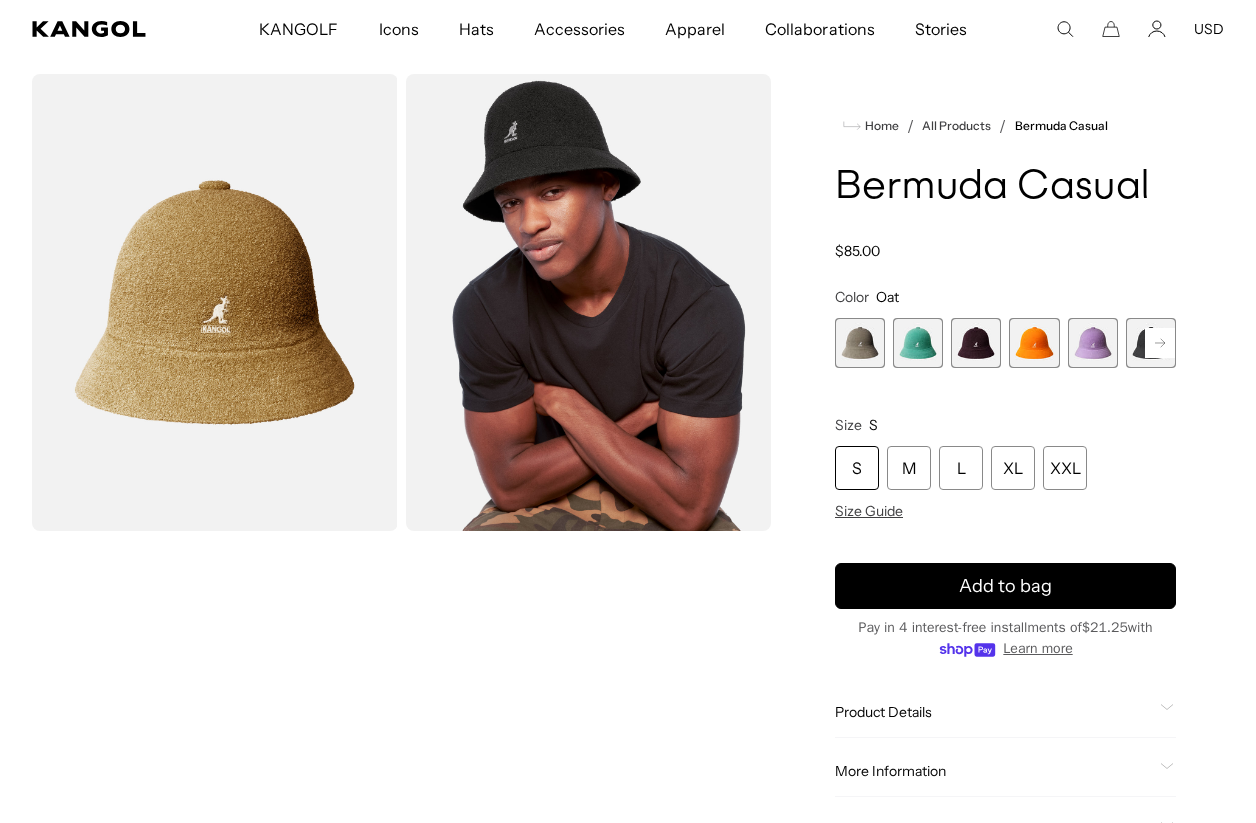 click at bounding box center [860, 343] 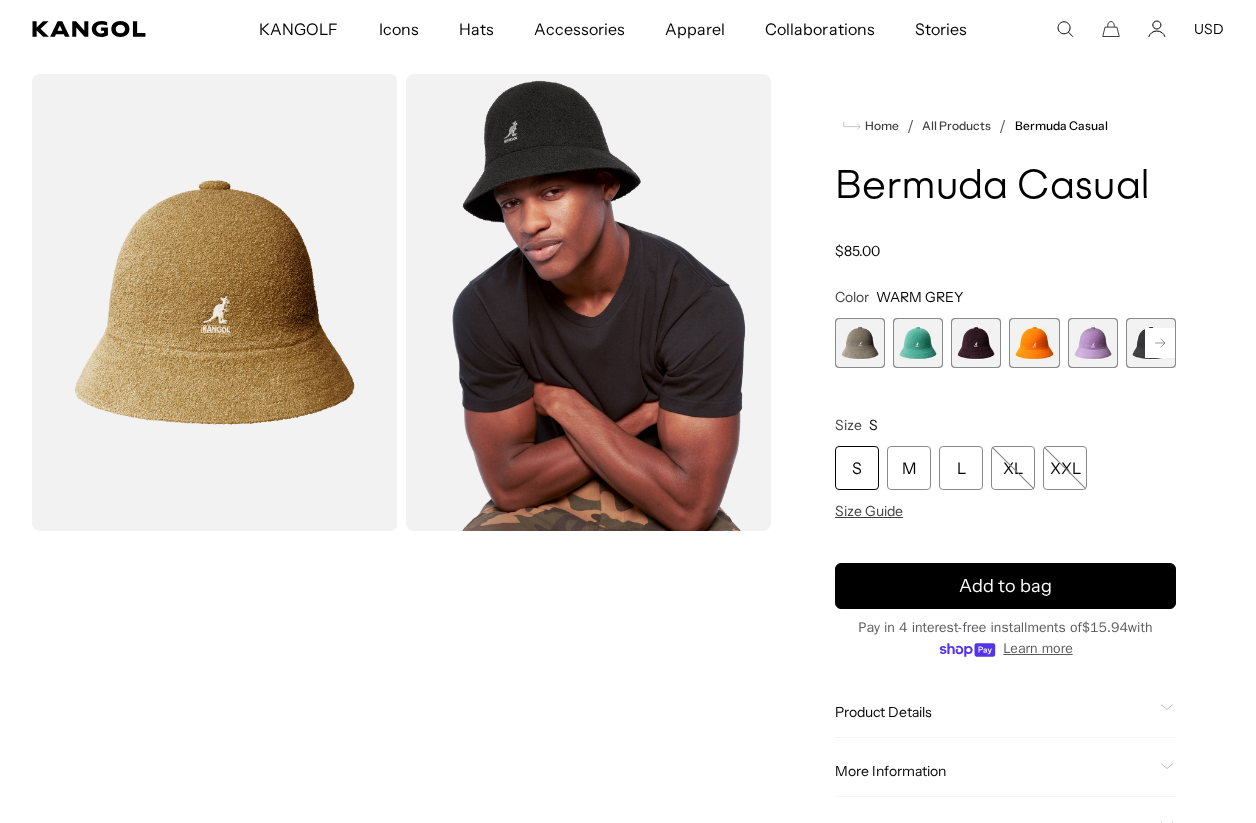 click at bounding box center (860, 343) 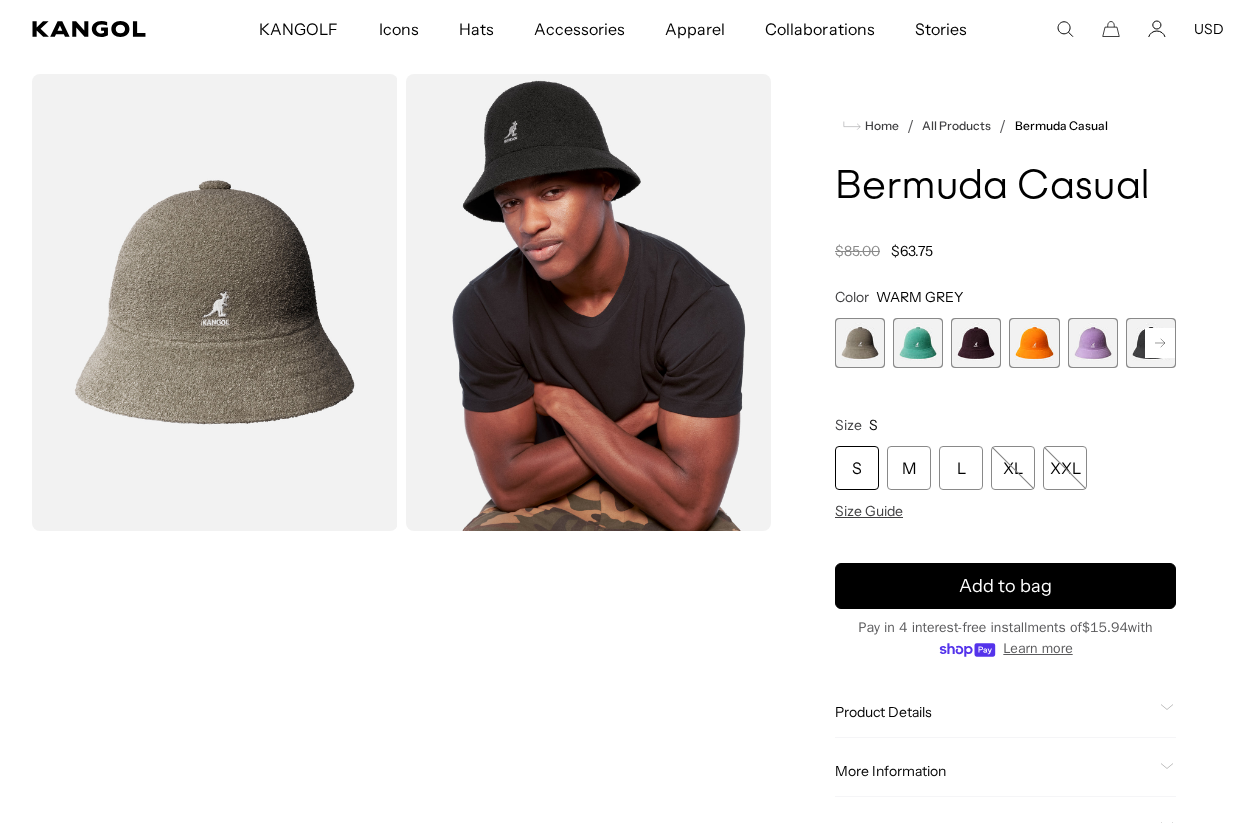 scroll, scrollTop: 0, scrollLeft: 0, axis: both 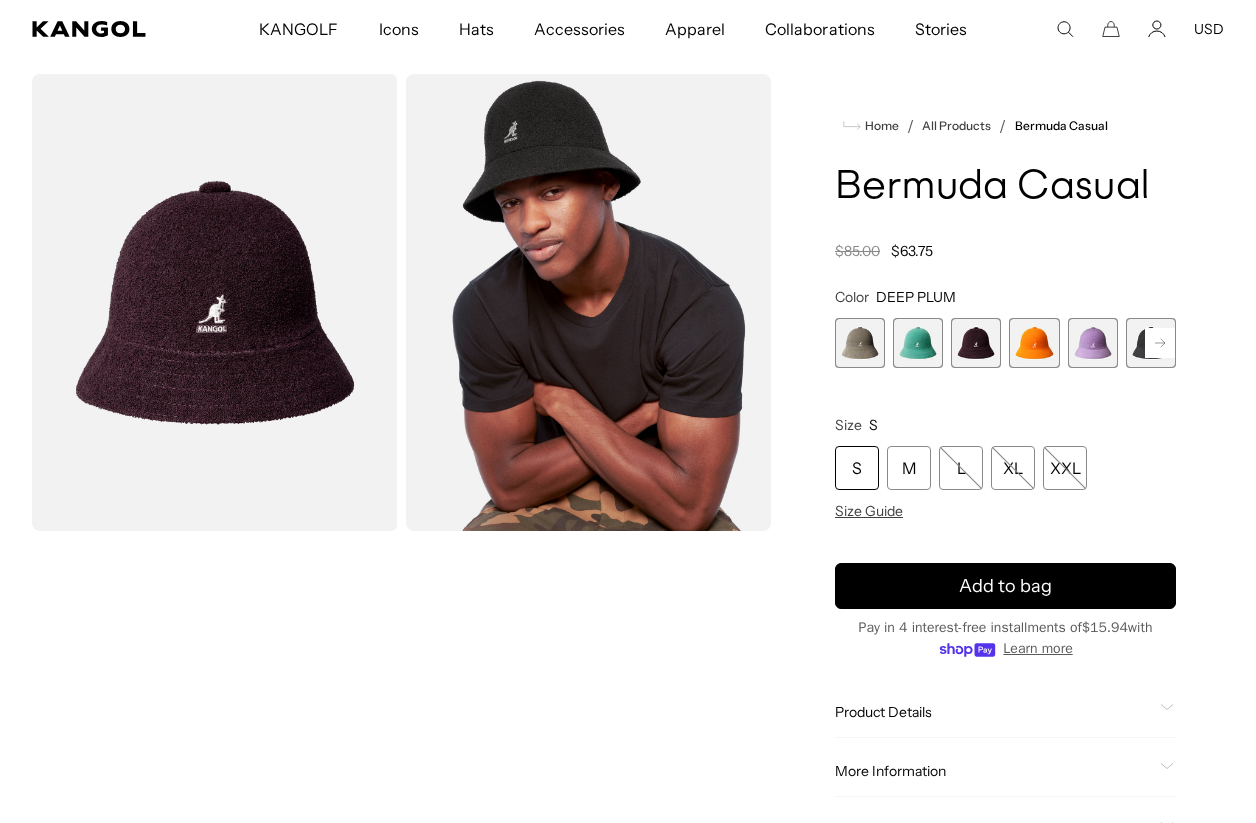 click at bounding box center [215, 302] 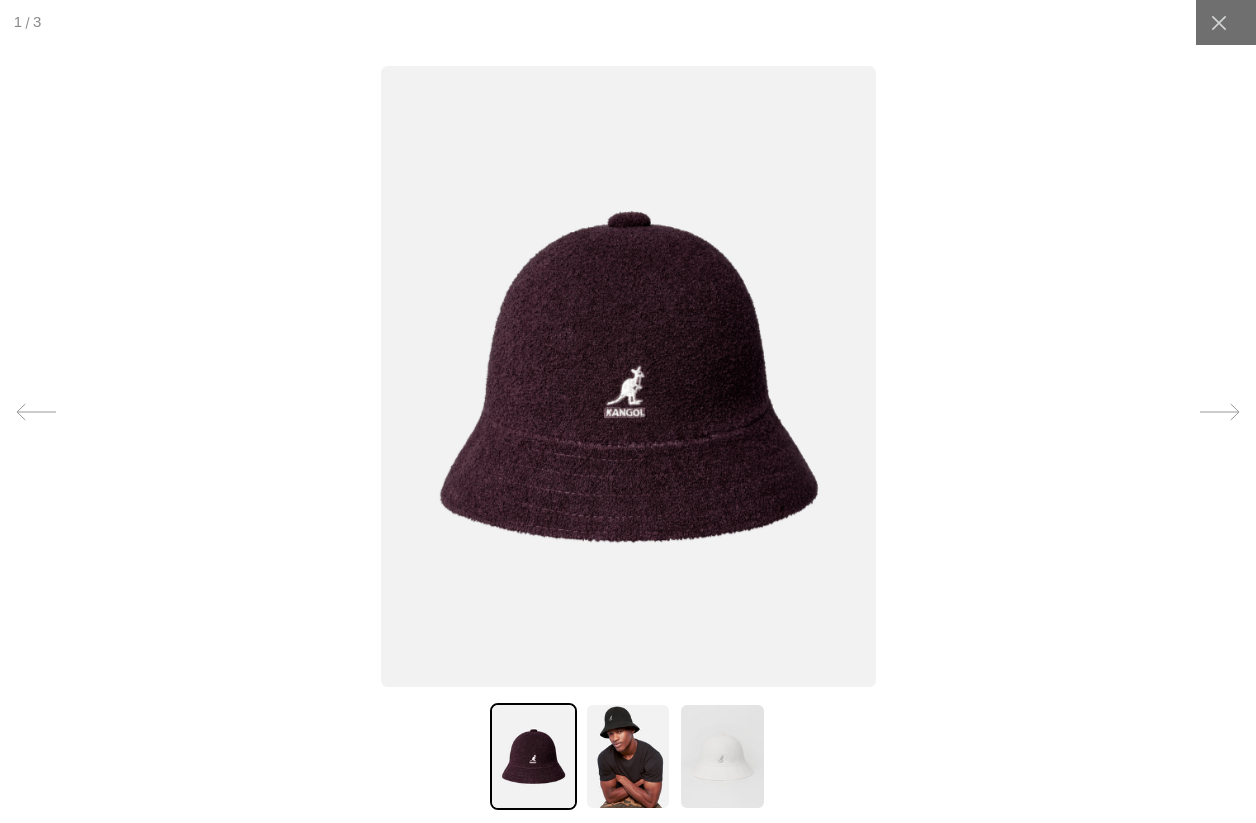 scroll, scrollTop: 0, scrollLeft: 0, axis: both 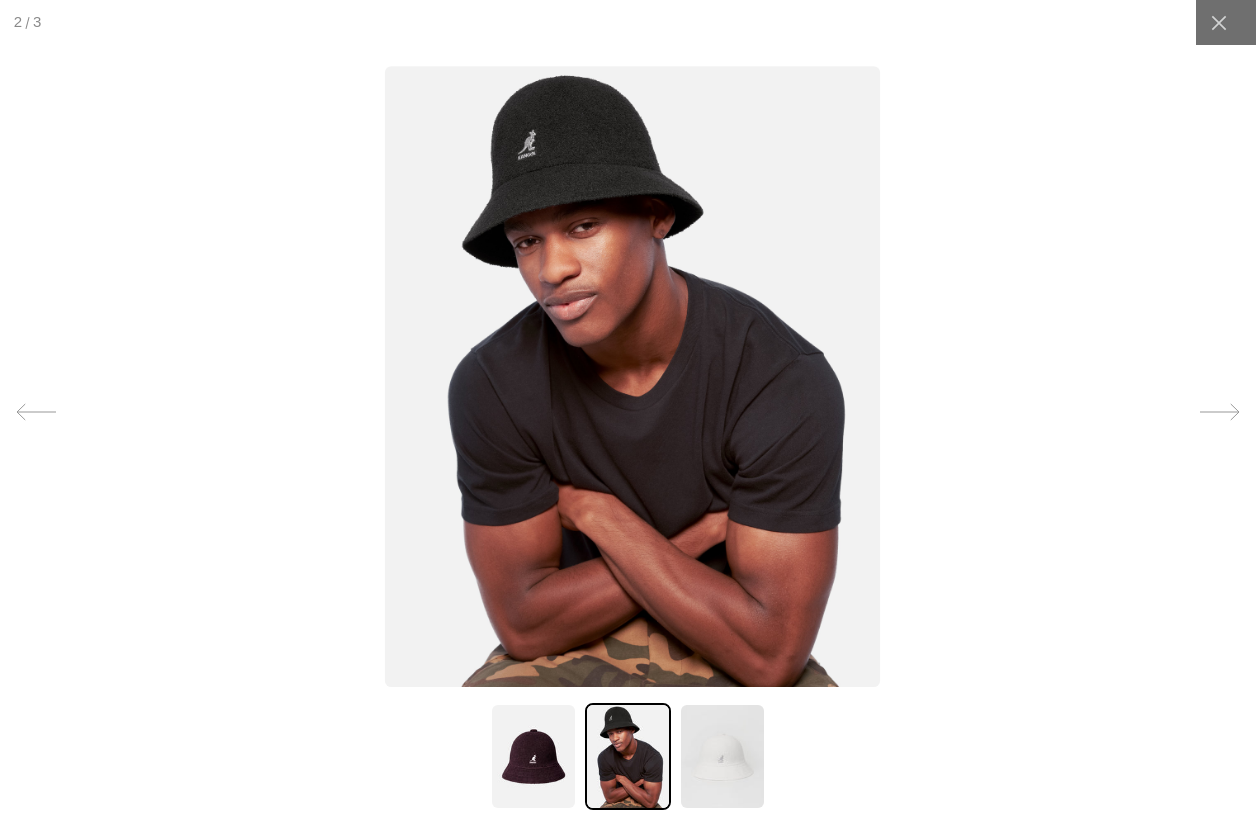 click at bounding box center (631, 376) 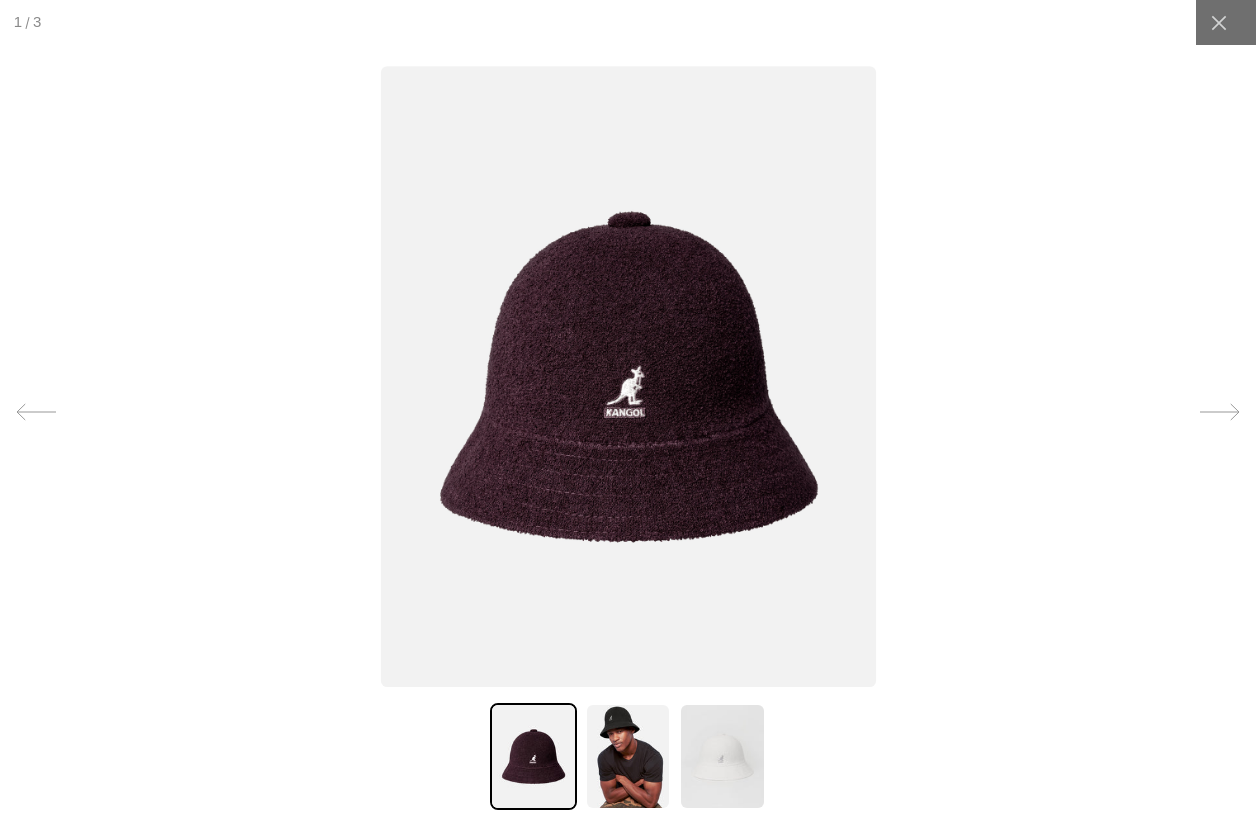 scroll, scrollTop: 0, scrollLeft: 0, axis: both 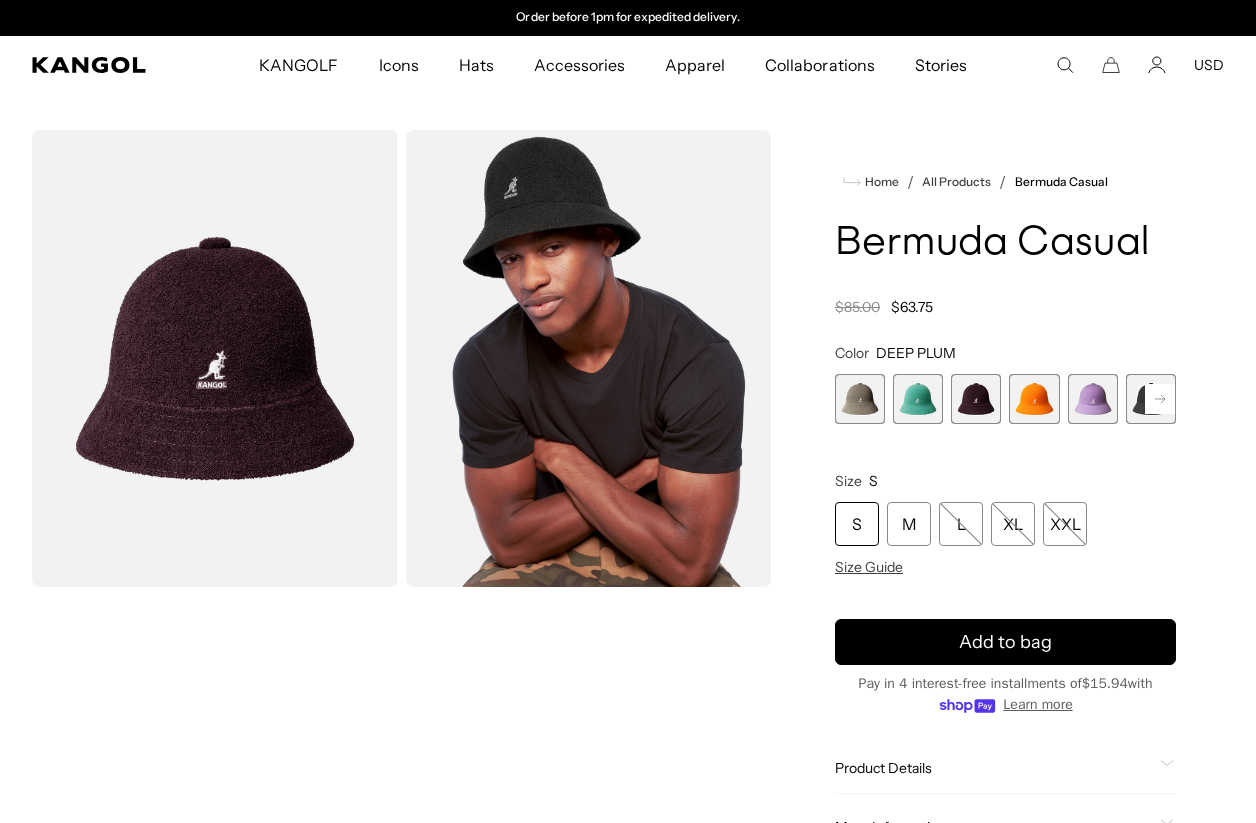 click at bounding box center [1034, 399] 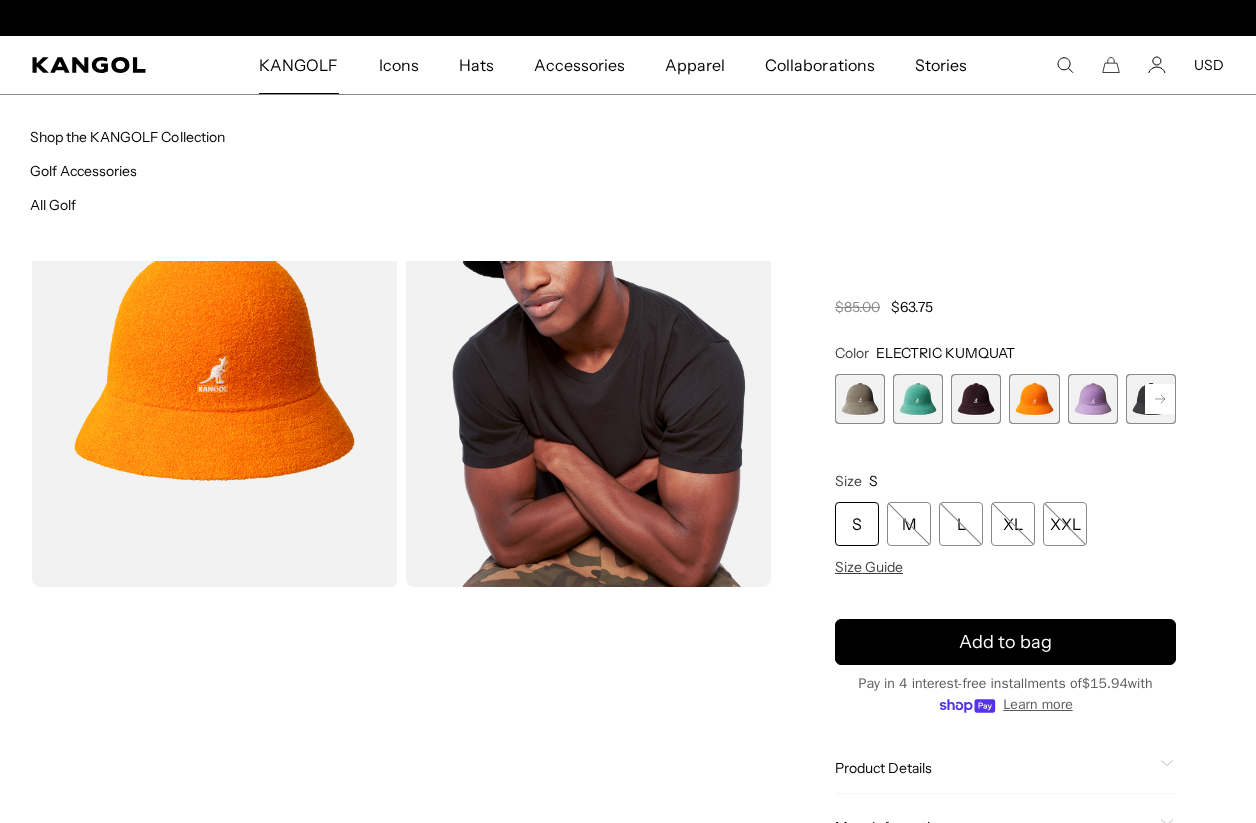 scroll, scrollTop: 0, scrollLeft: 0, axis: both 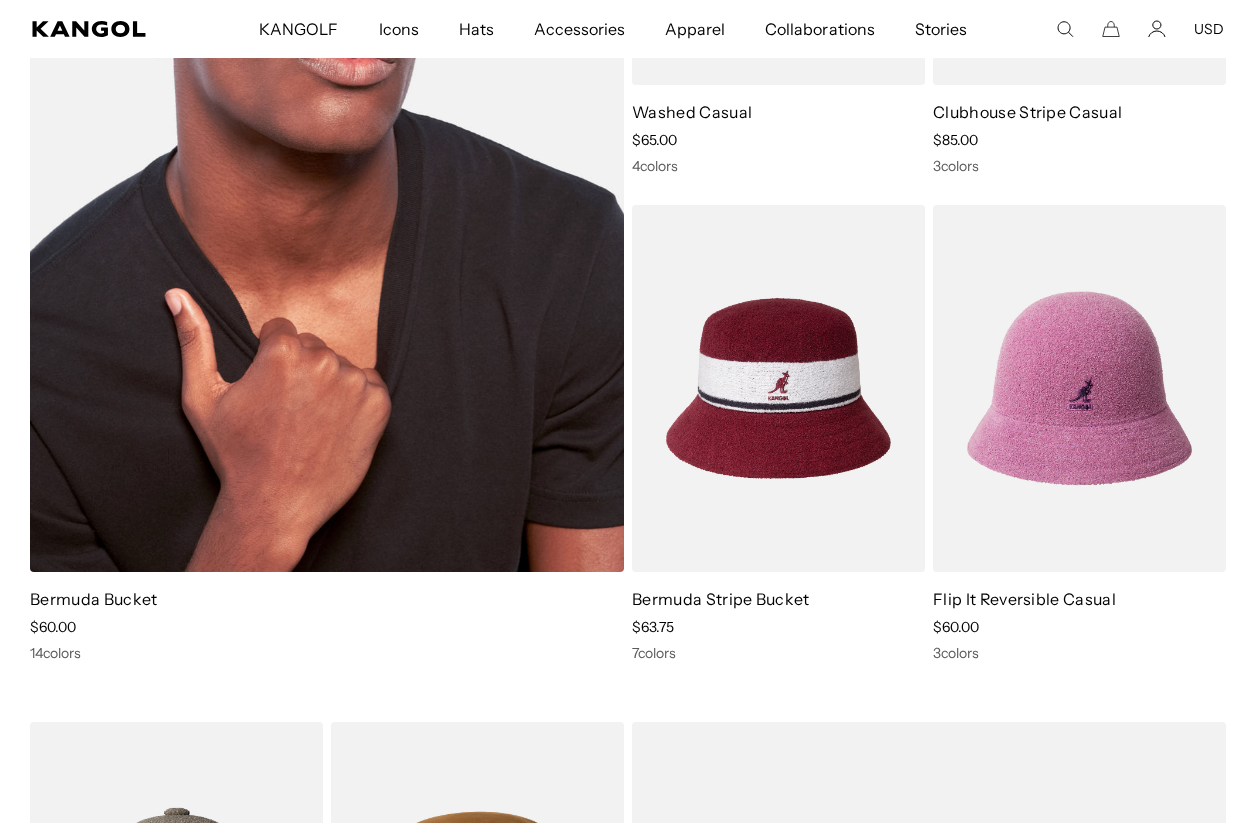 click at bounding box center [327, 145] 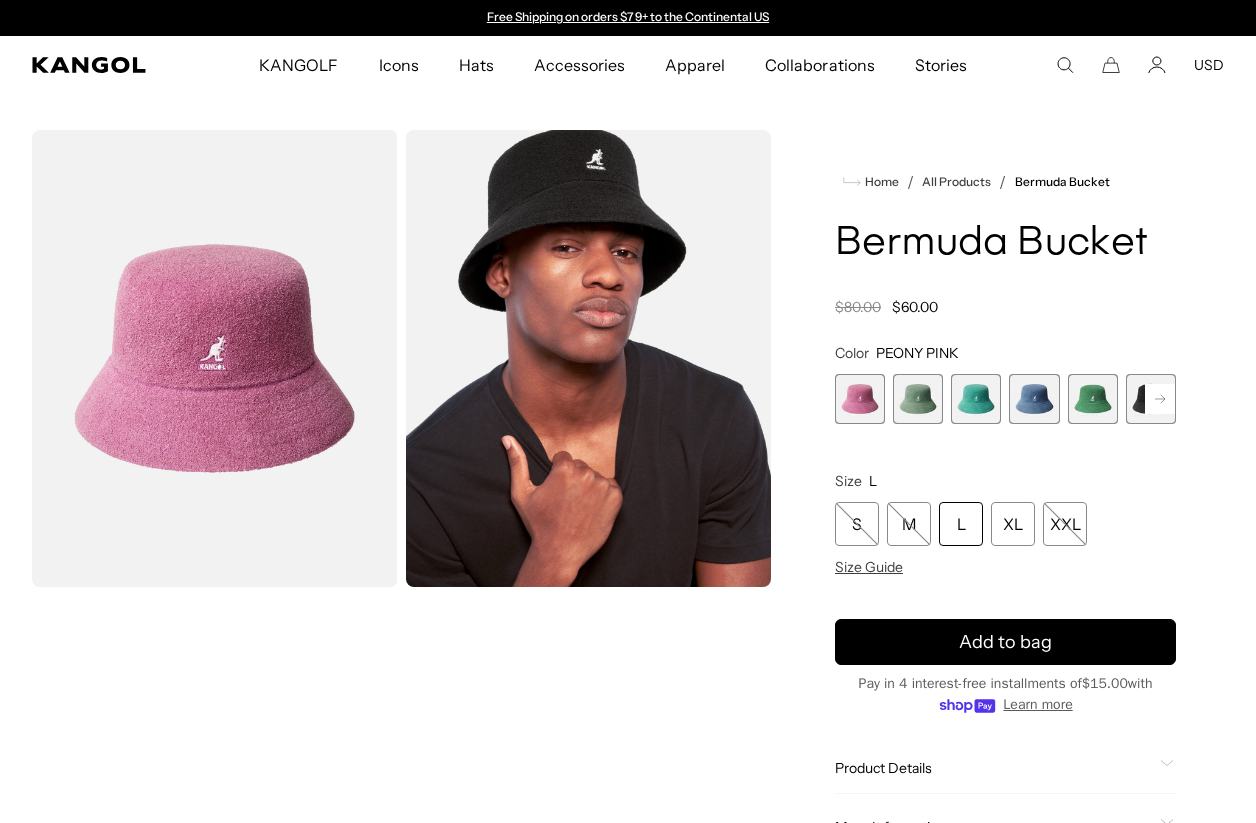 scroll, scrollTop: 0, scrollLeft: 0, axis: both 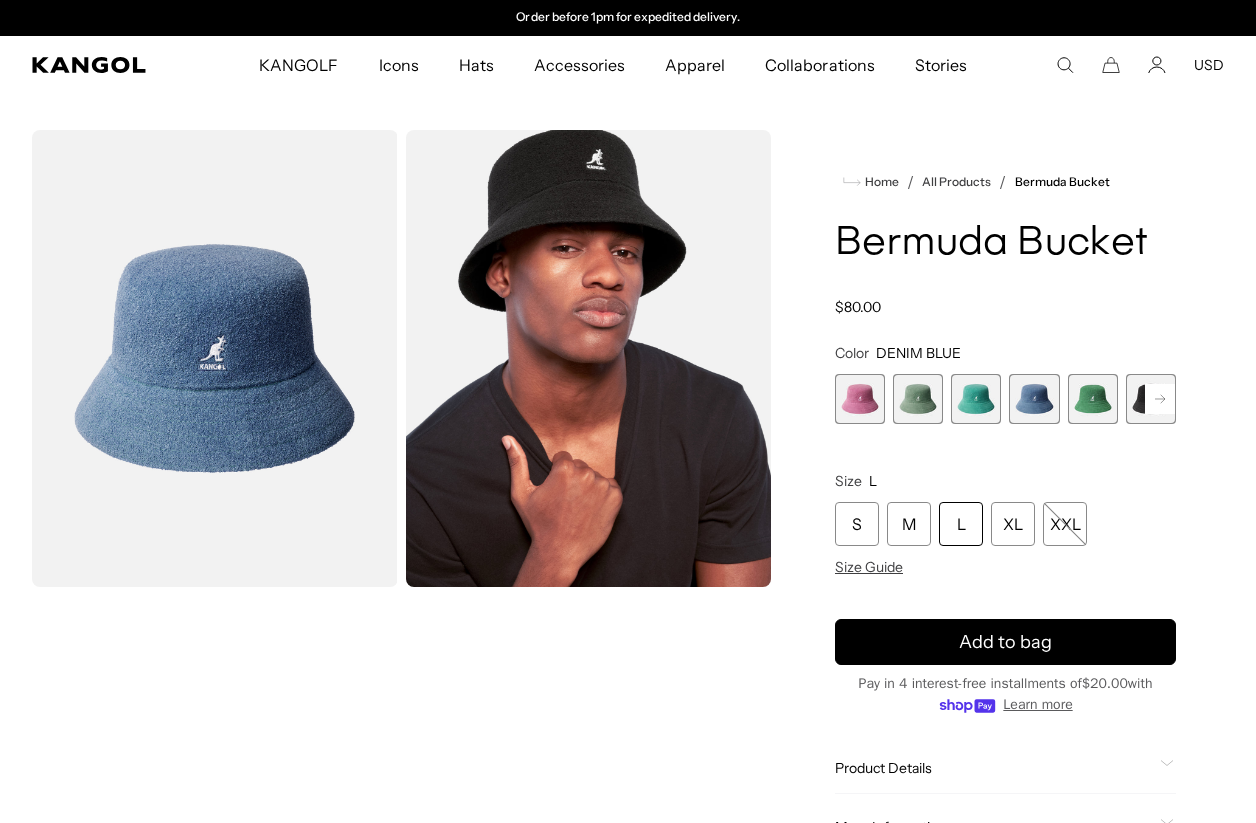 click at bounding box center (1093, 399) 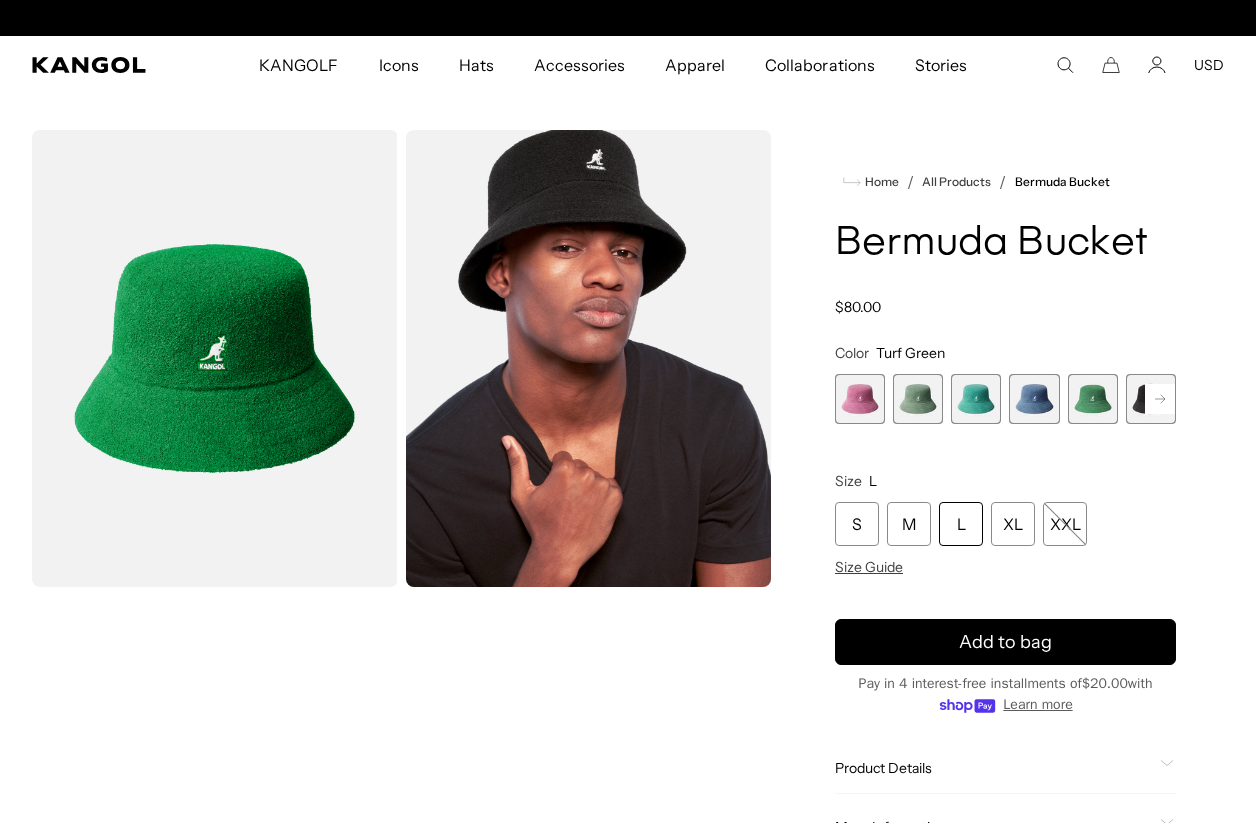 scroll, scrollTop: 0, scrollLeft: 0, axis: both 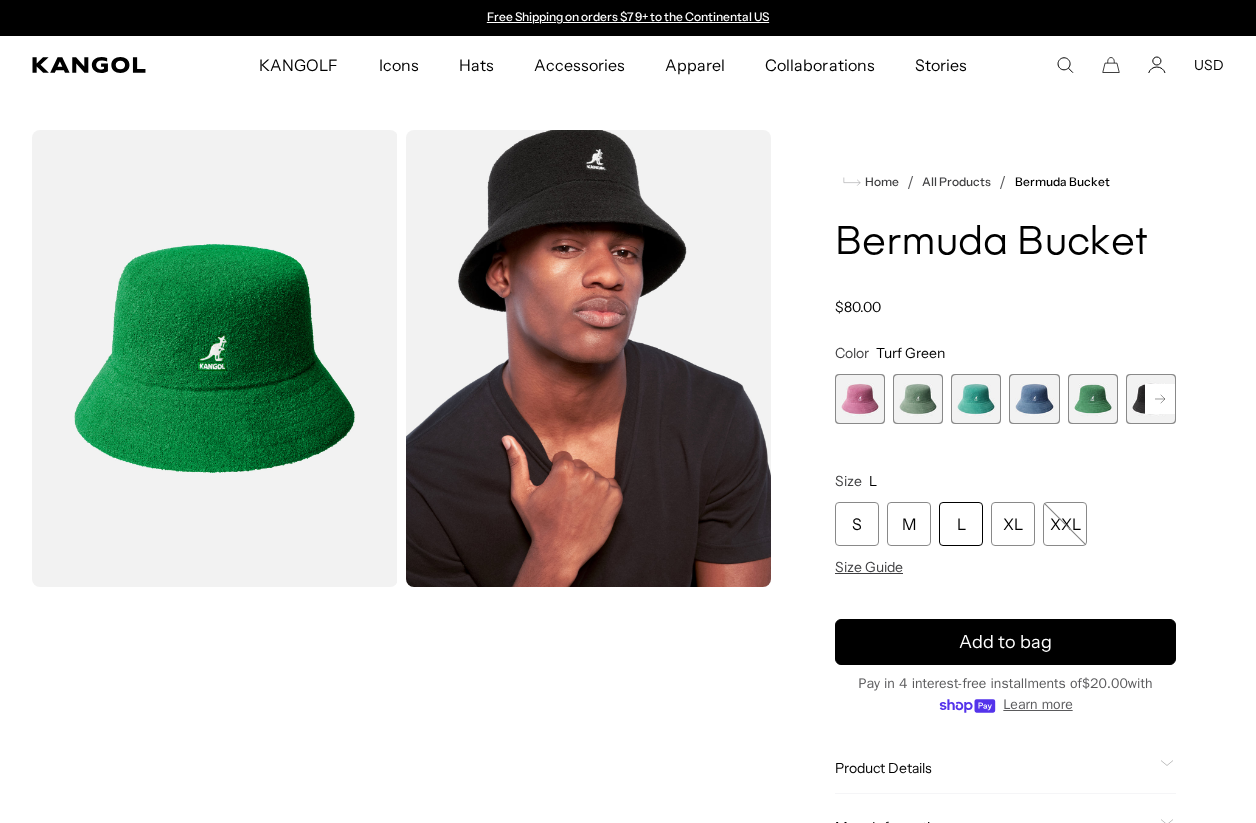 click 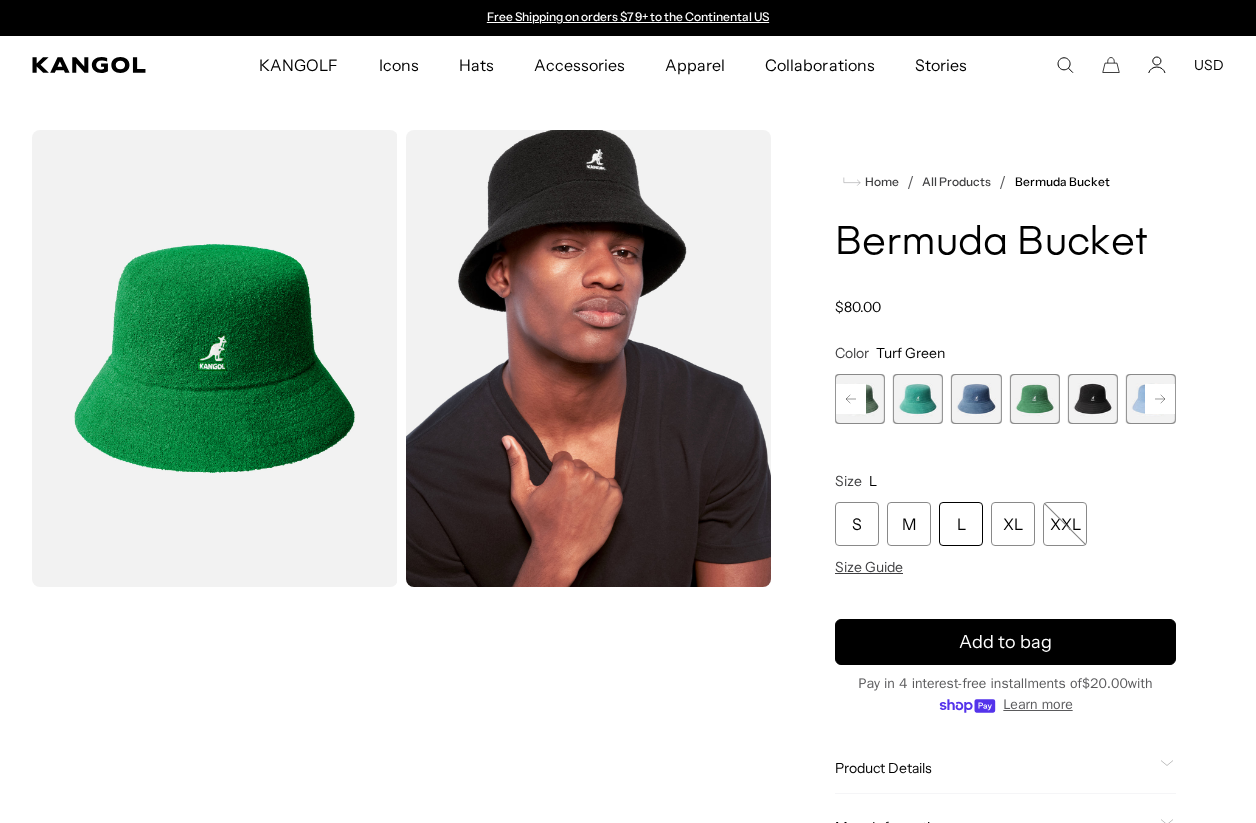 click 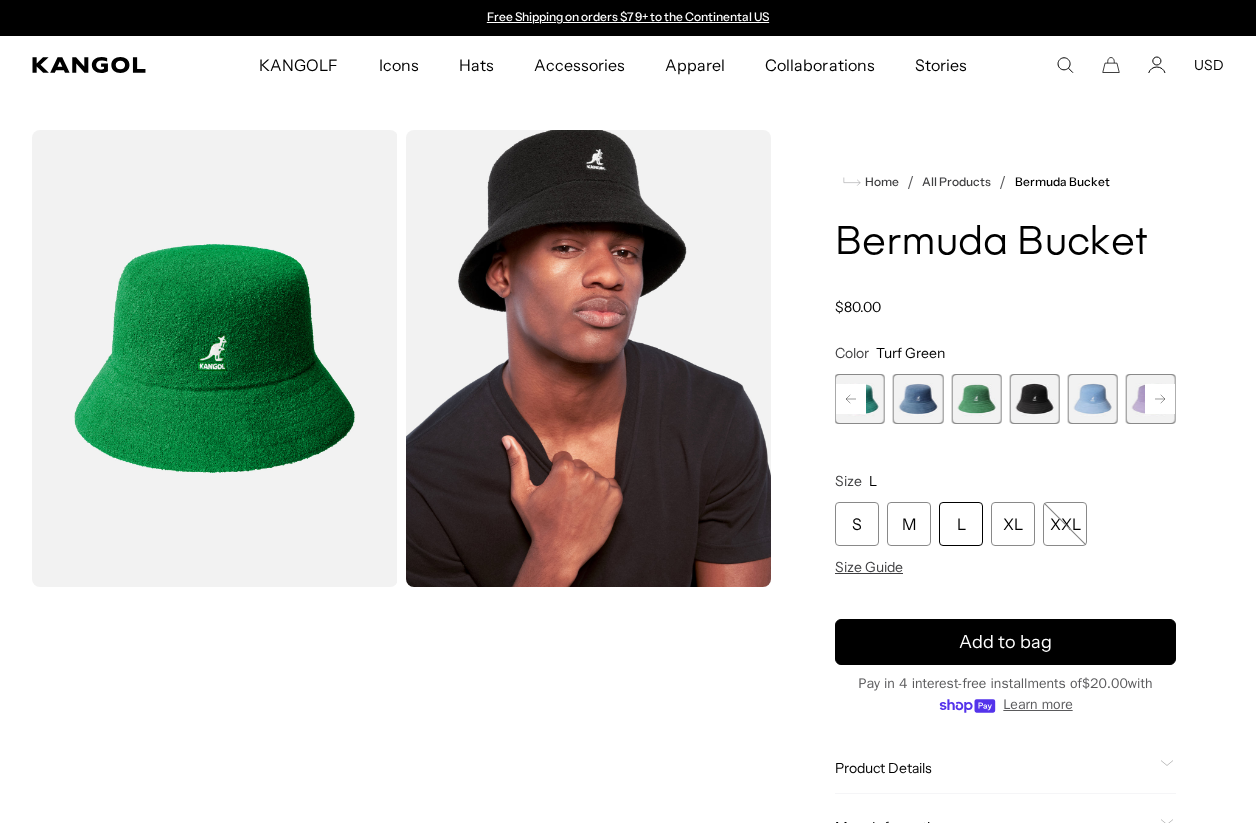 click 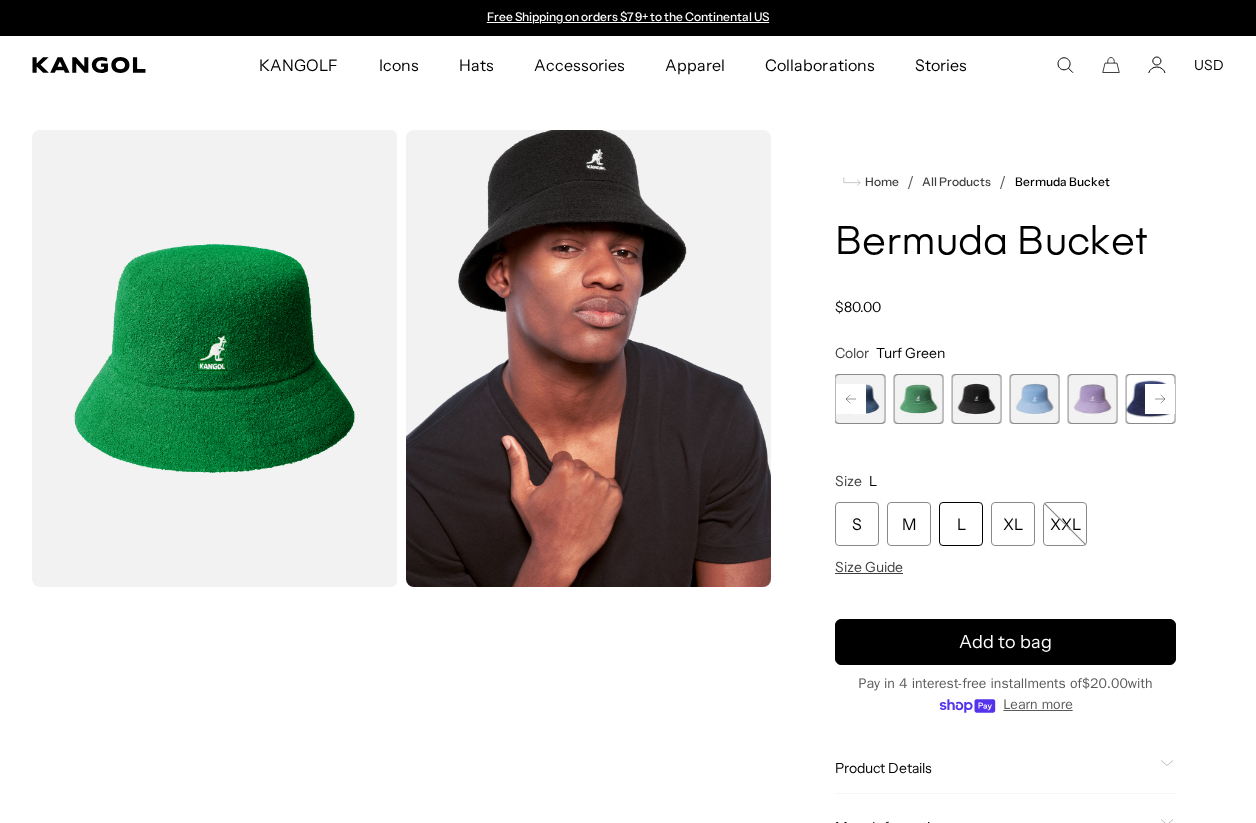 click 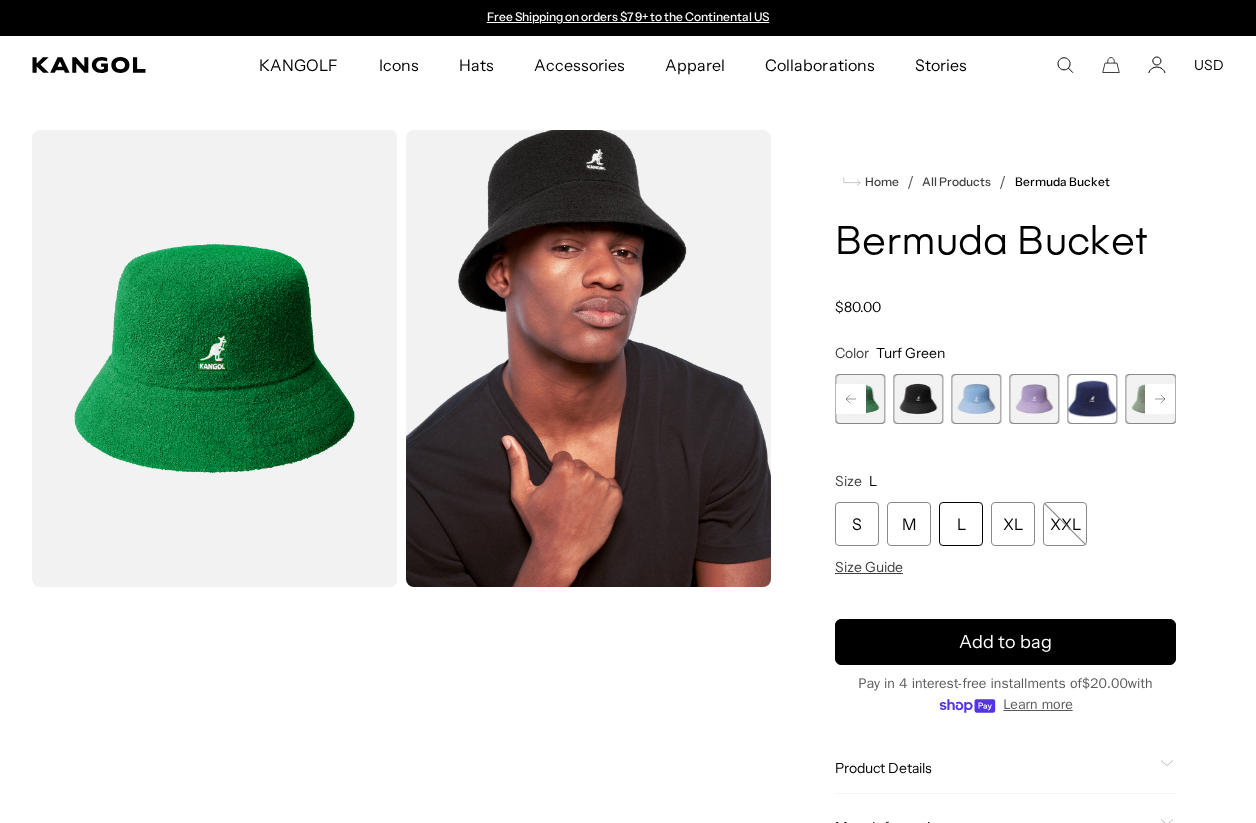 click at bounding box center (918, 399) 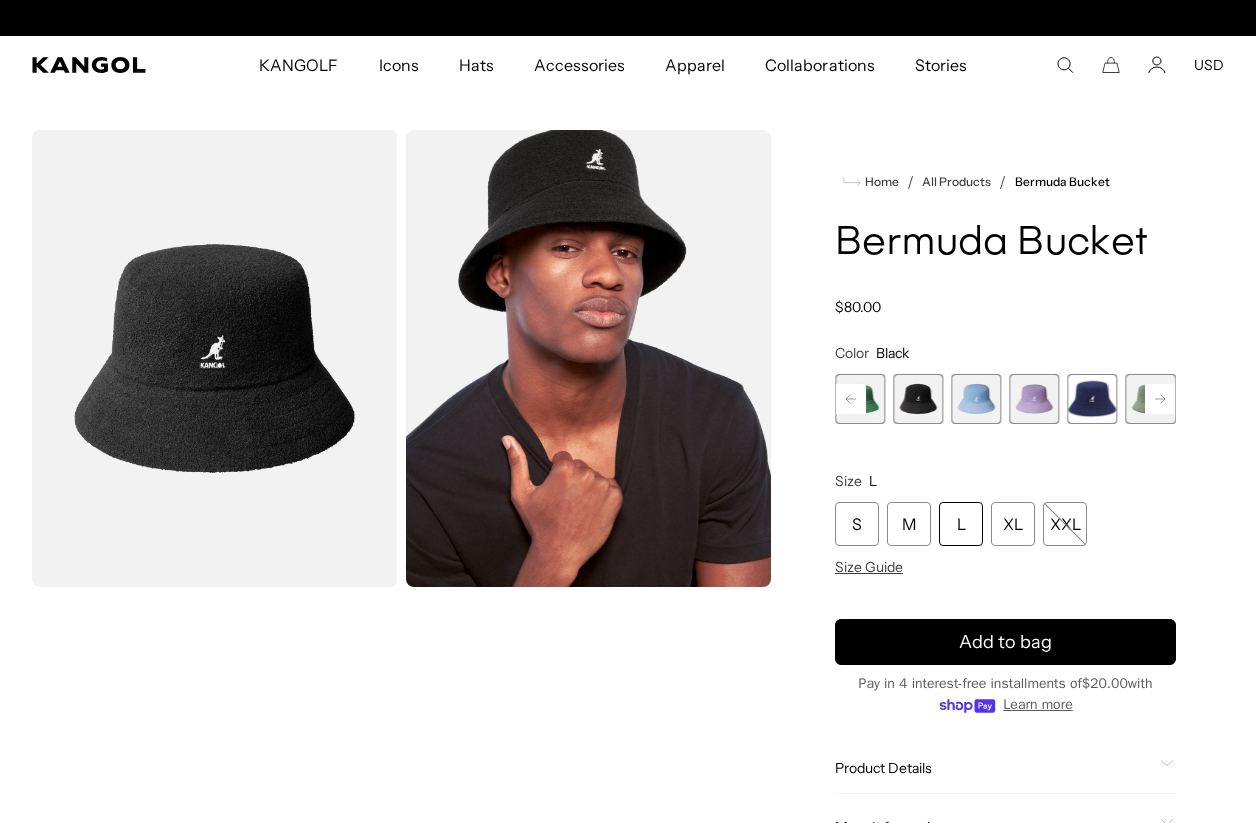 scroll, scrollTop: 0, scrollLeft: 412, axis: horizontal 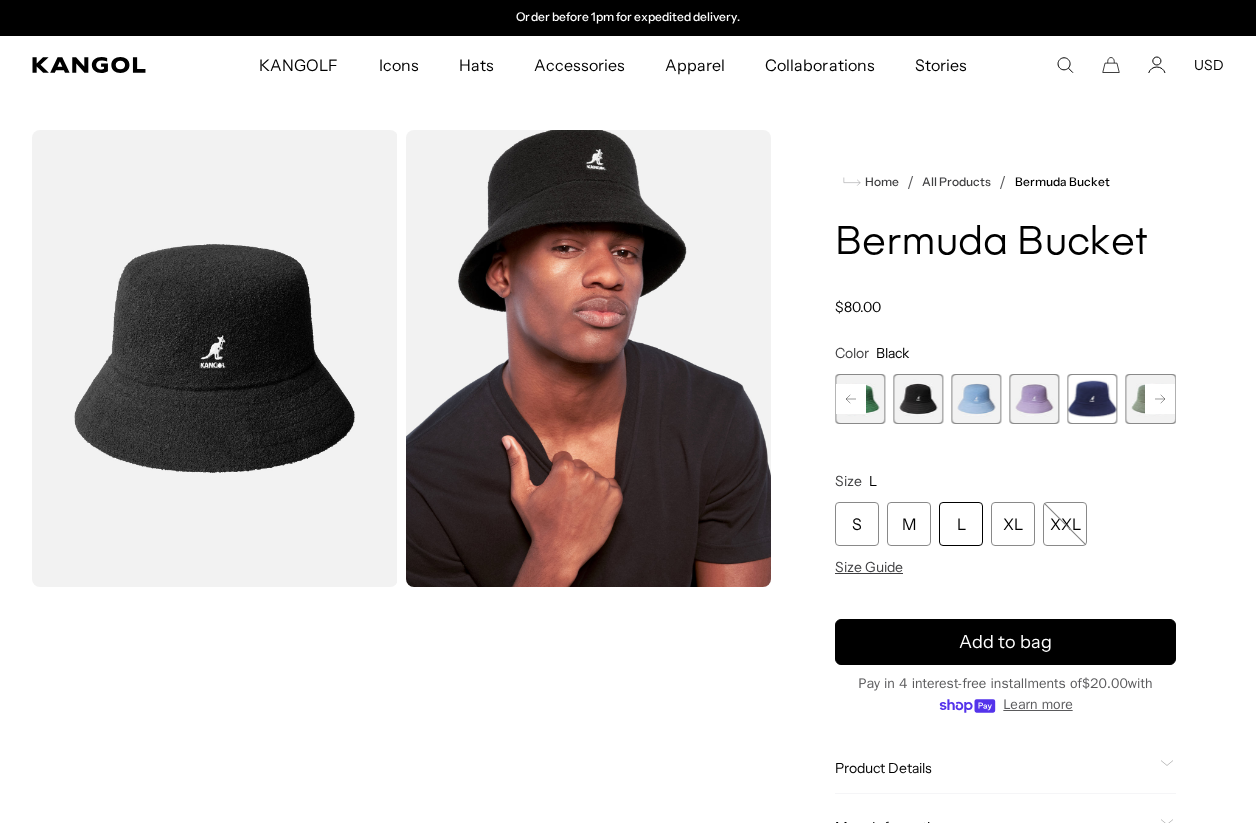 click at bounding box center (976, 399) 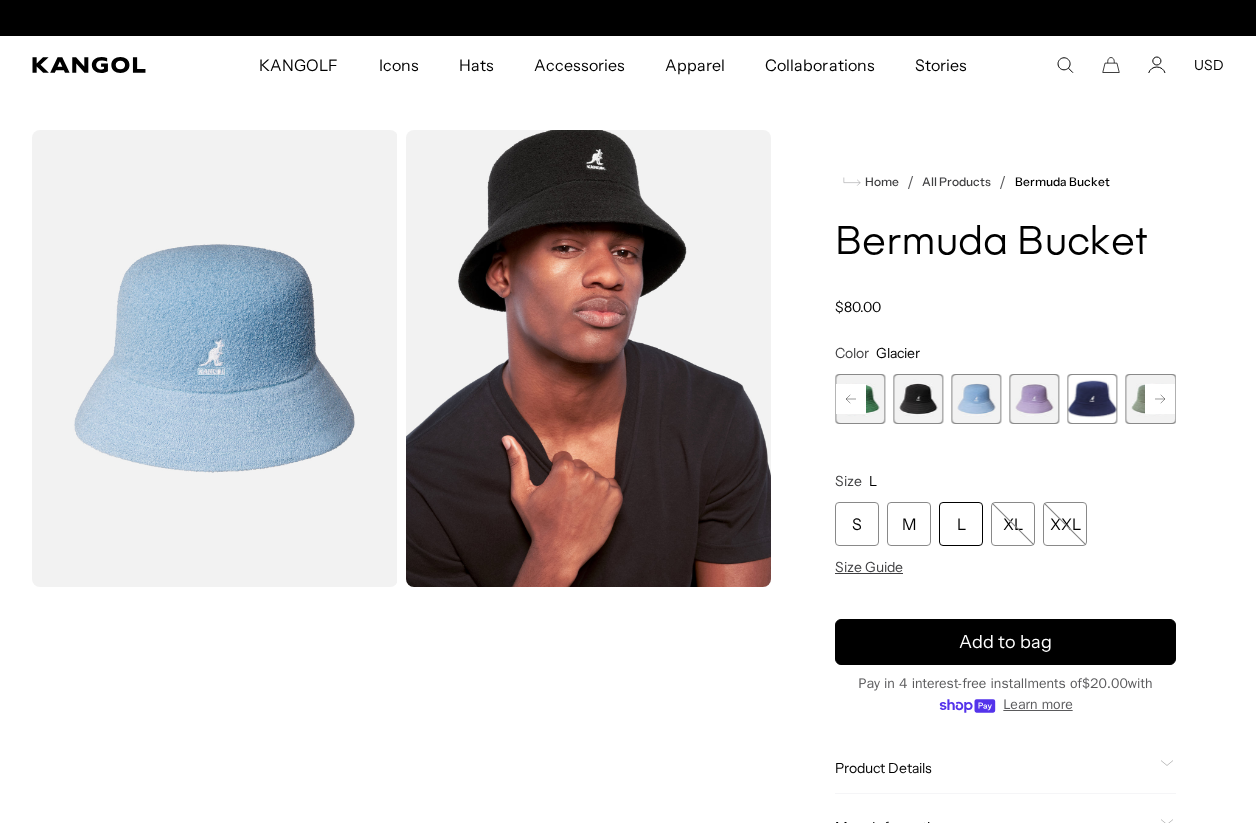 scroll, scrollTop: 0, scrollLeft: 0, axis: both 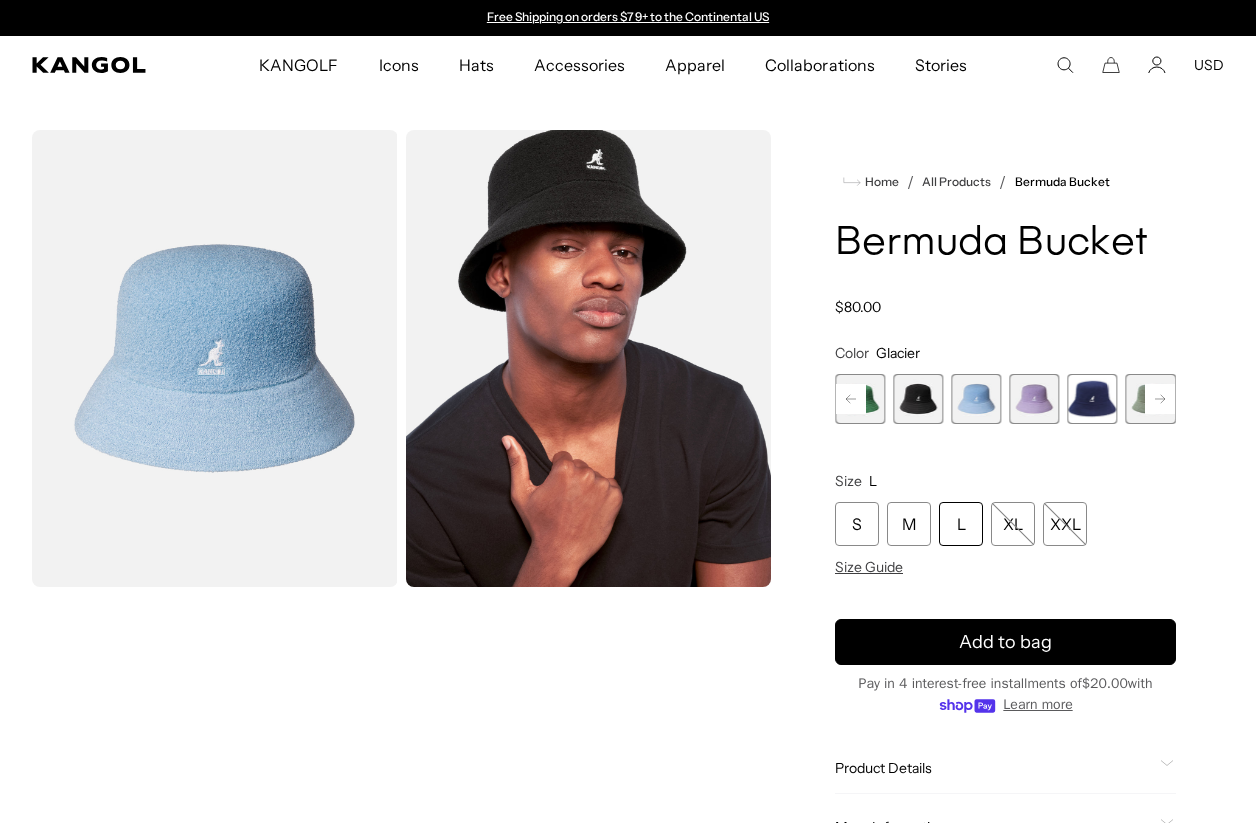 click at bounding box center [1034, 399] 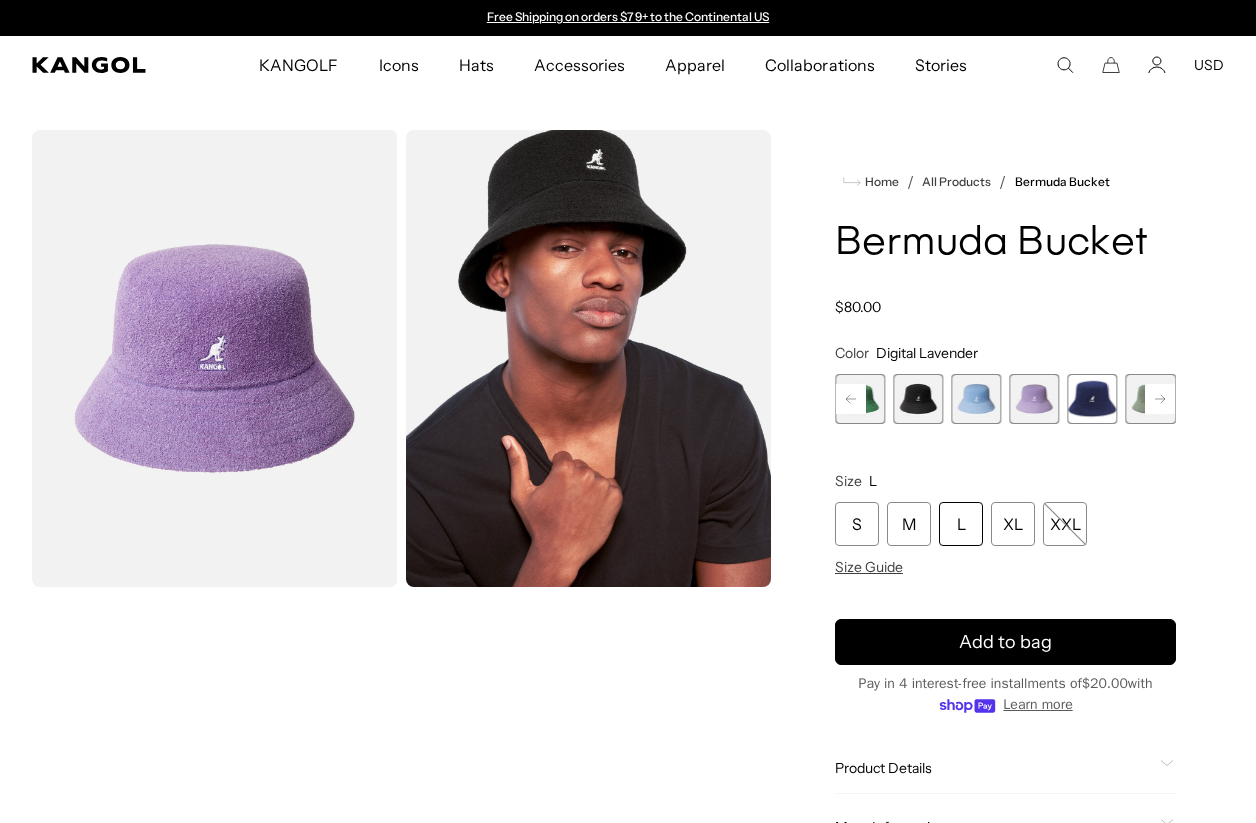 click at bounding box center (1093, 399) 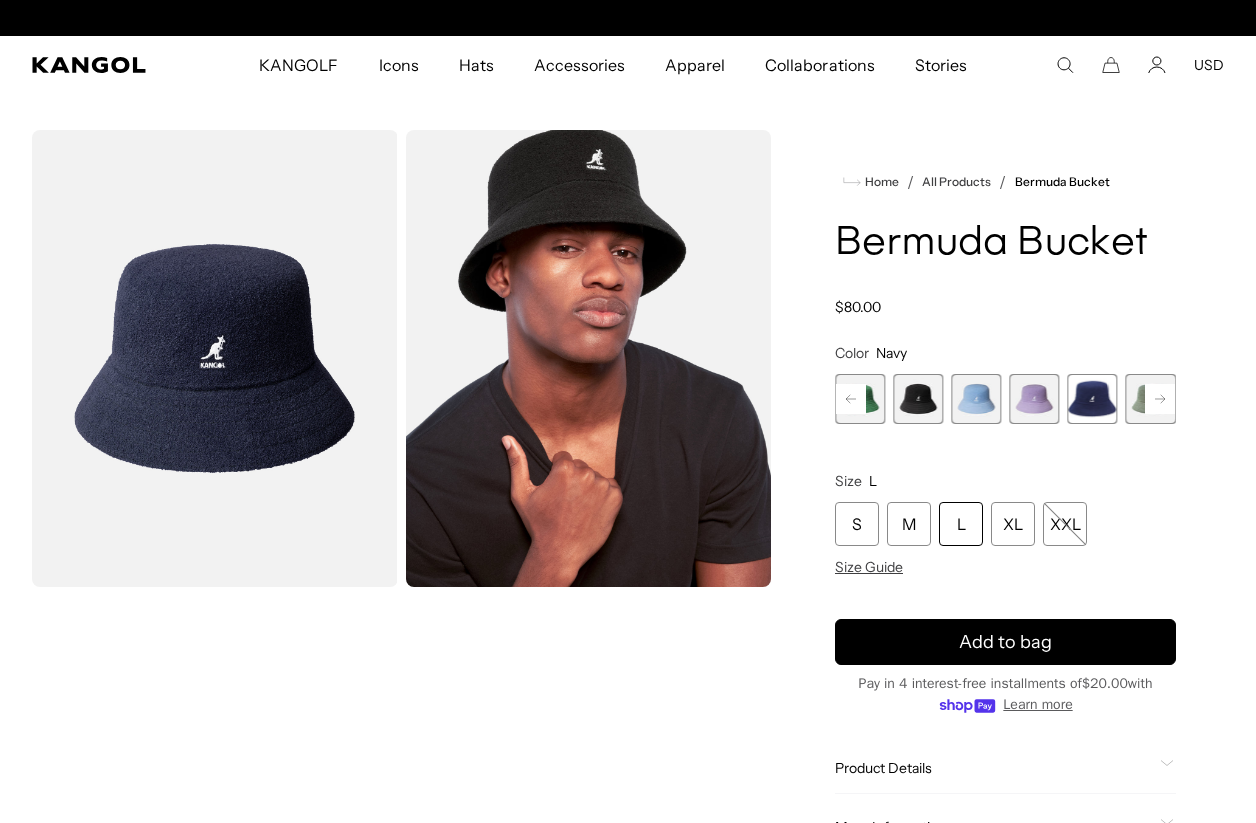 scroll, scrollTop: 0, scrollLeft: 412, axis: horizontal 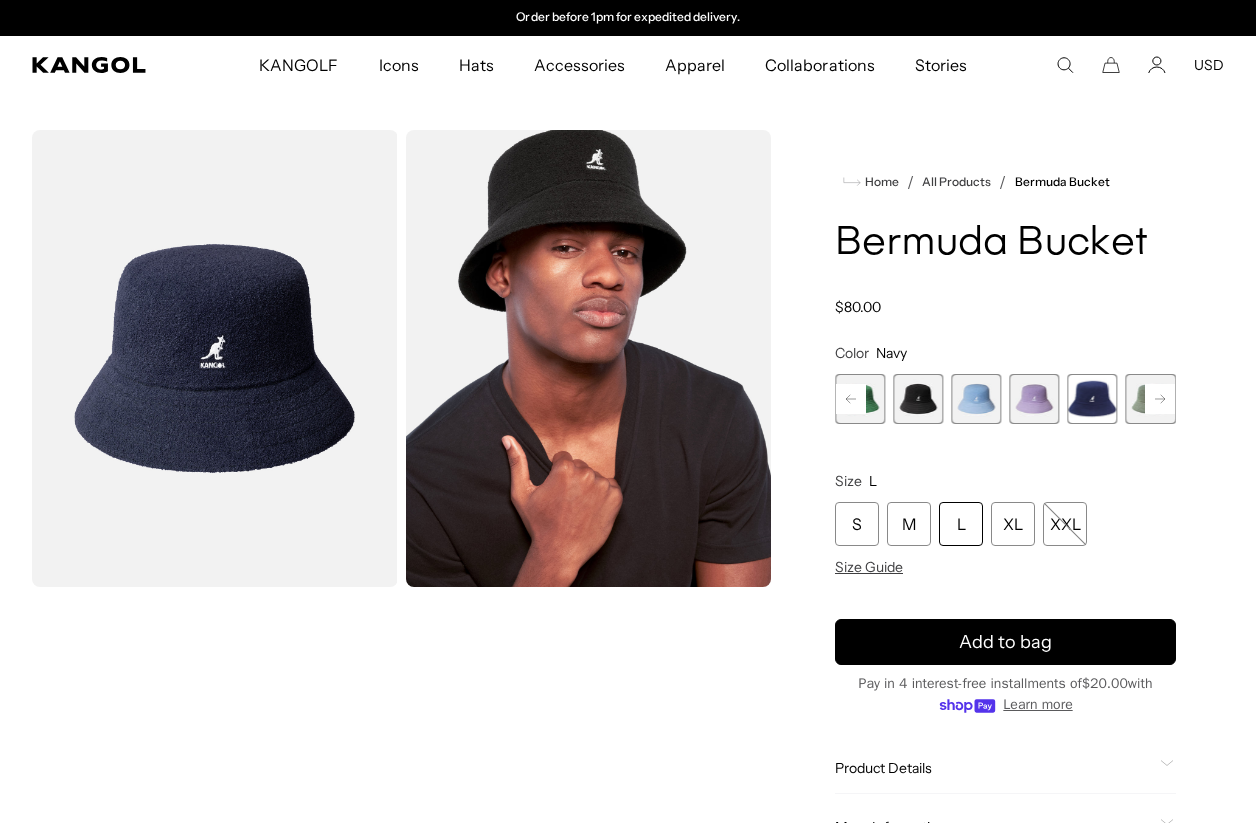 click 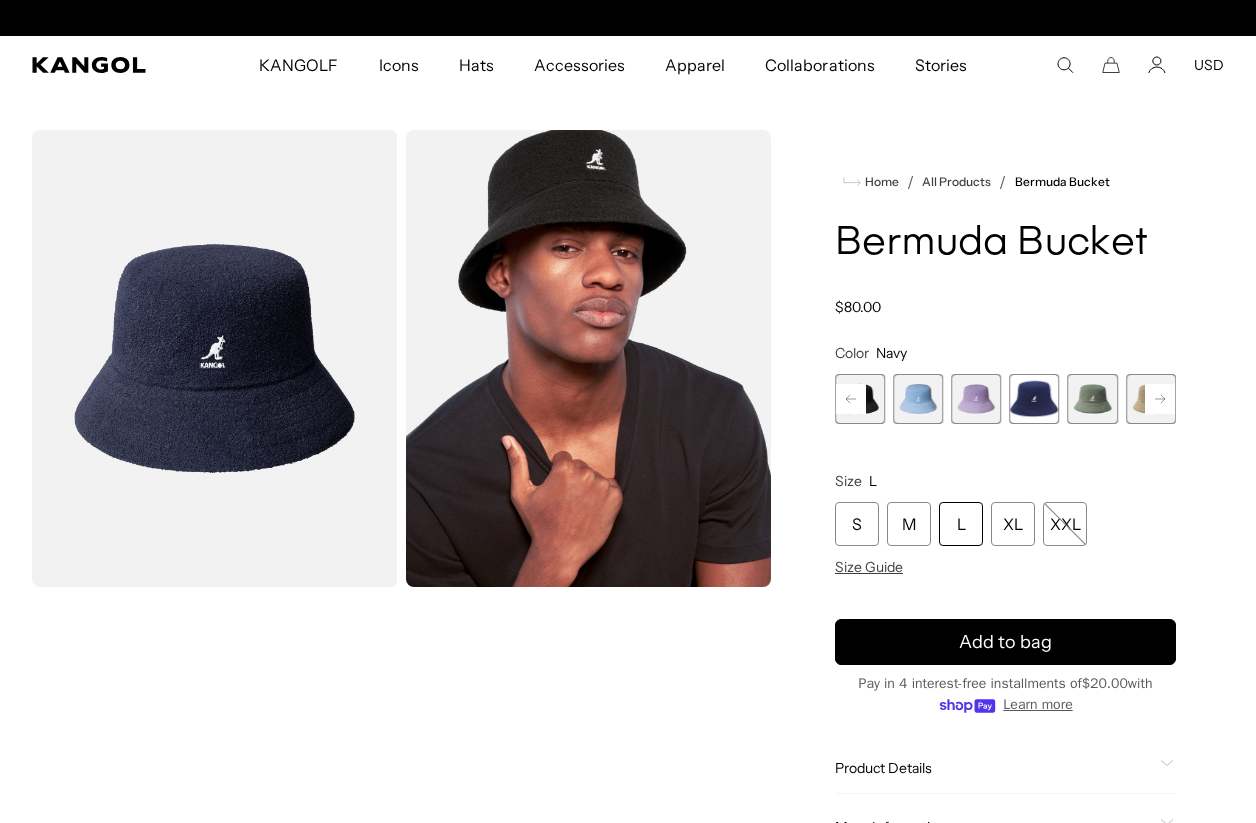 scroll, scrollTop: 0, scrollLeft: 0, axis: both 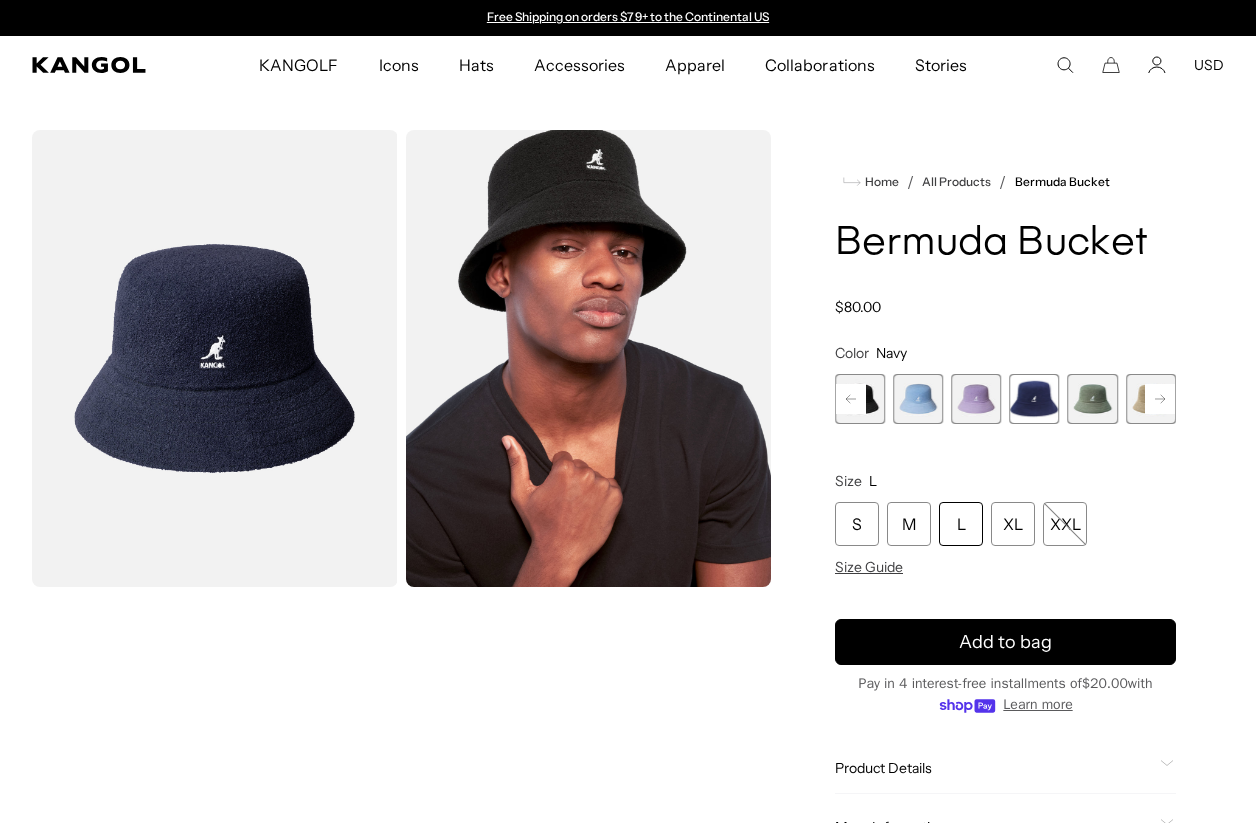 click 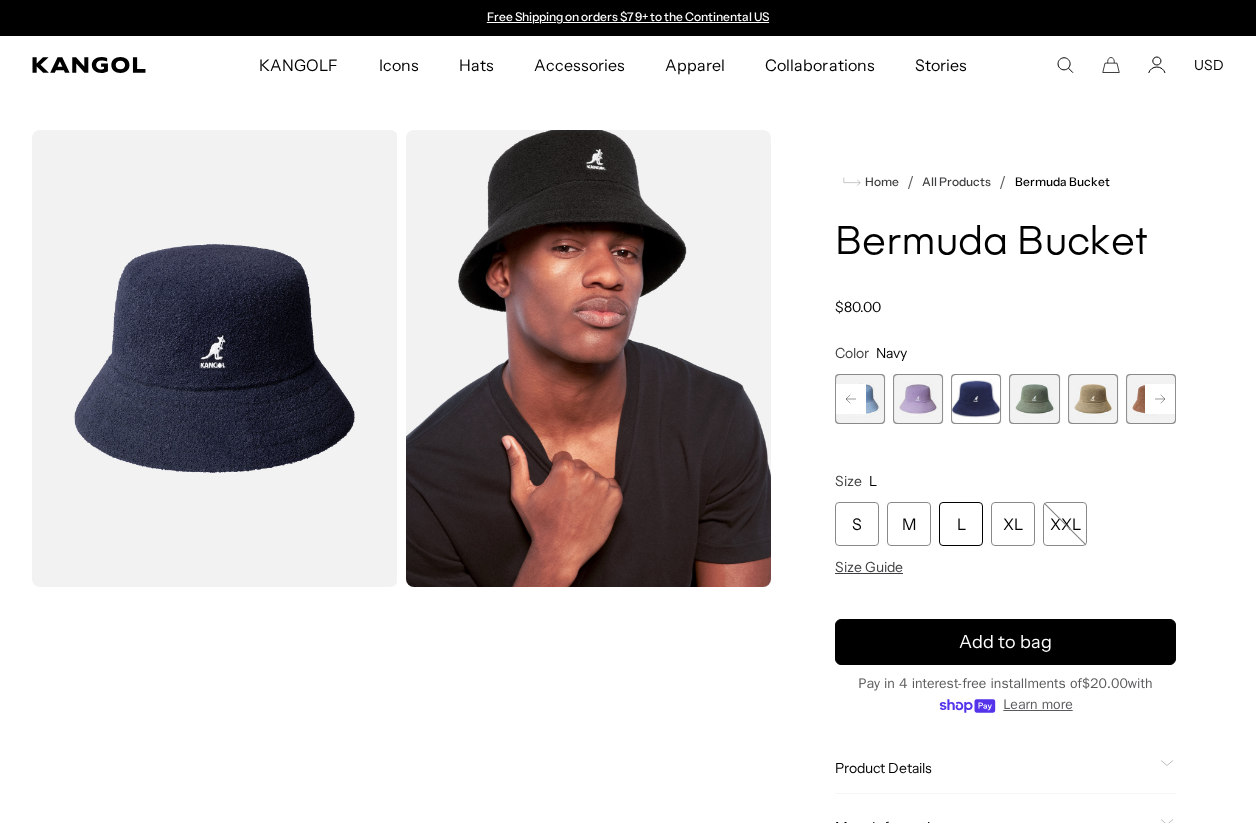 click 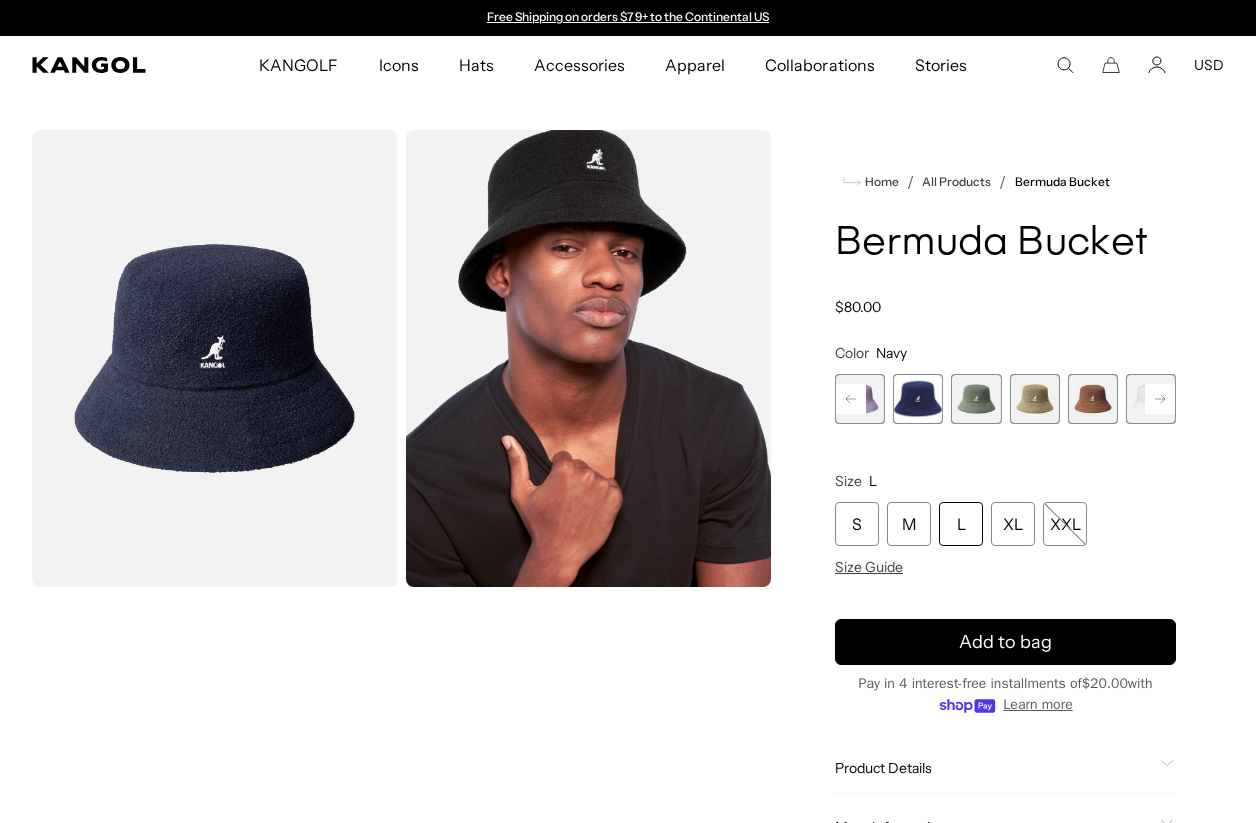 click 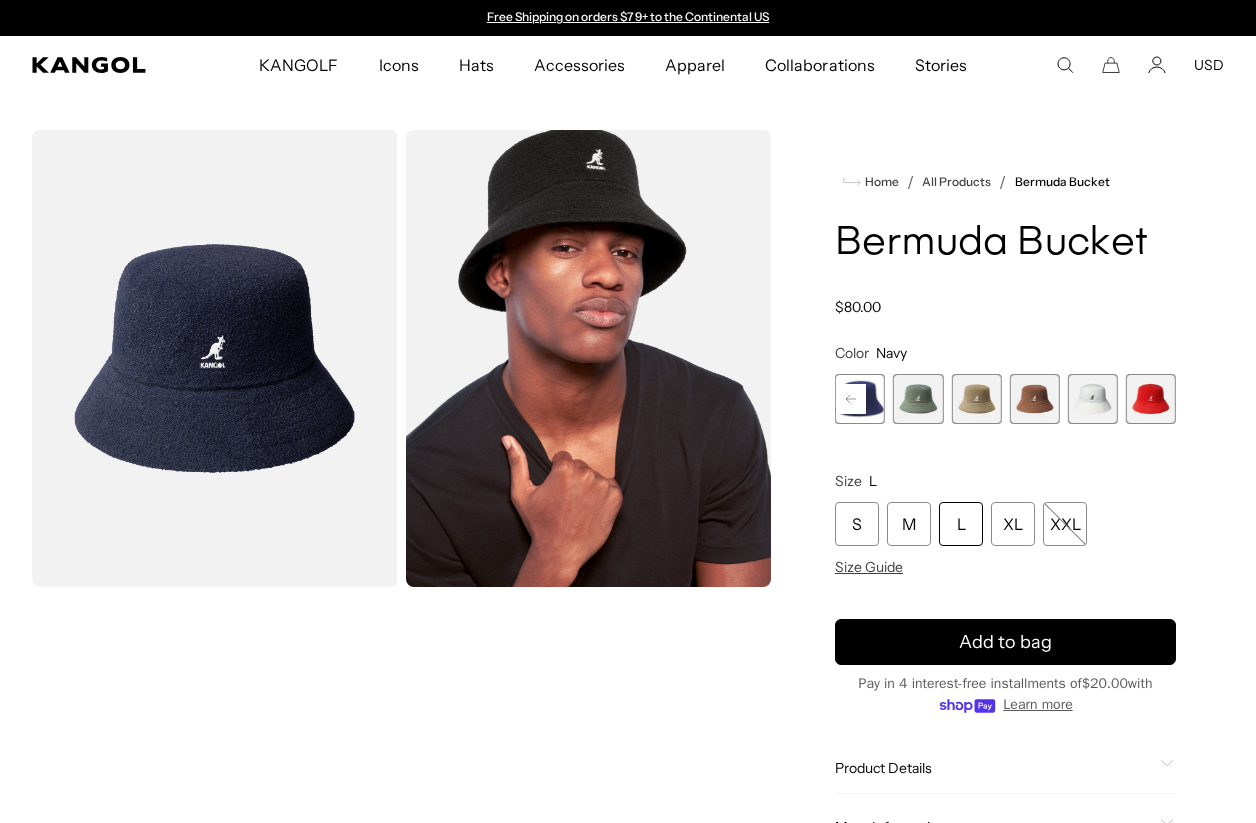 click at bounding box center (1151, 399) 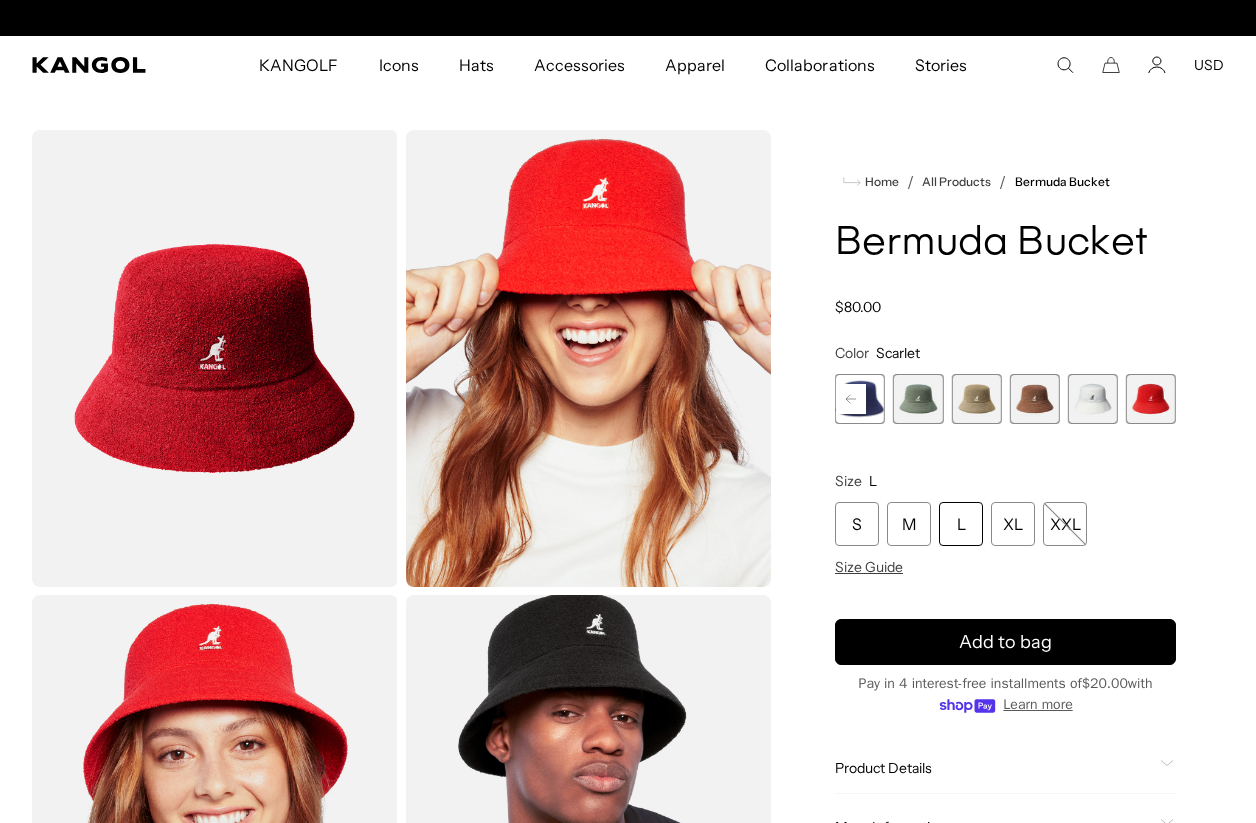 click at bounding box center (1035, 399) 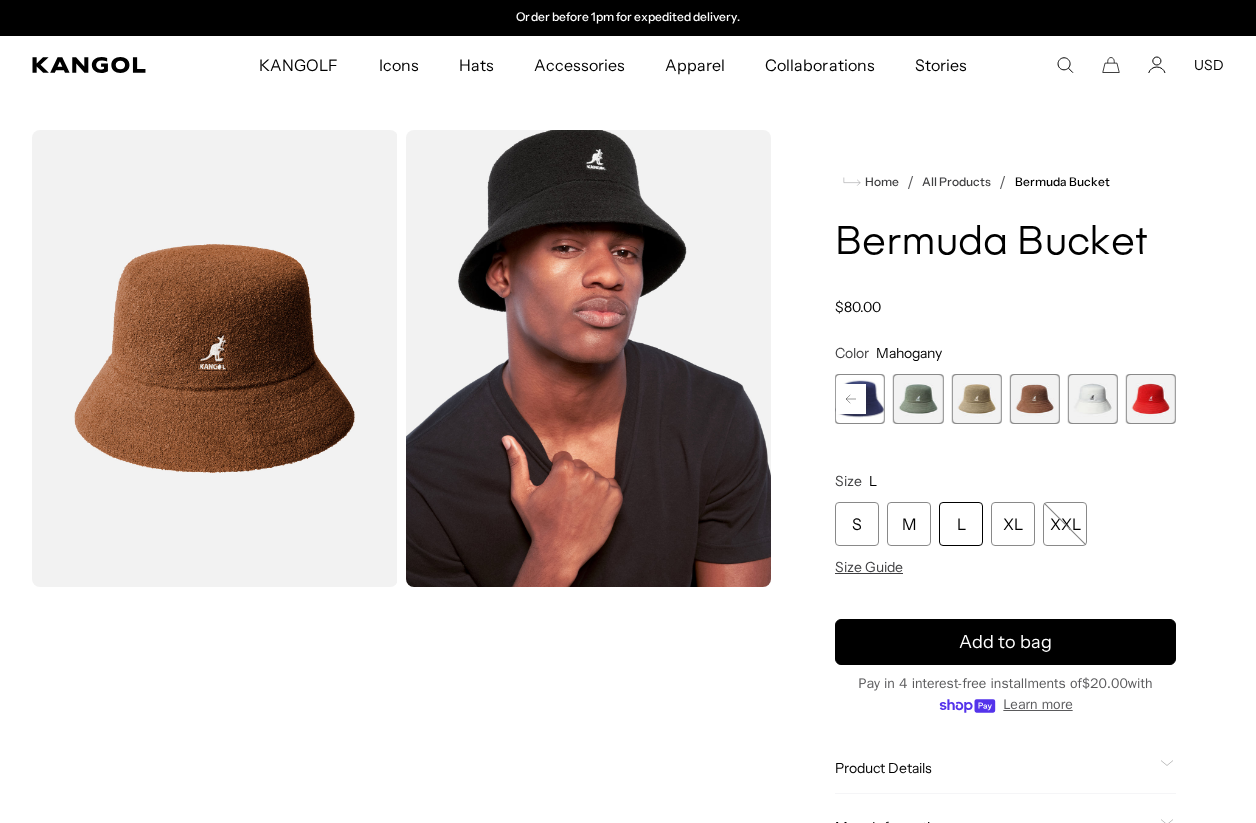 click at bounding box center [1151, 399] 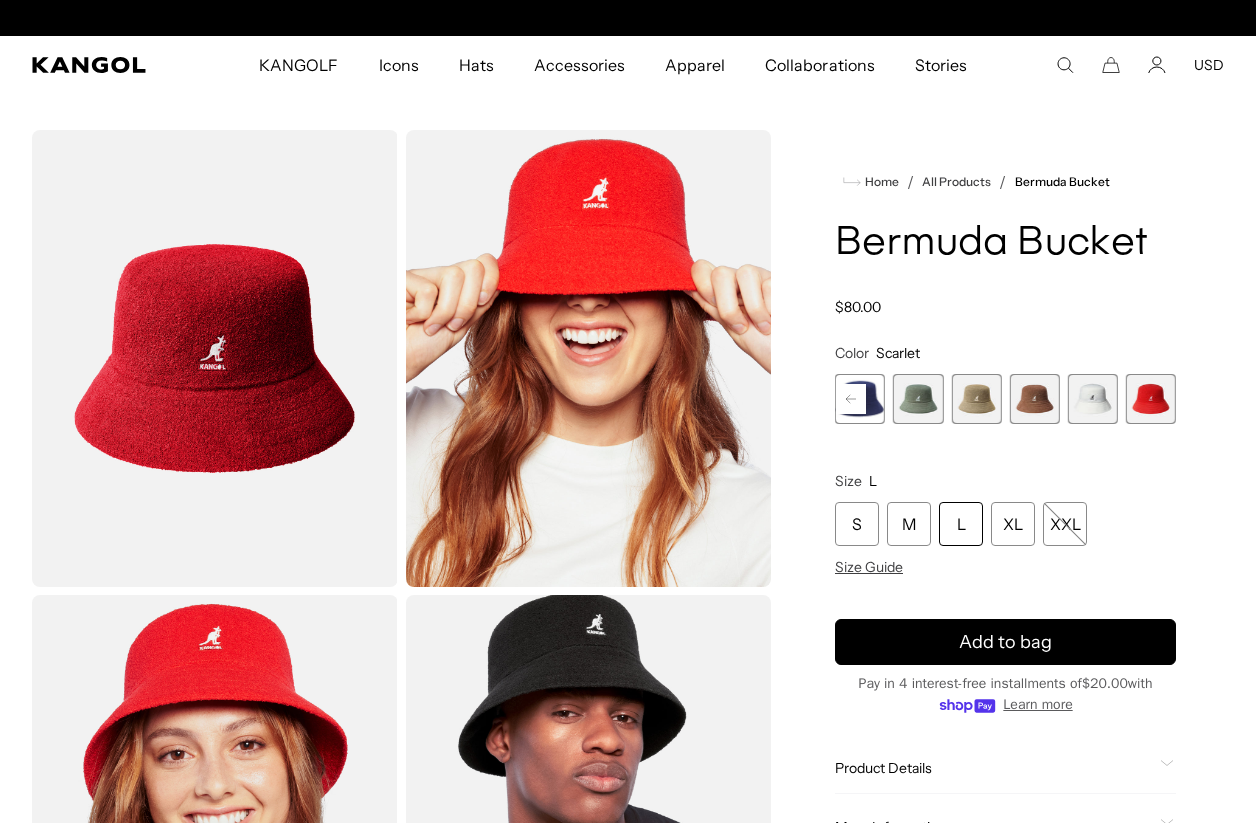 scroll, scrollTop: 0, scrollLeft: 0, axis: both 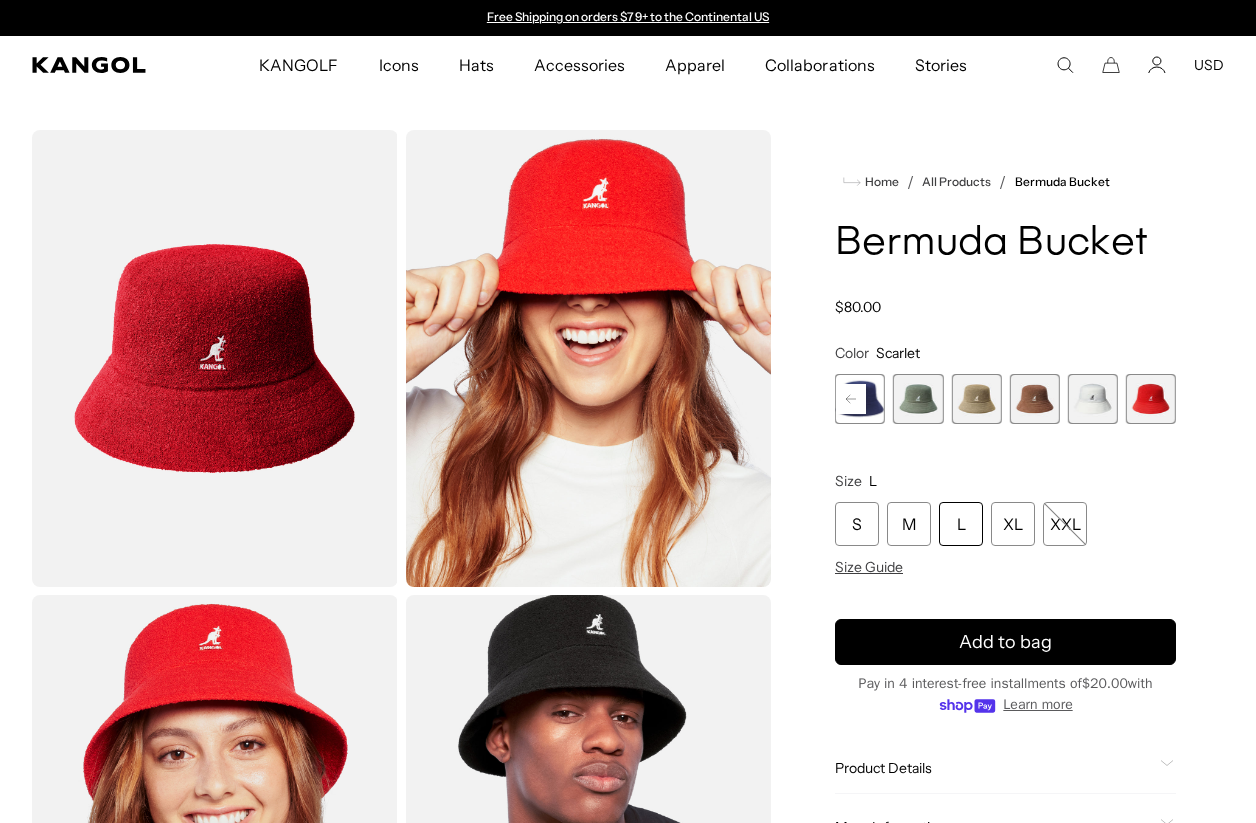 click 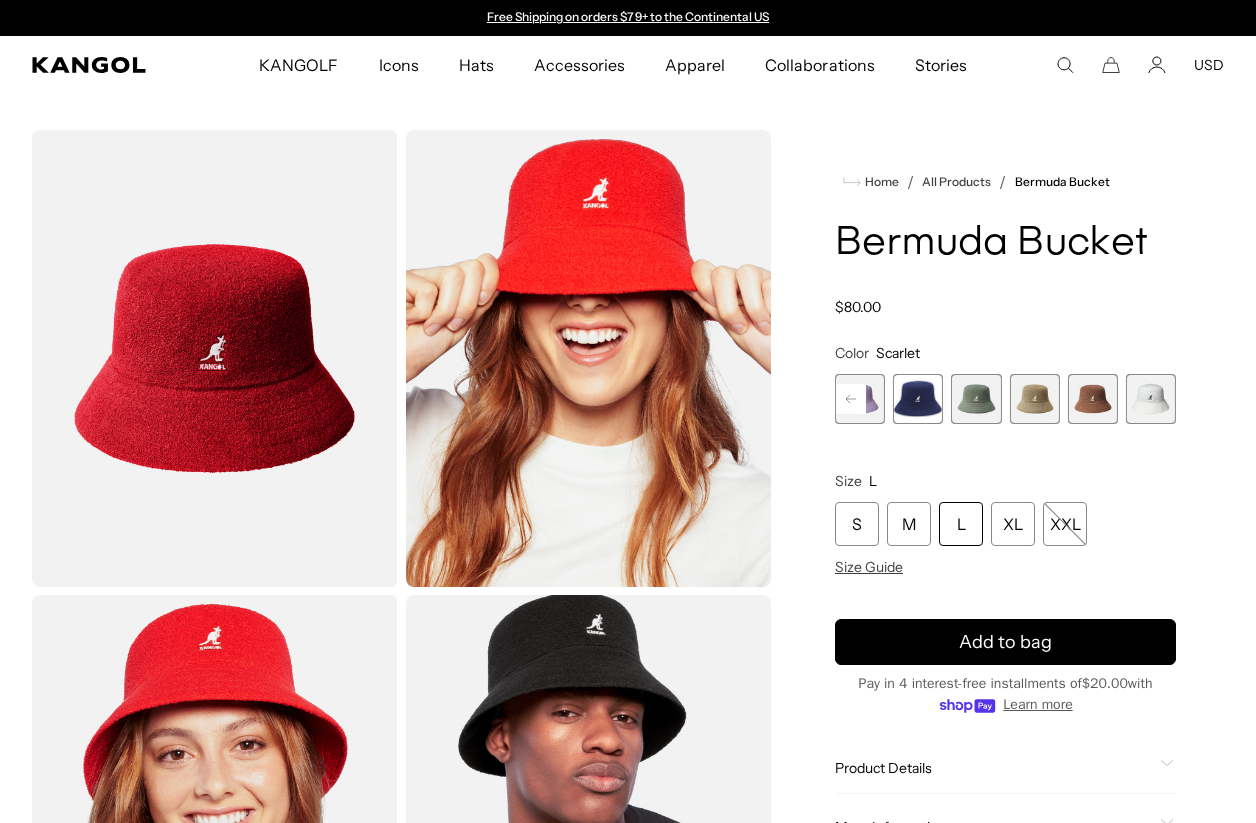 click 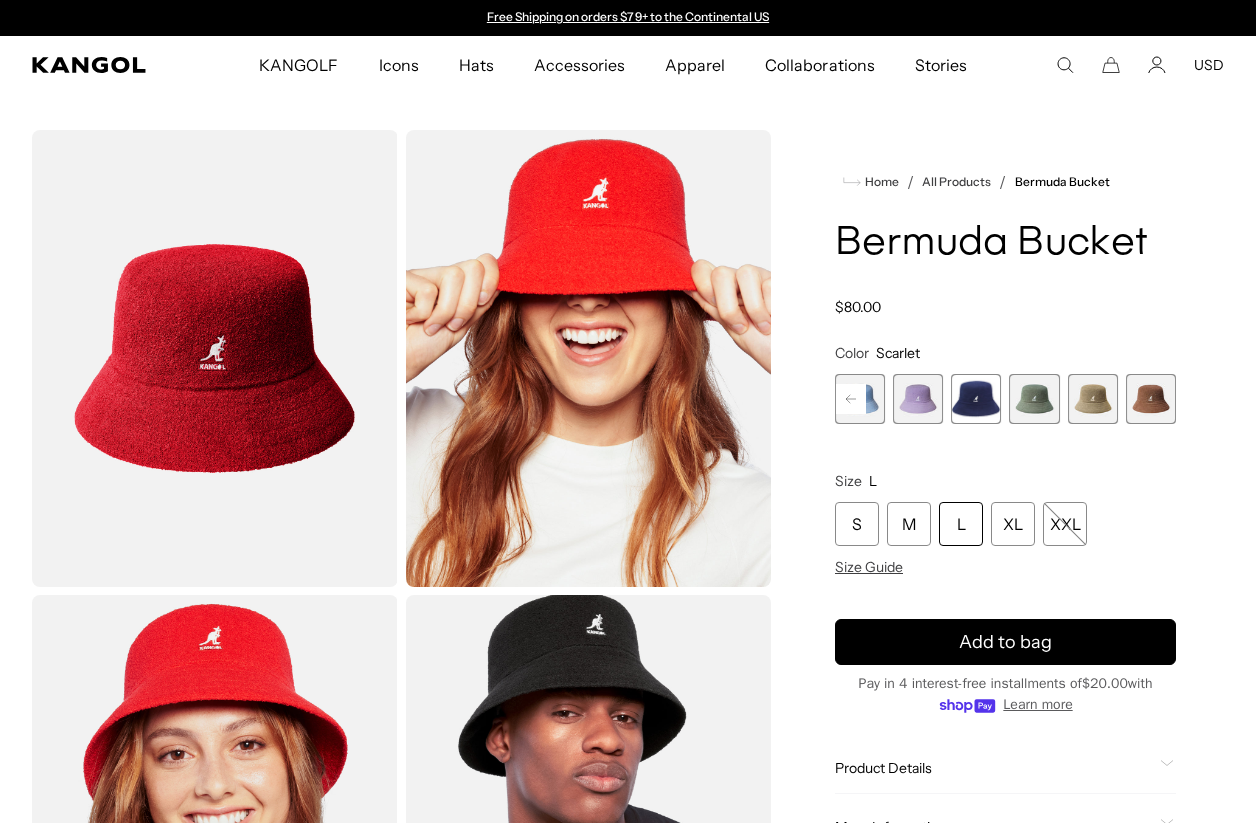 click 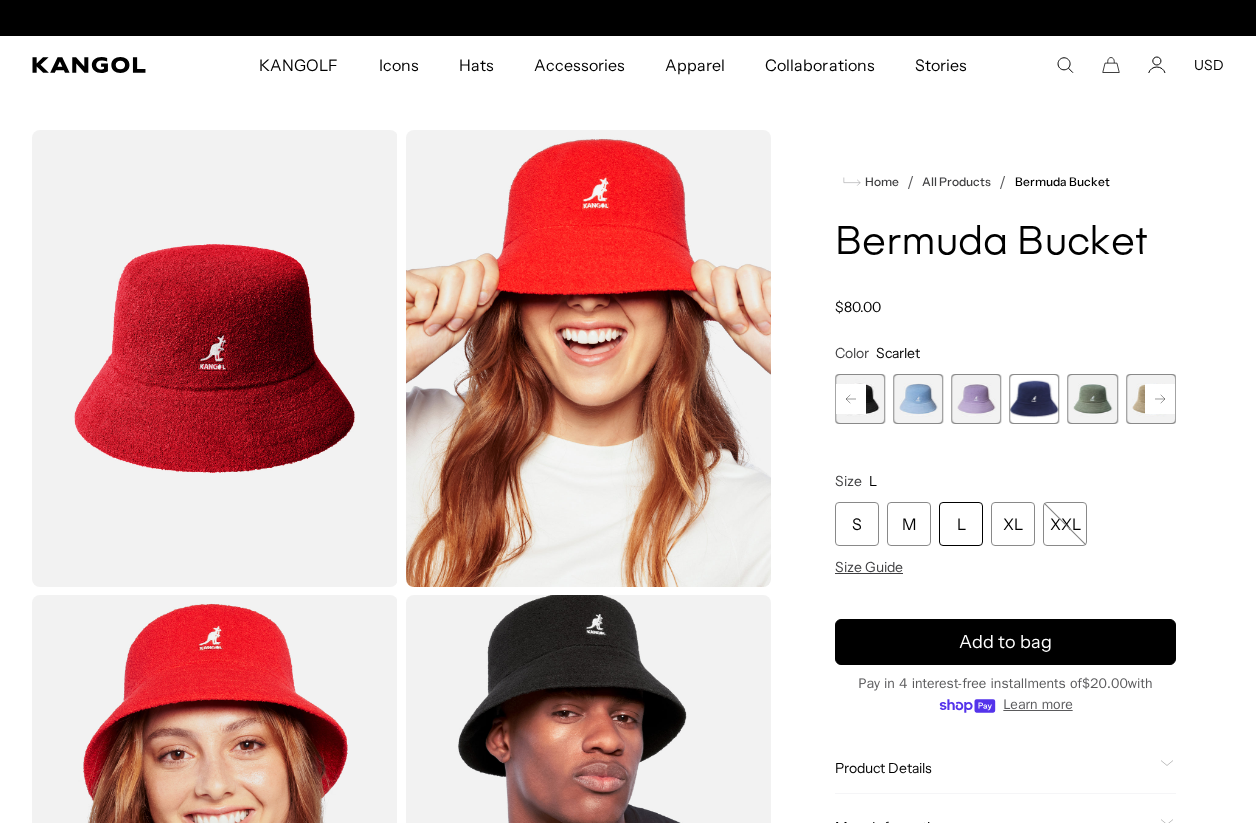 click at bounding box center [1034, 399] 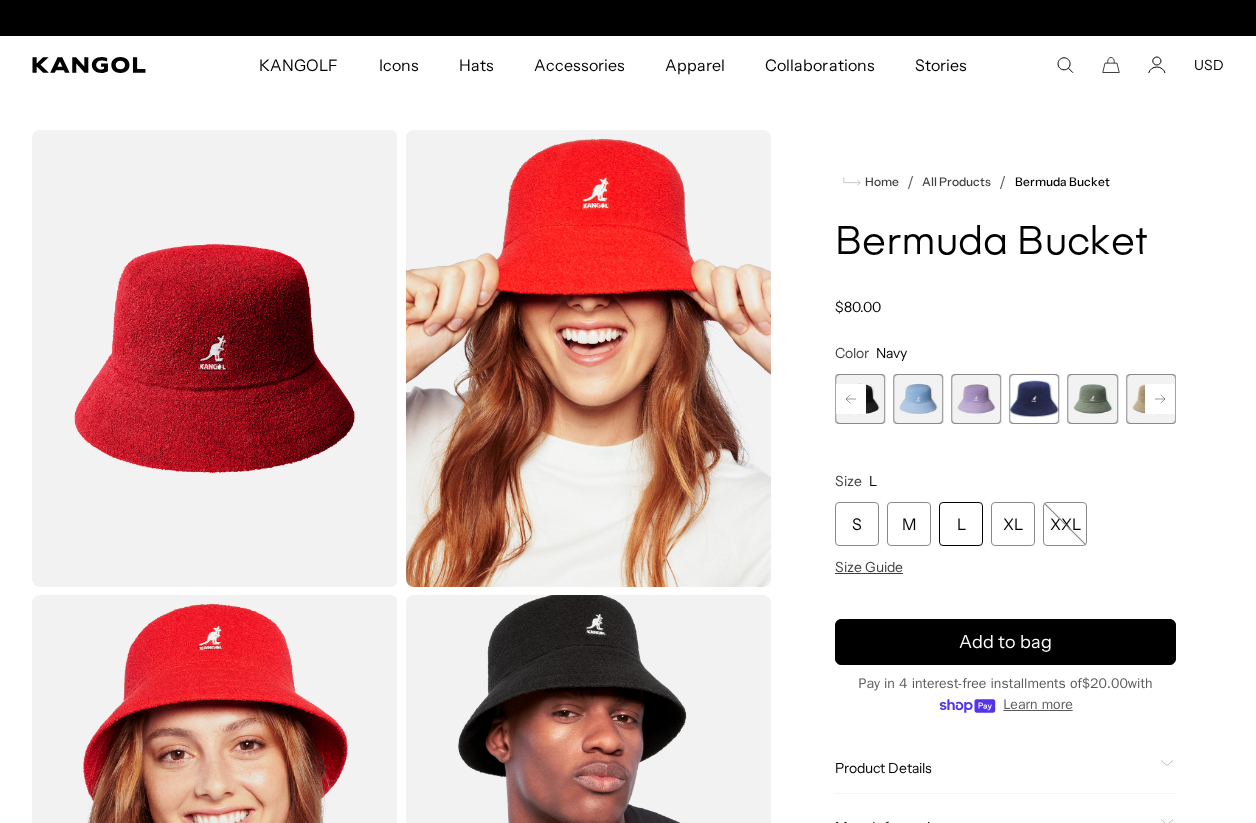 scroll, scrollTop: 0, scrollLeft: 412, axis: horizontal 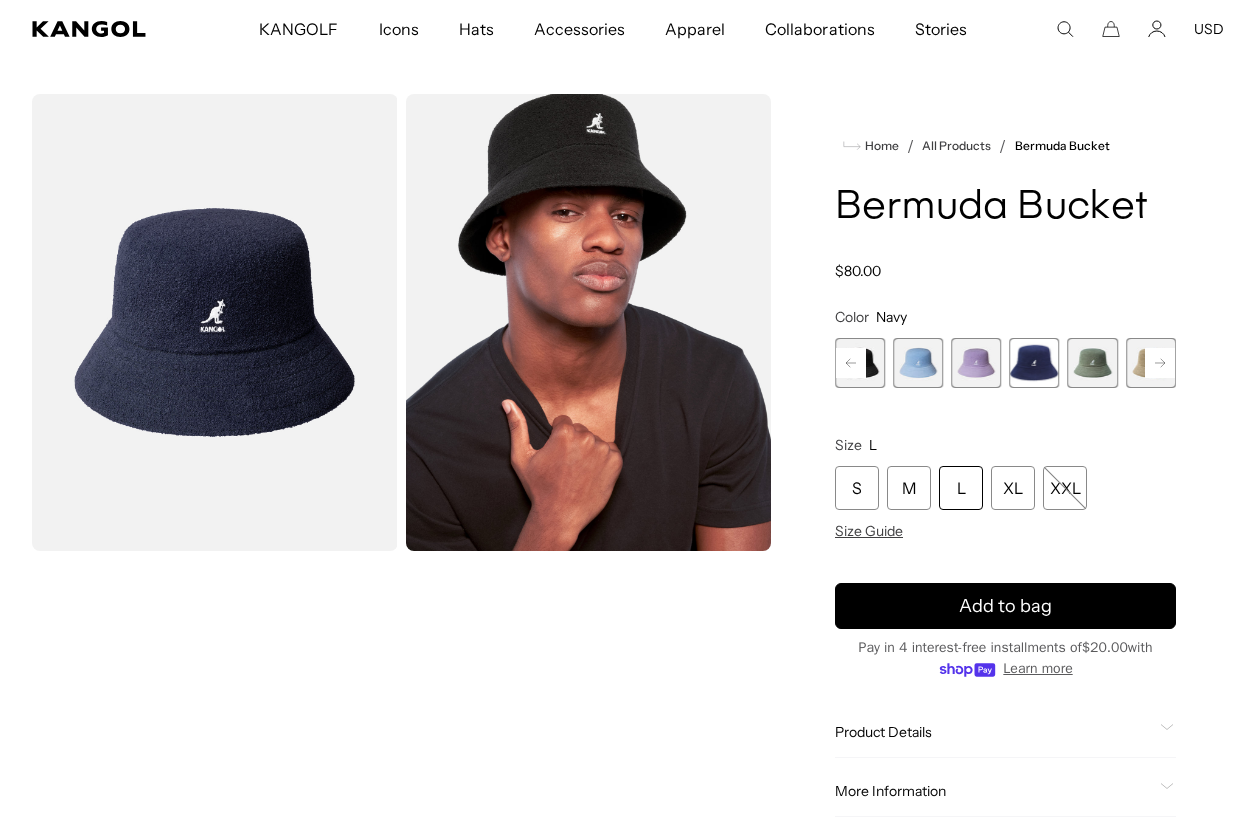 click on "L" at bounding box center [961, 488] 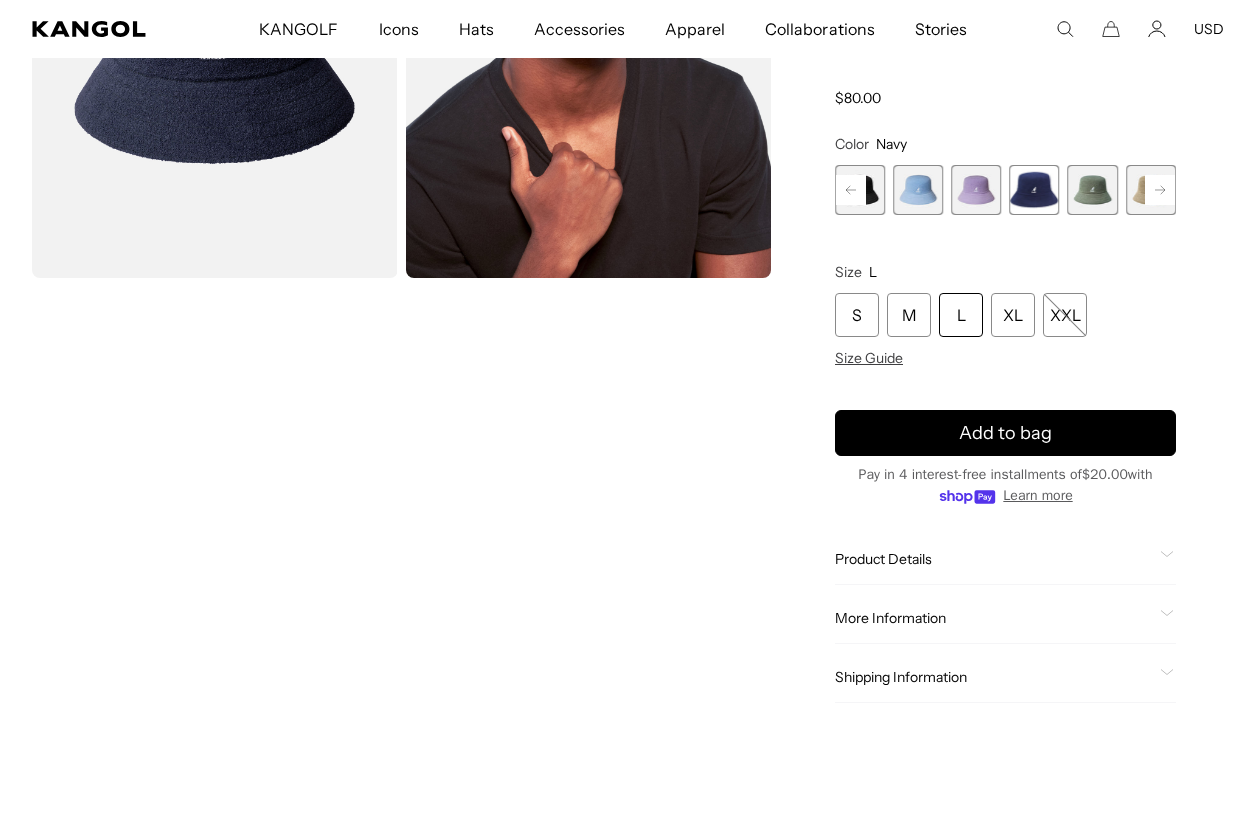 scroll, scrollTop: 358, scrollLeft: 0, axis: vertical 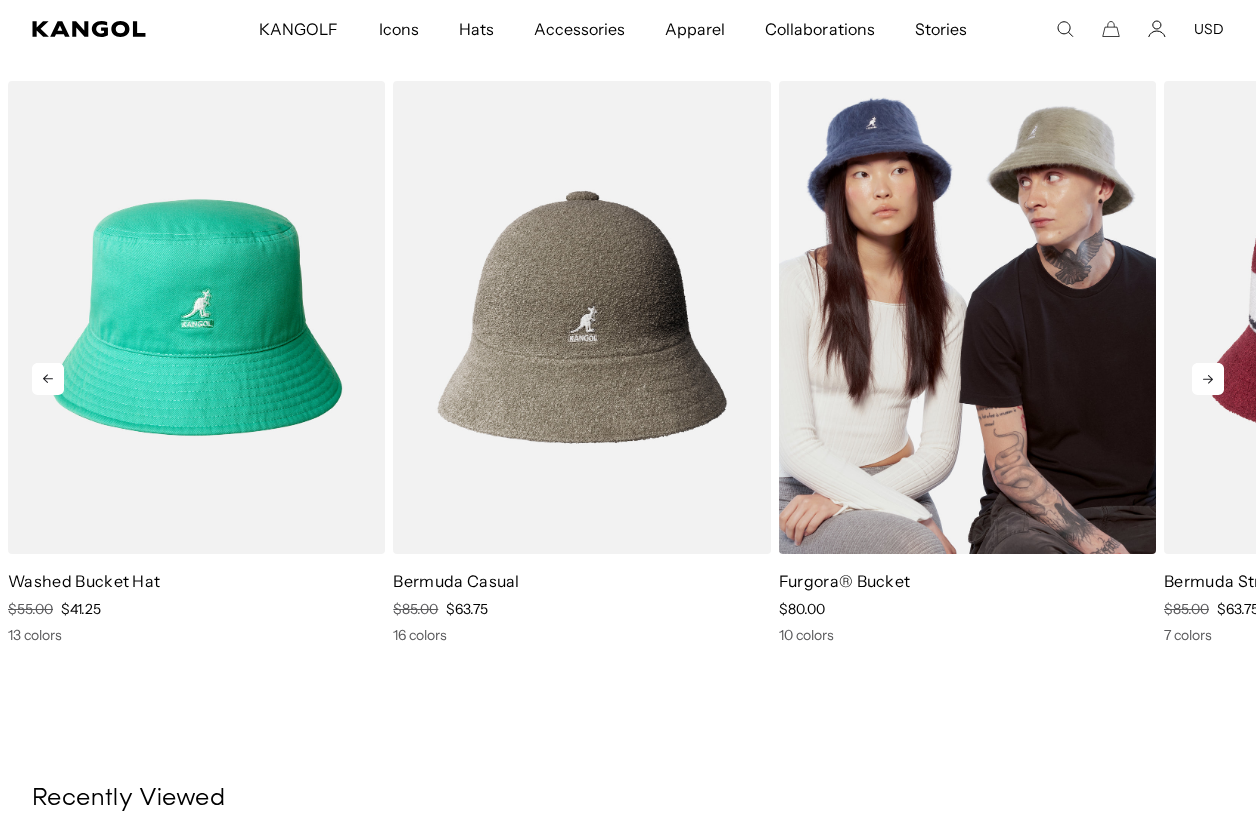 click at bounding box center [967, 318] 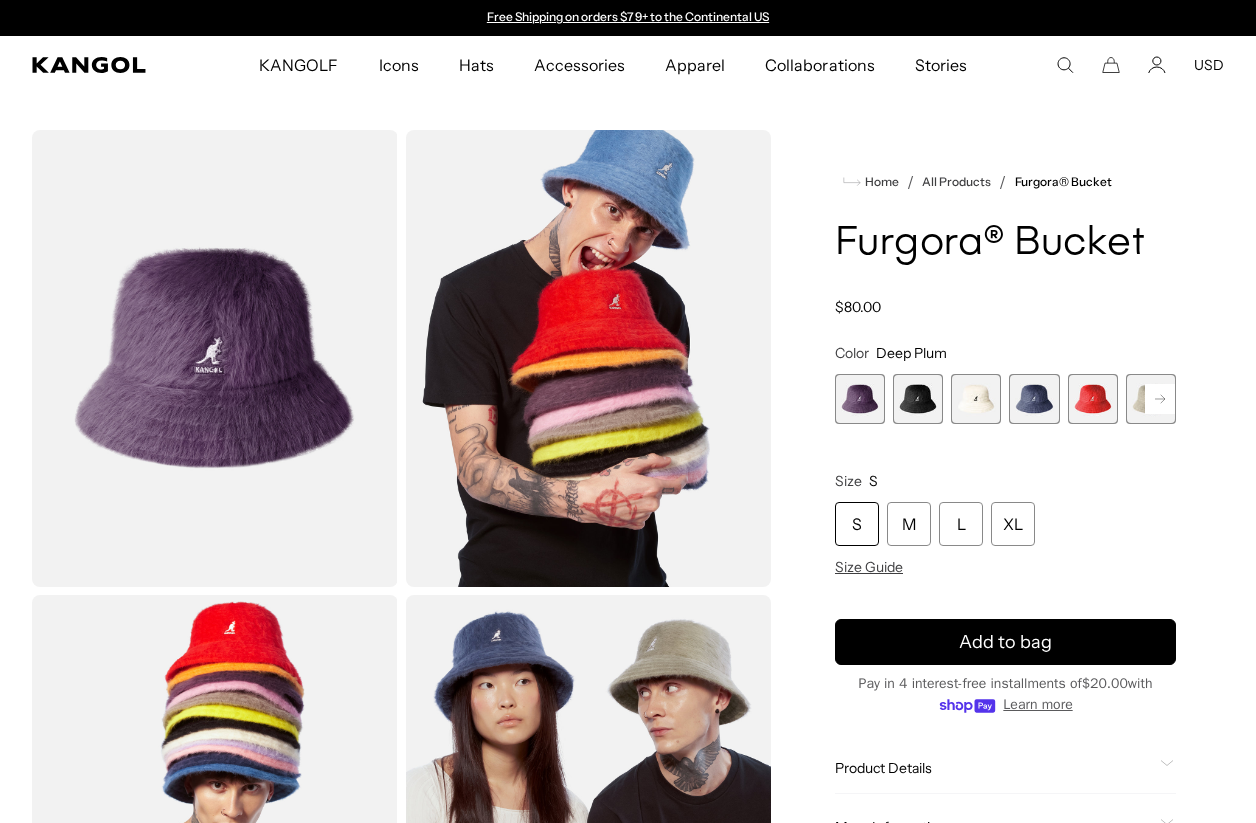 scroll, scrollTop: 0, scrollLeft: 0, axis: both 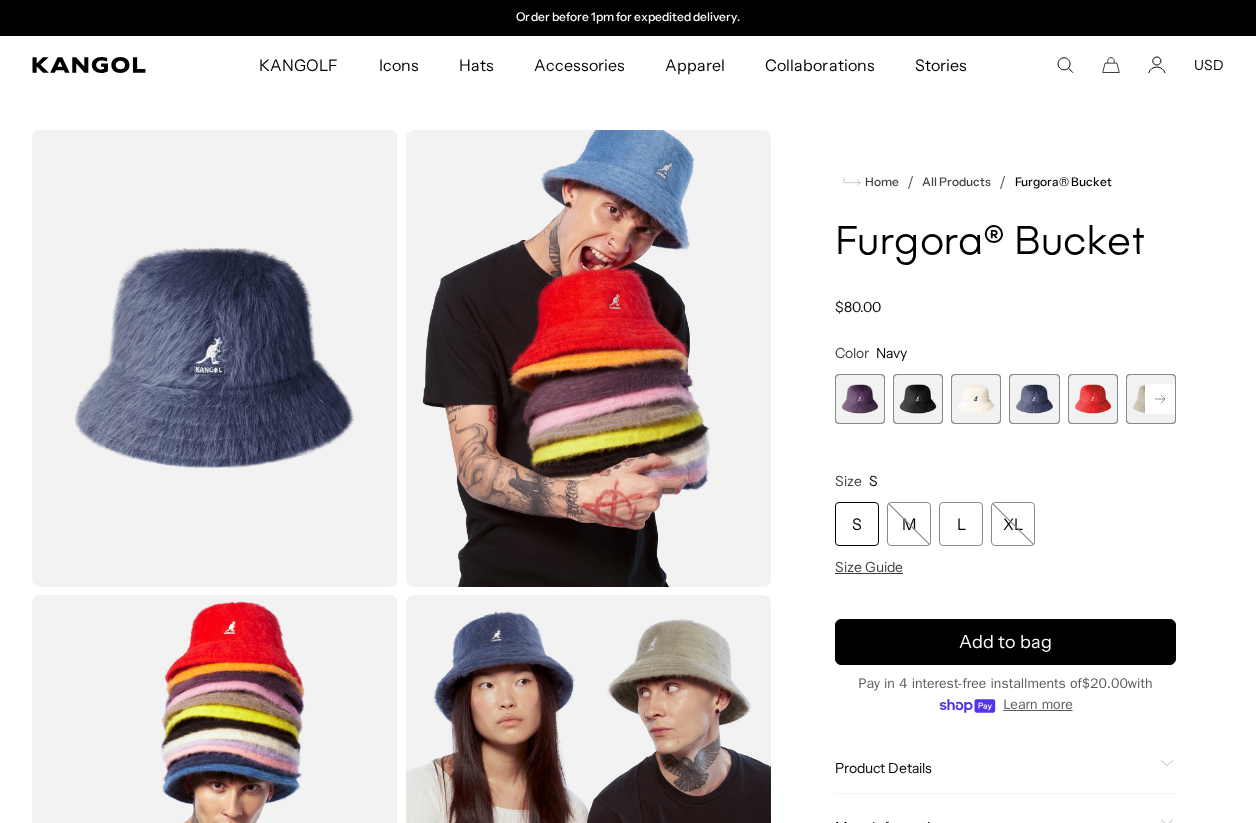 click at bounding box center [860, 399] 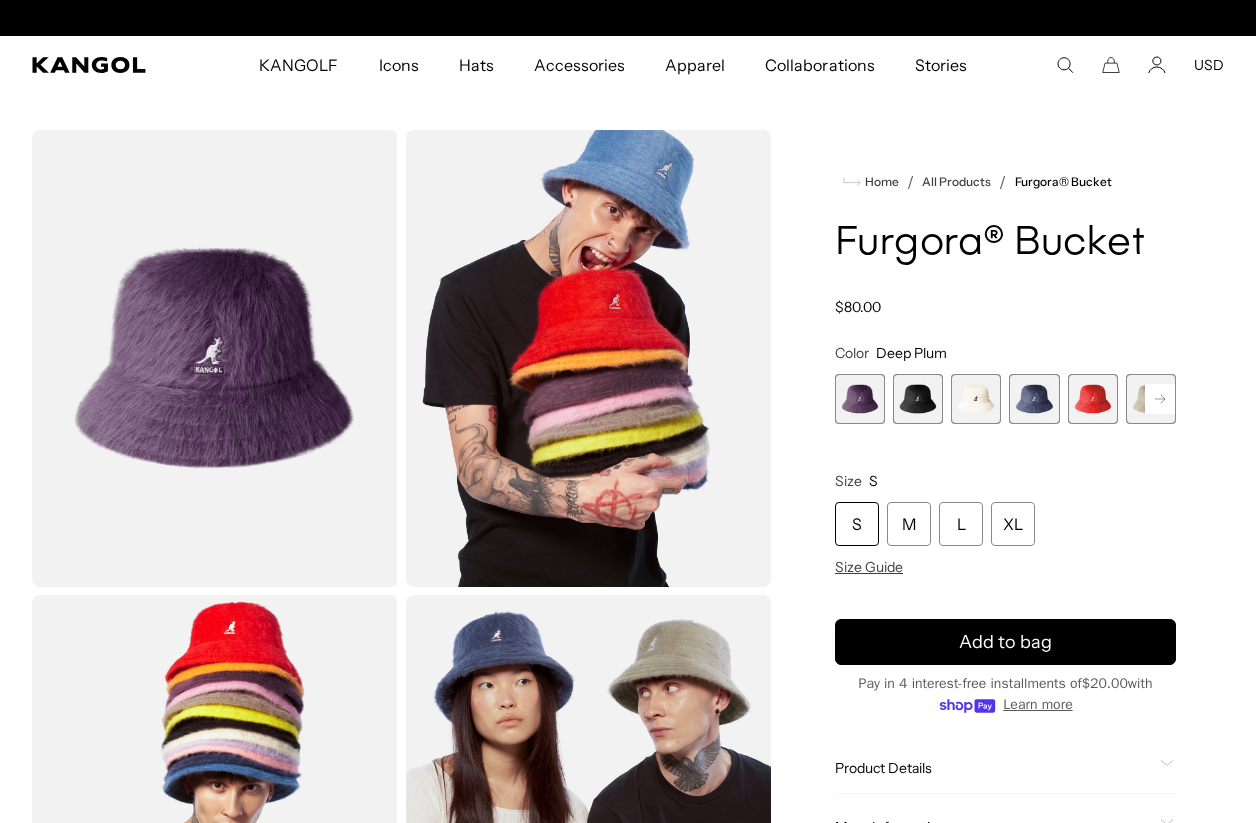scroll, scrollTop: 0, scrollLeft: 0, axis: both 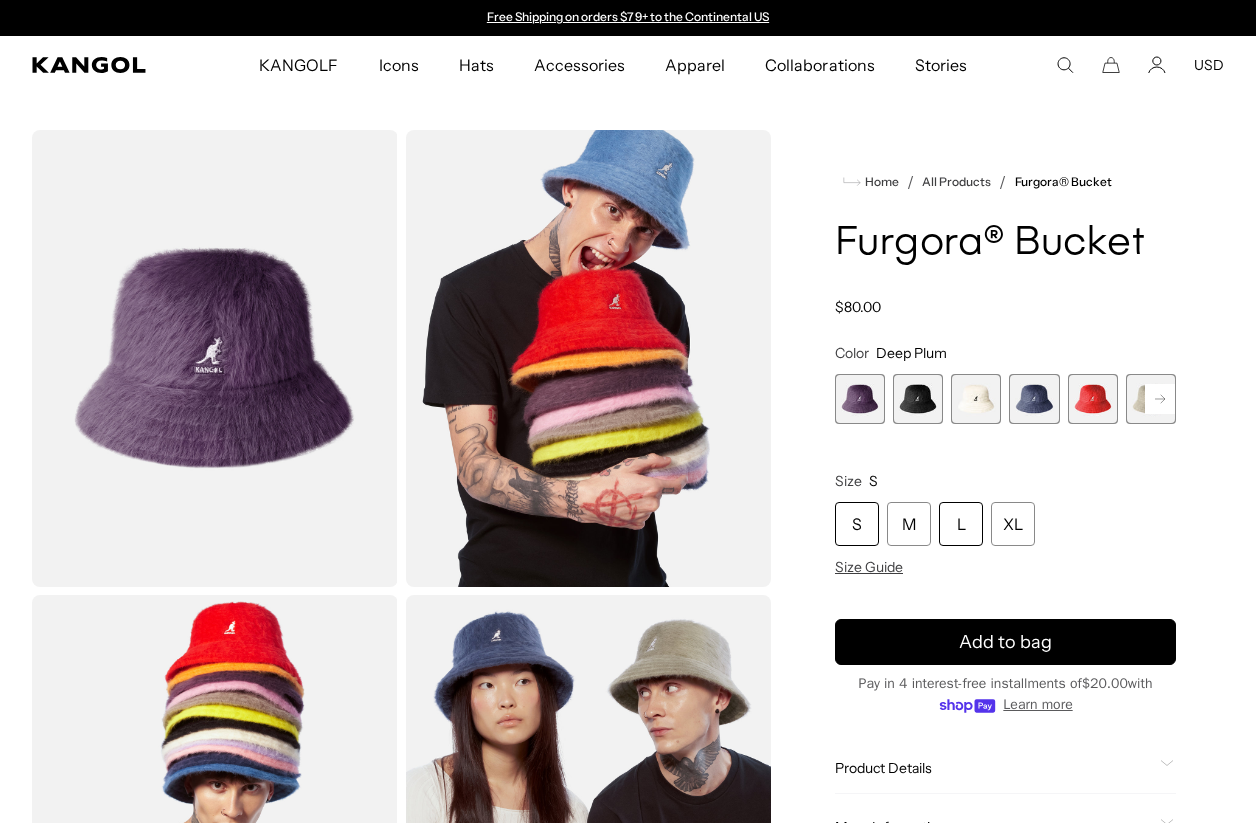 click on "L" at bounding box center (961, 524) 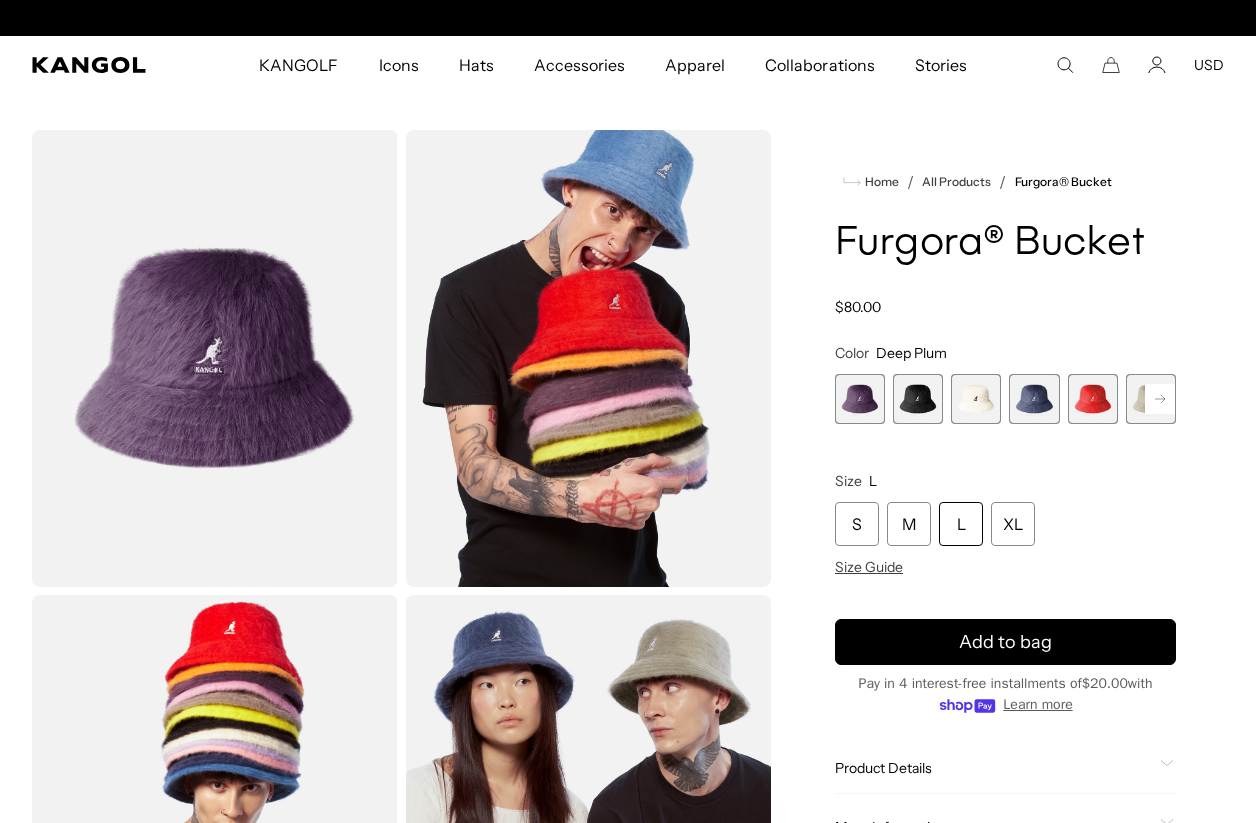 scroll, scrollTop: 0, scrollLeft: 412, axis: horizontal 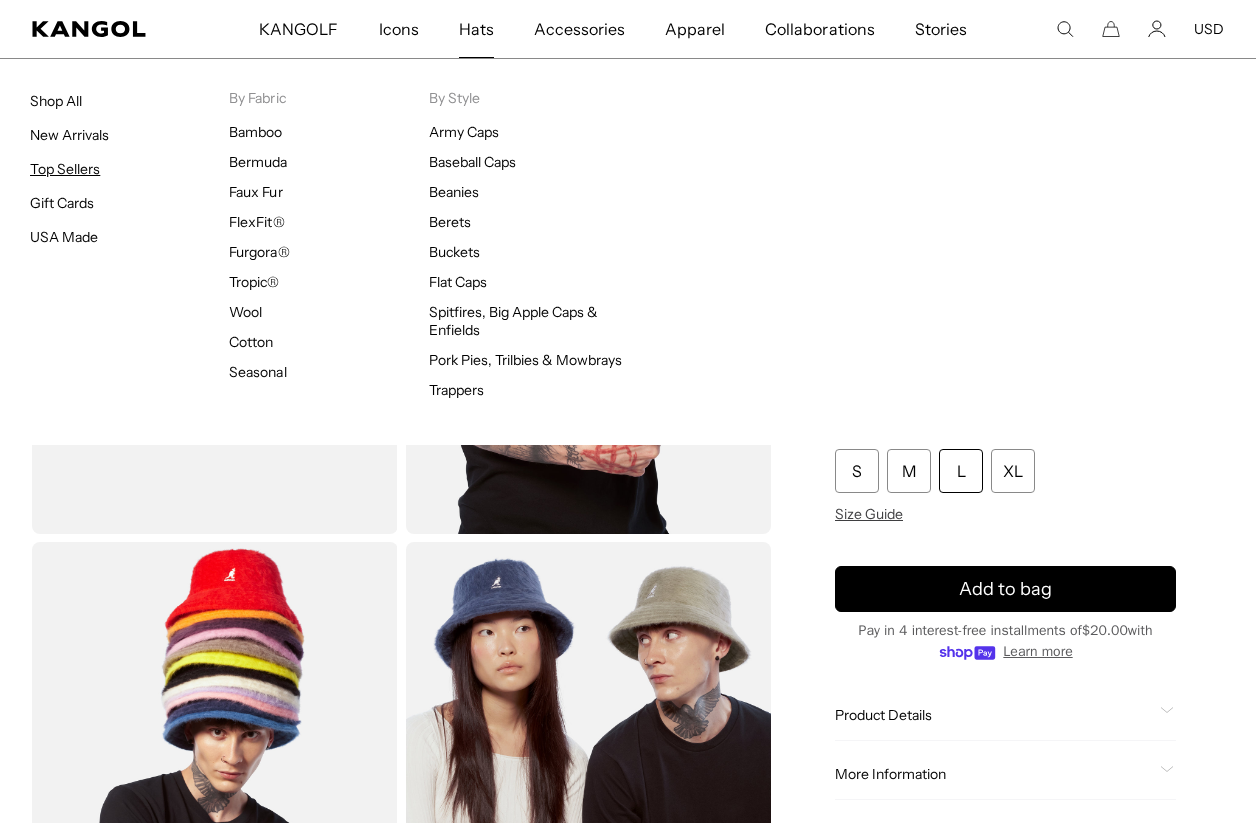 click on "Top Sellers" at bounding box center (65, 169) 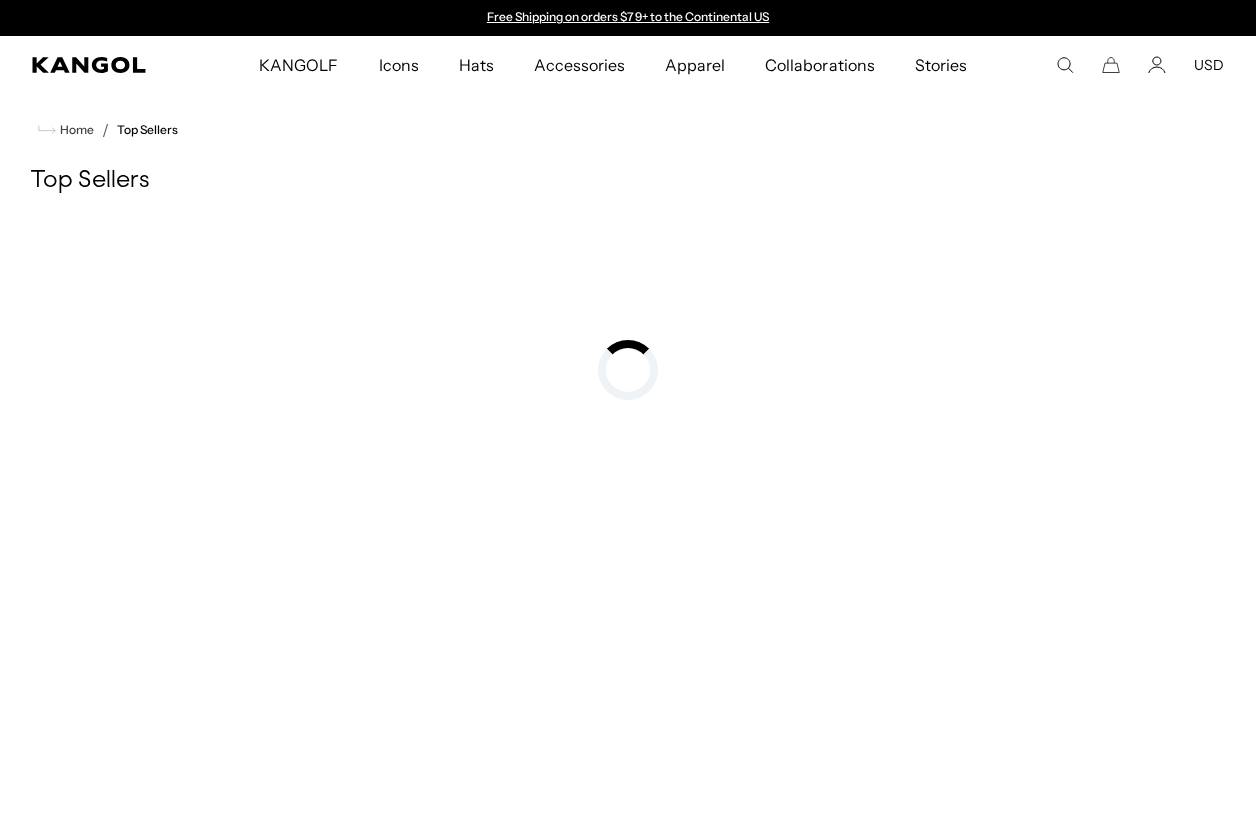 scroll, scrollTop: 0, scrollLeft: 0, axis: both 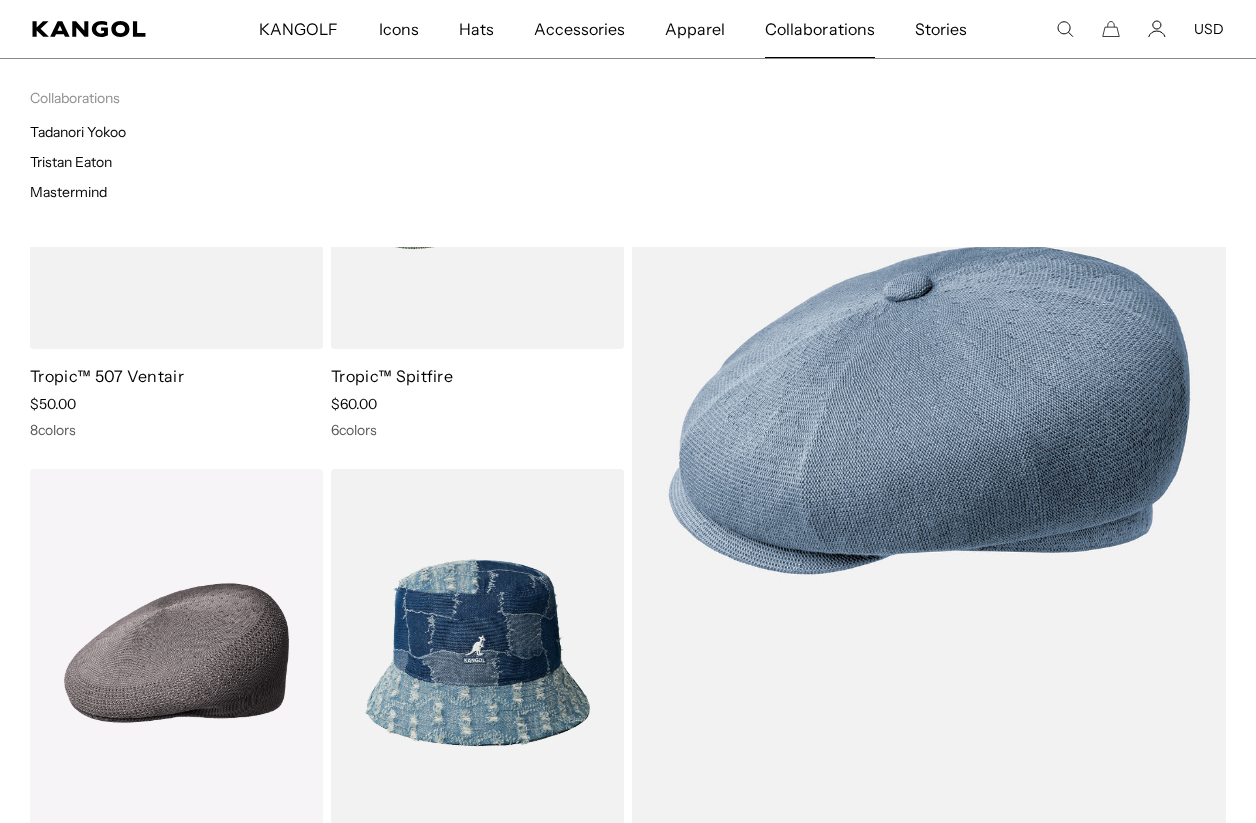click on "Collaborations" at bounding box center (819, 29) 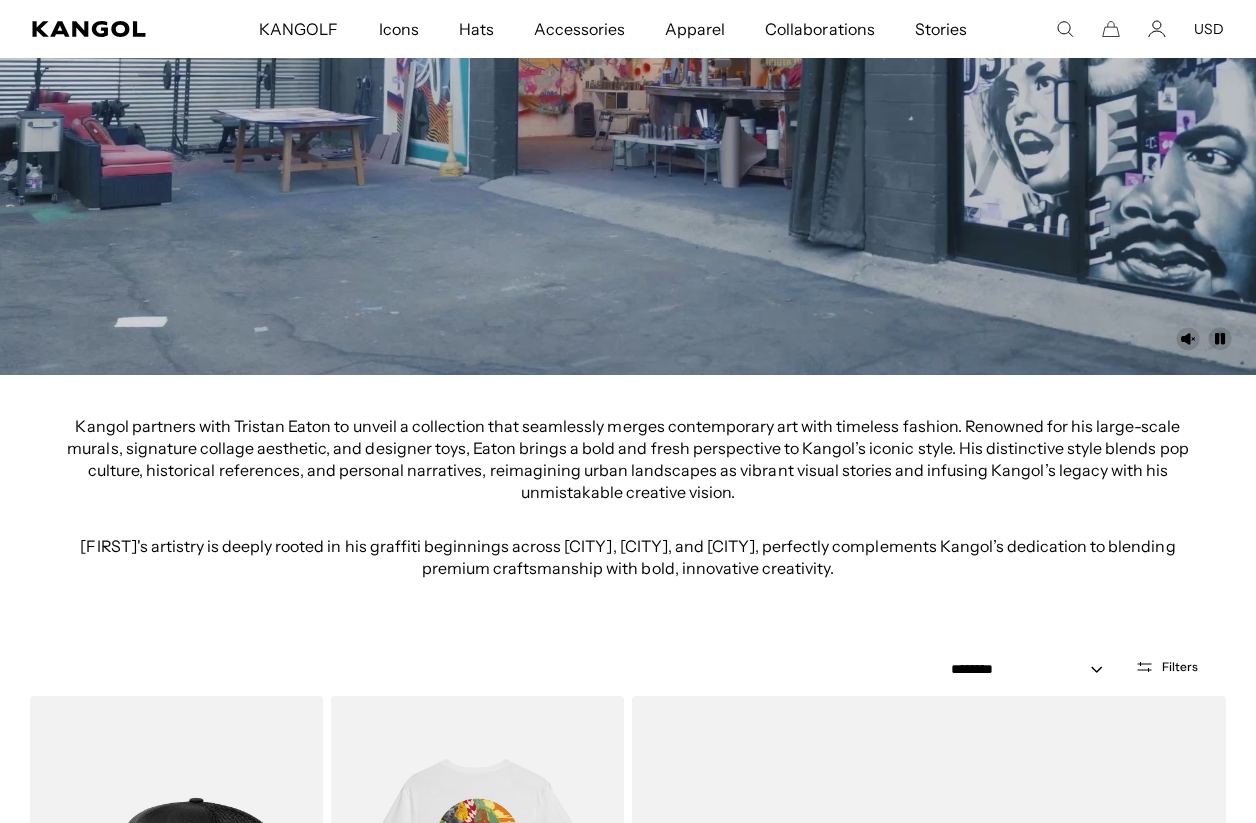 scroll, scrollTop: 632, scrollLeft: 0, axis: vertical 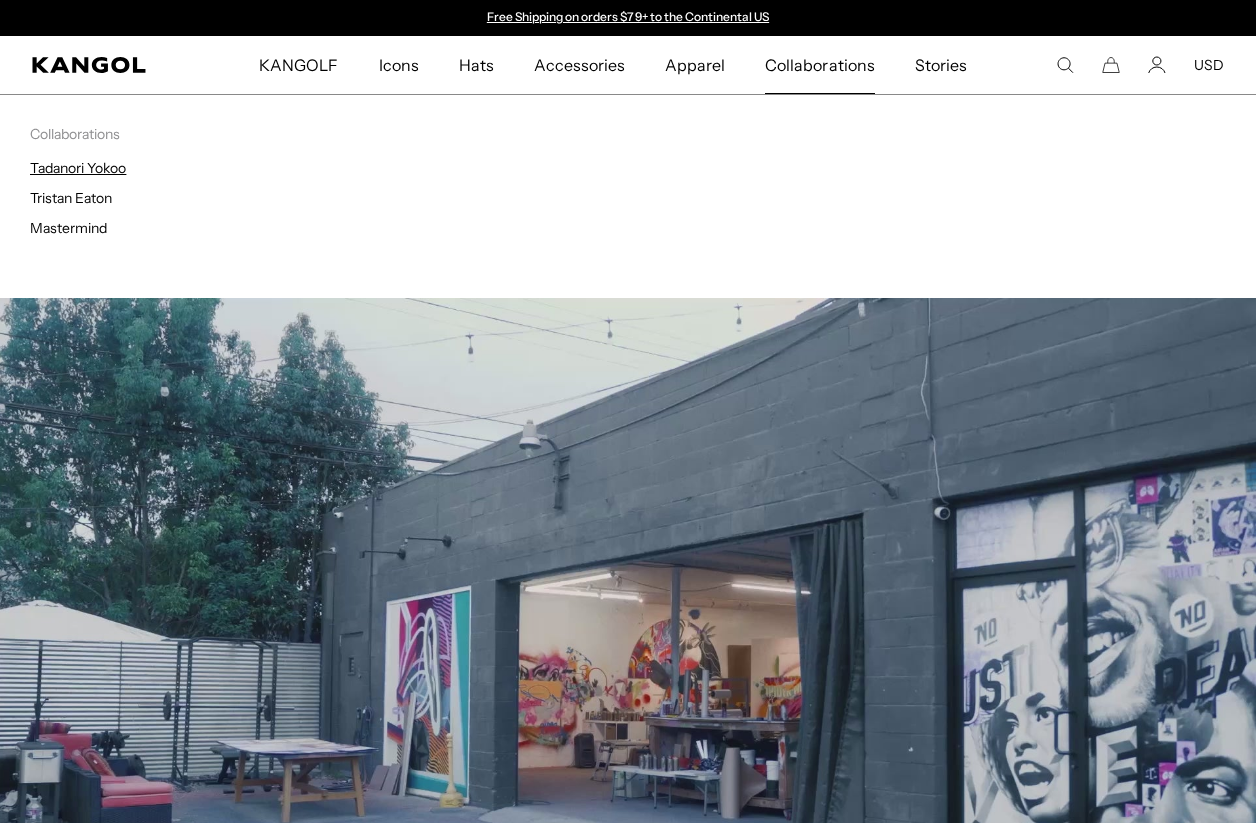 click on "Tadanori Yokoo" at bounding box center [78, 168] 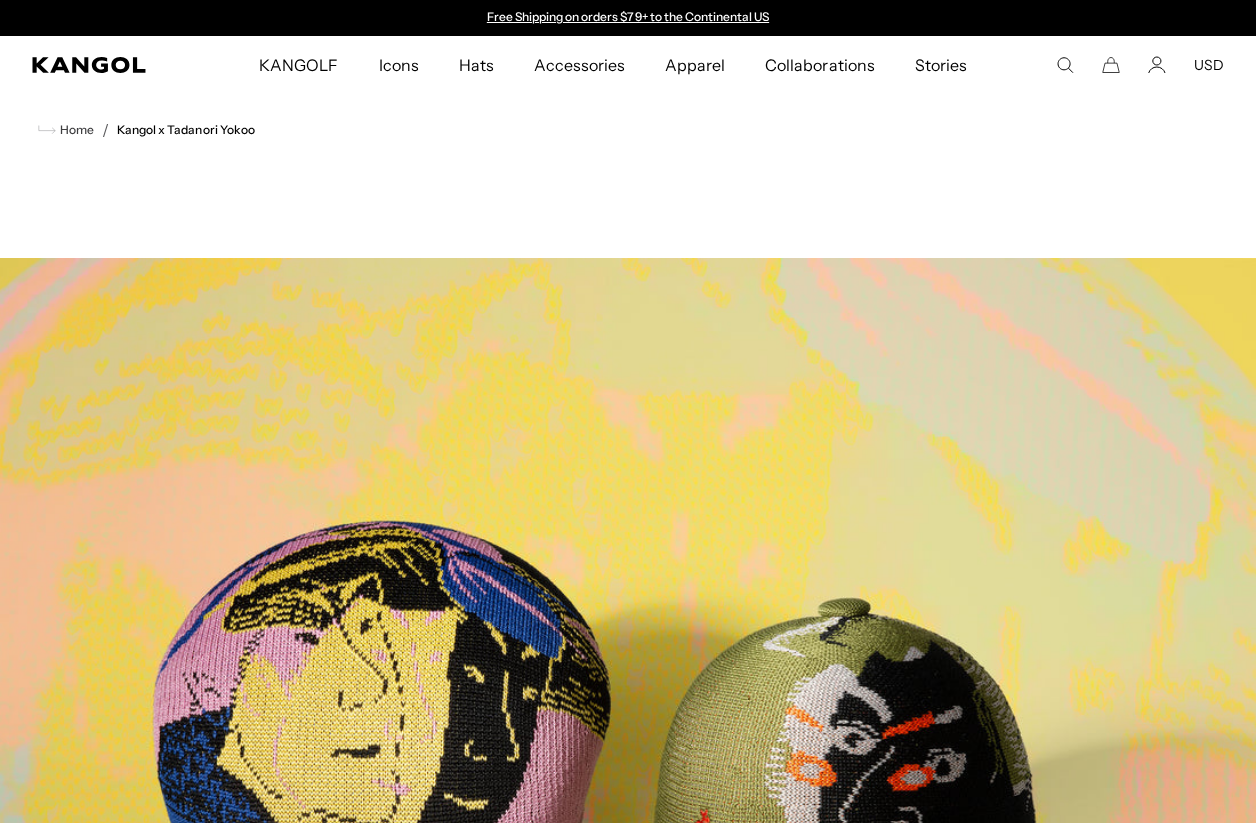 scroll, scrollTop: 0, scrollLeft: 0, axis: both 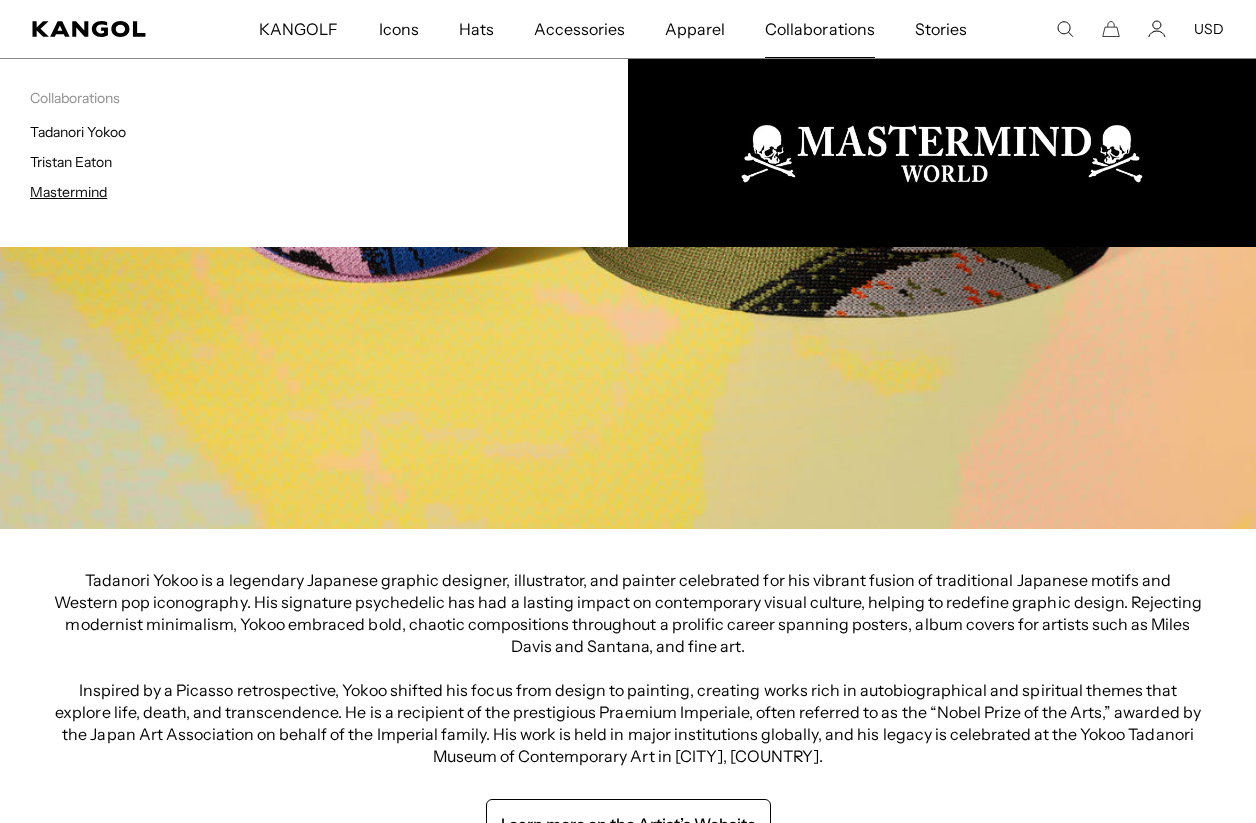 click on "Mastermind" at bounding box center (68, 192) 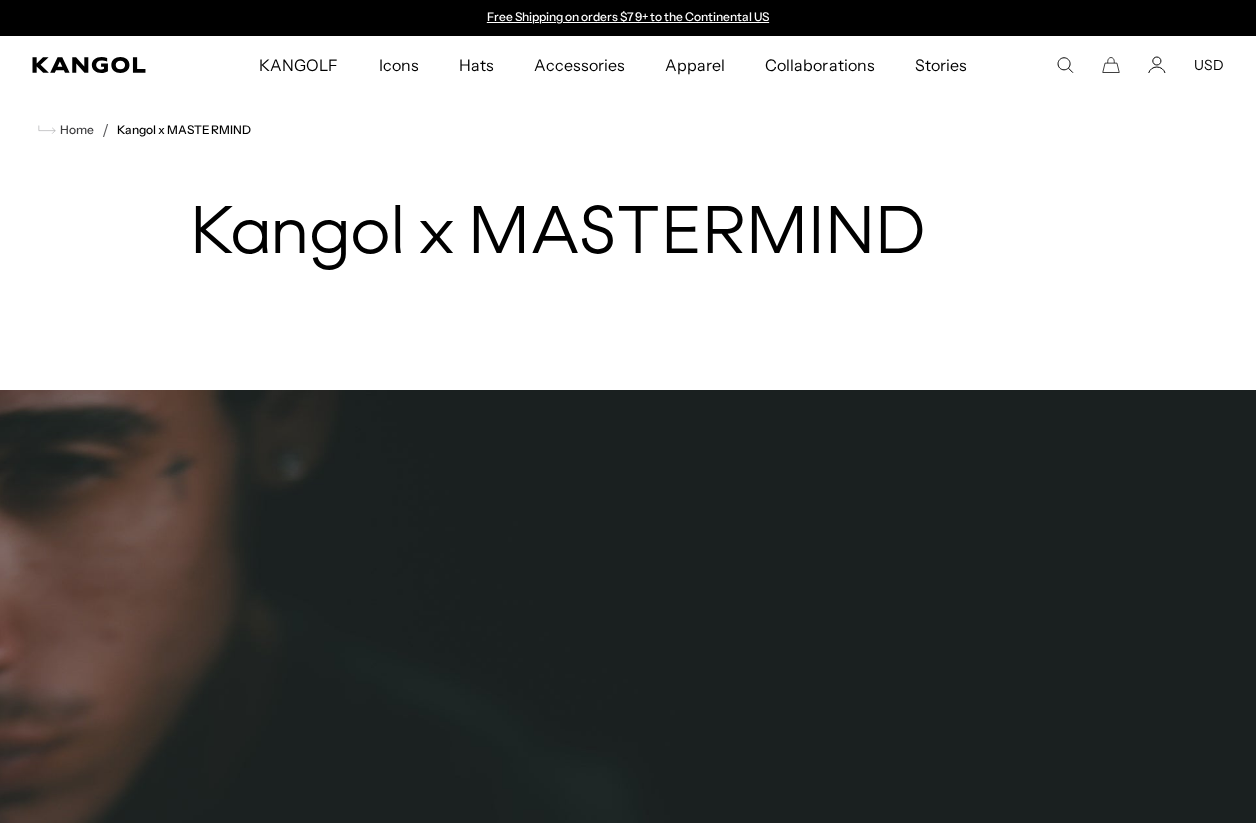 scroll, scrollTop: 0, scrollLeft: 0, axis: both 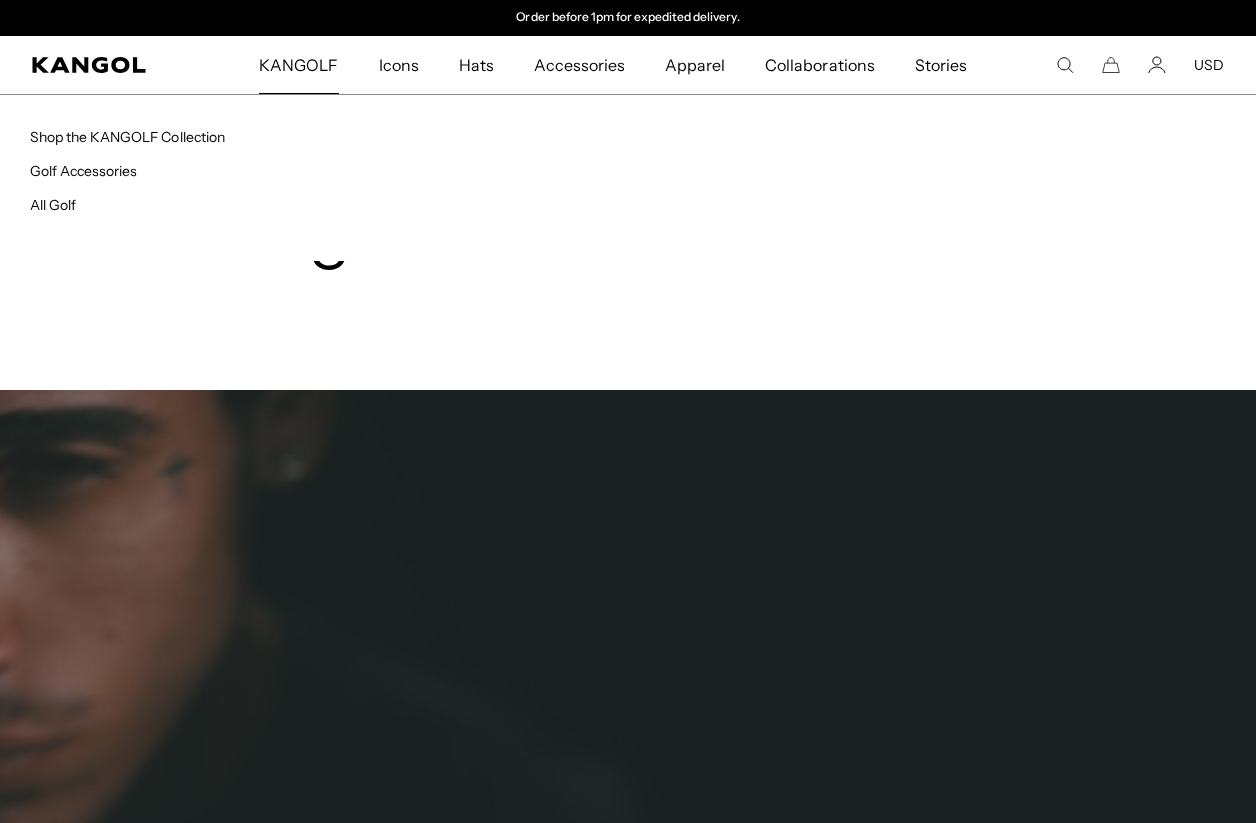click on "KANGOLF" at bounding box center (298, 65) 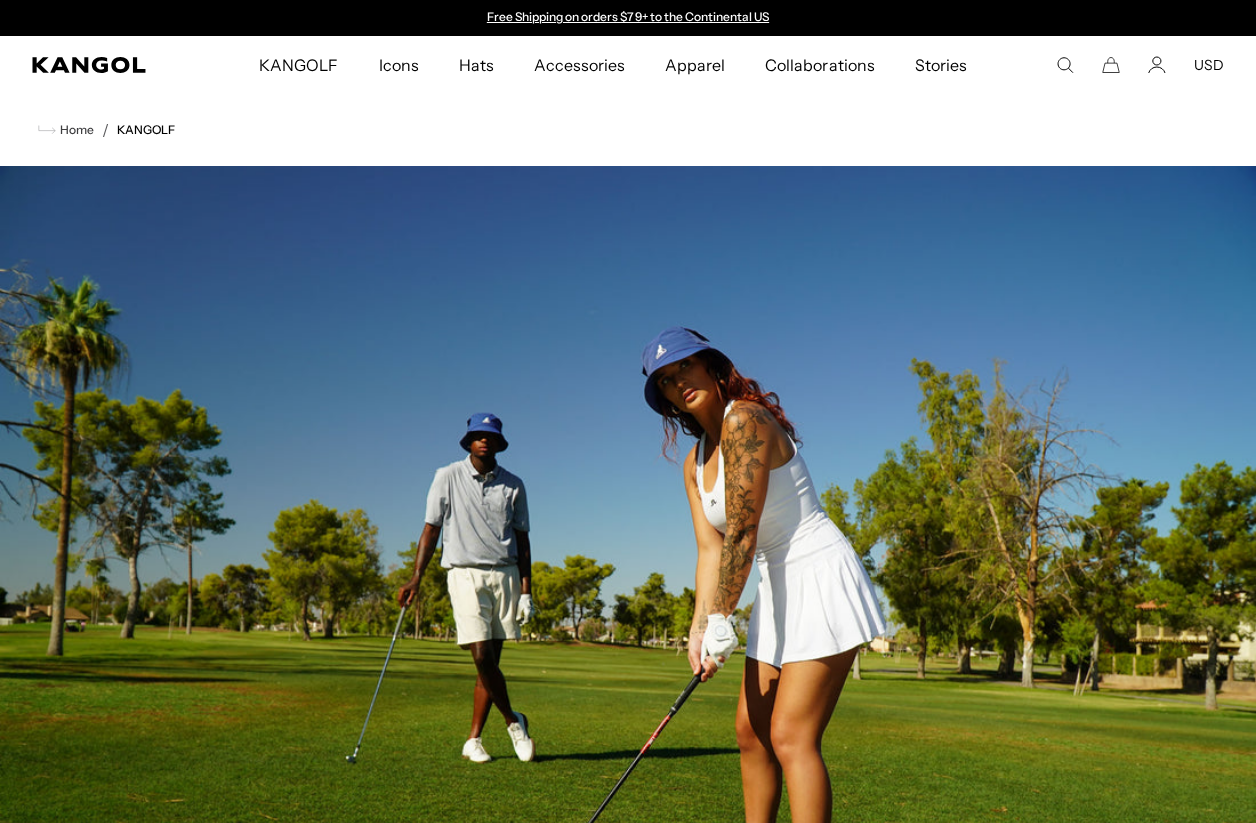 scroll, scrollTop: 0, scrollLeft: 0, axis: both 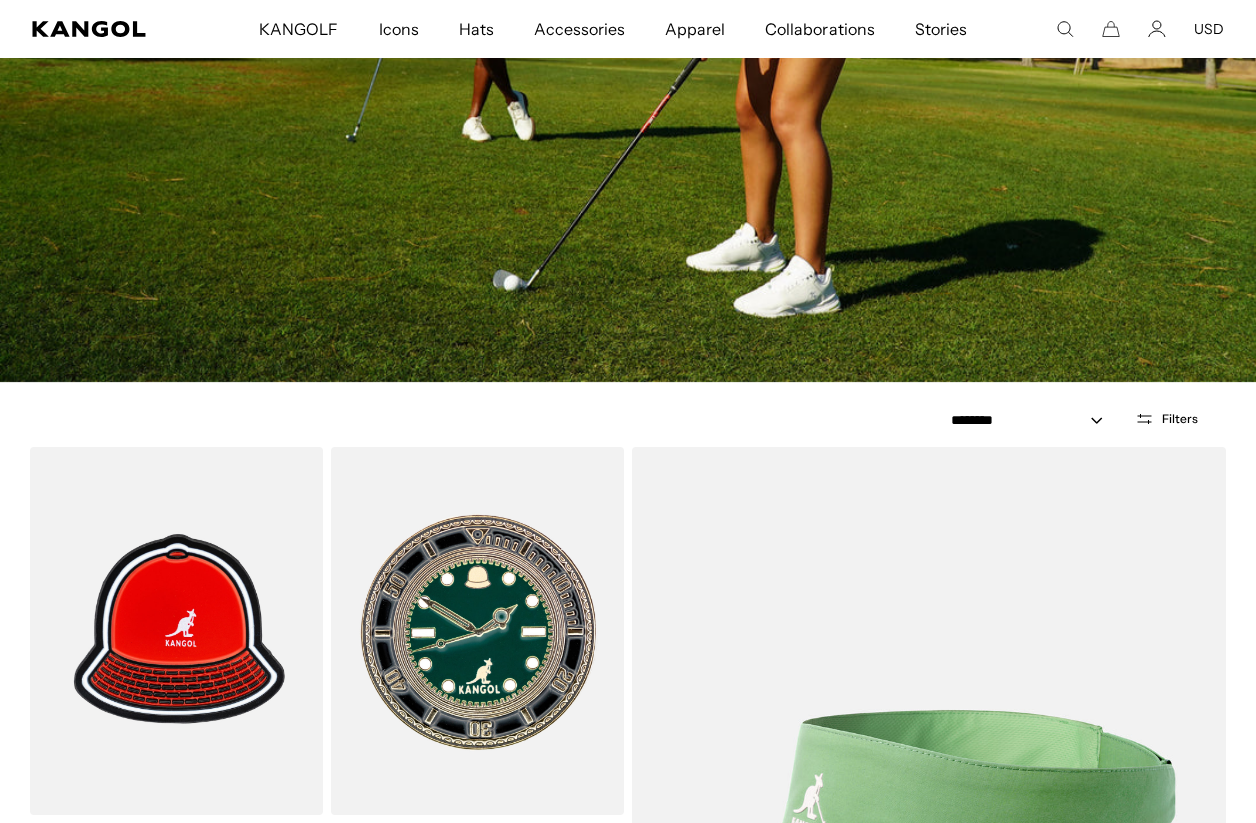 click on "KANGOLF
KANGOLF
Shop the KANGOLF Collection
Golf Accessories
All Golf
Icons
Icons
Buckets & Casuals
Berets" at bounding box center [613, 29] 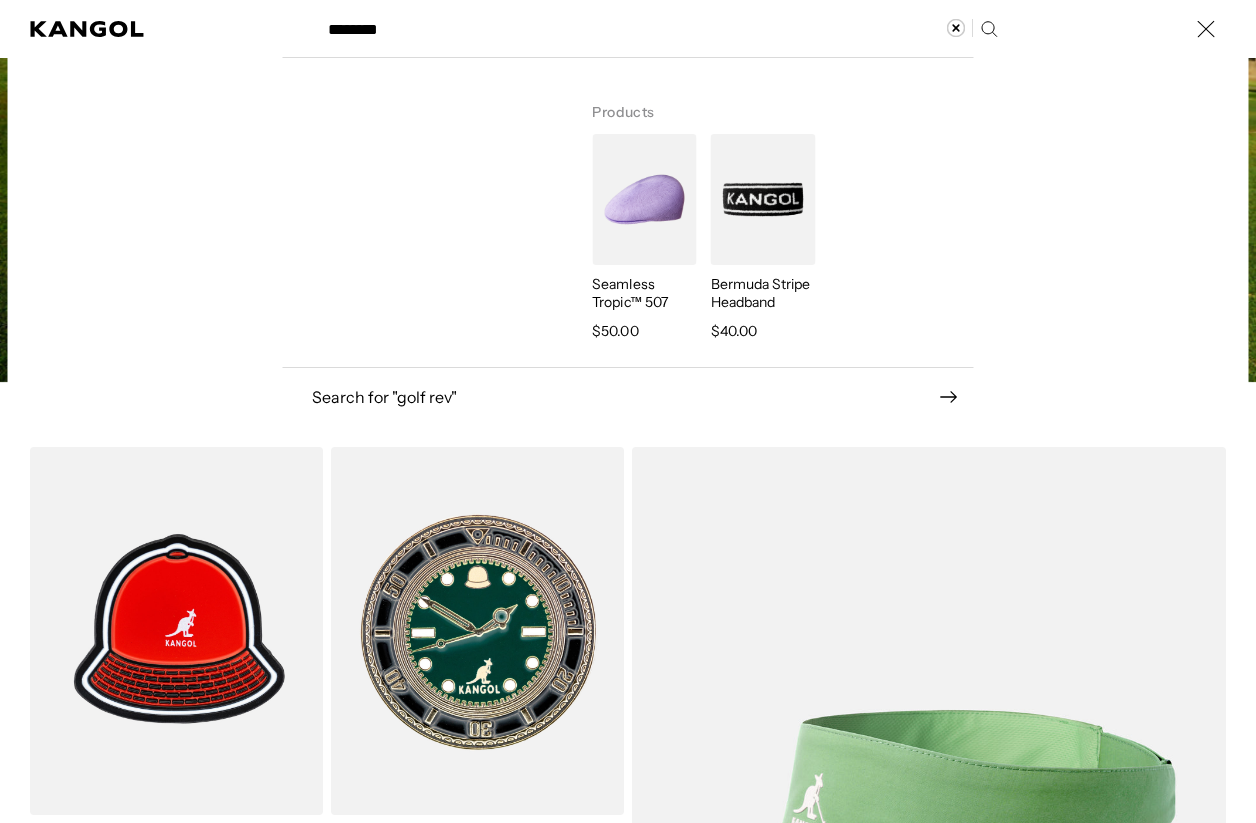 scroll, scrollTop: 0, scrollLeft: 0, axis: both 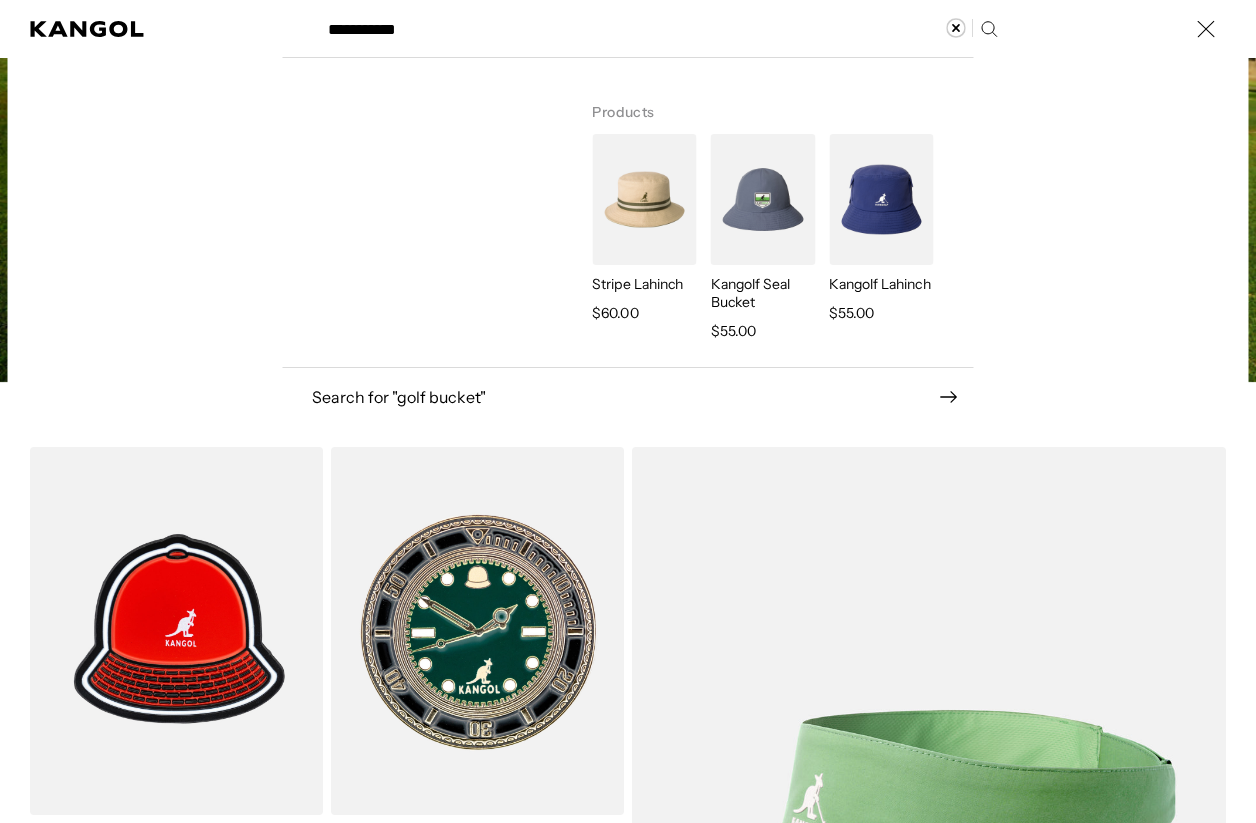 type on "**********" 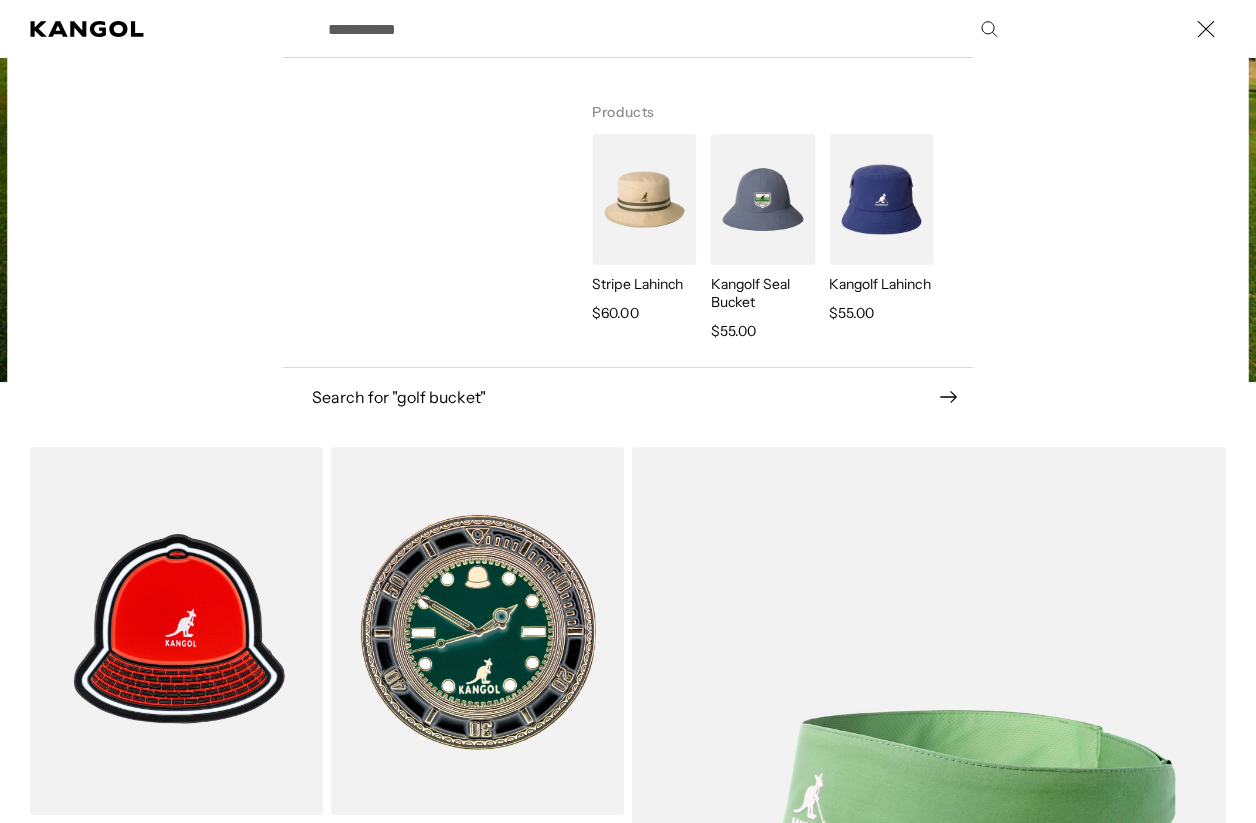 scroll, scrollTop: 0, scrollLeft: 412, axis: horizontal 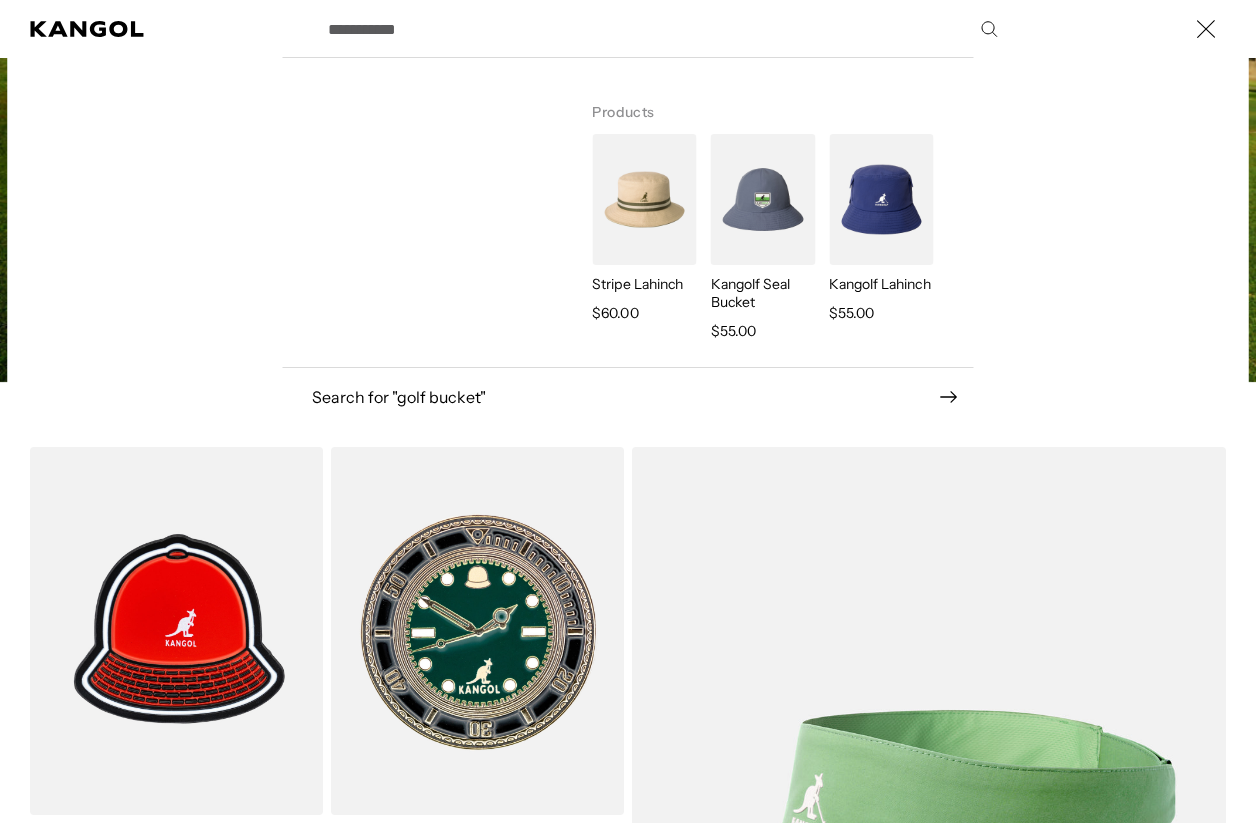 click at bounding box center [1206, 29] 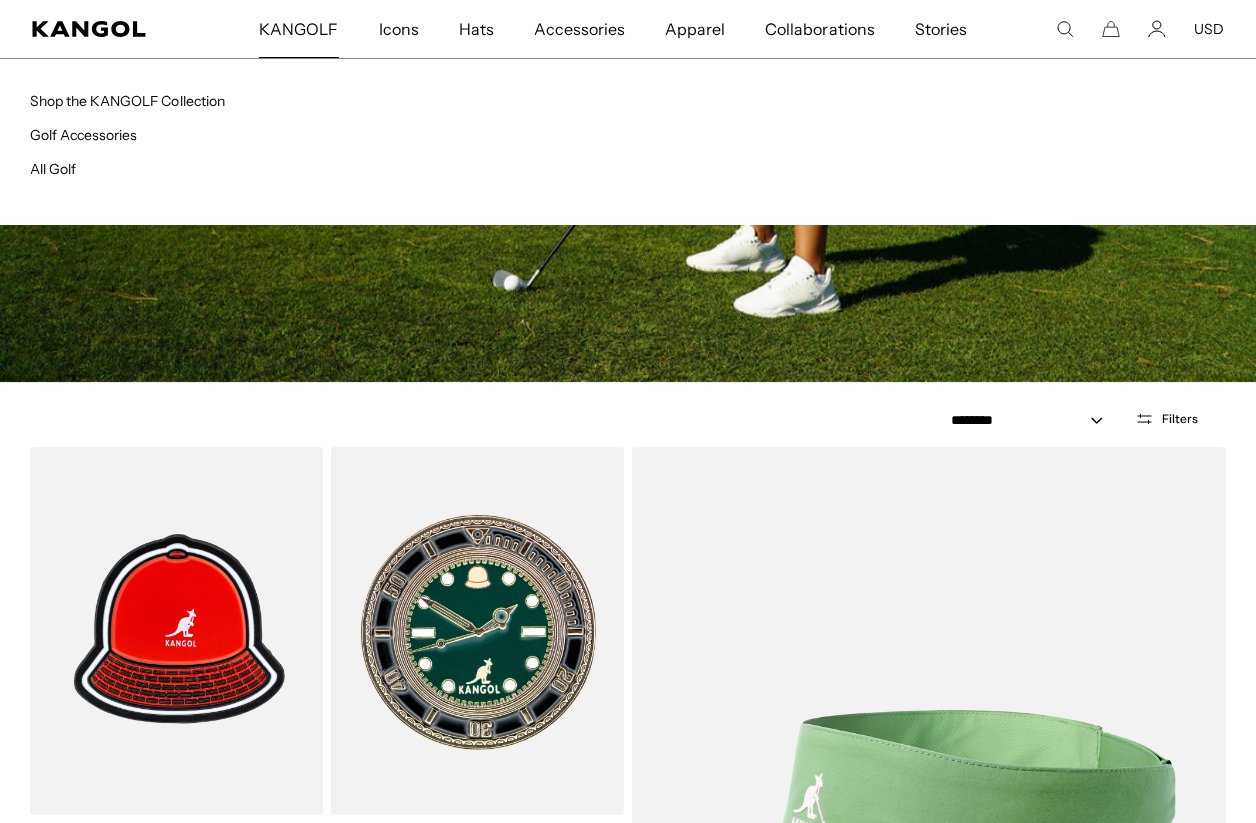 scroll, scrollTop: 0, scrollLeft: 0, axis: both 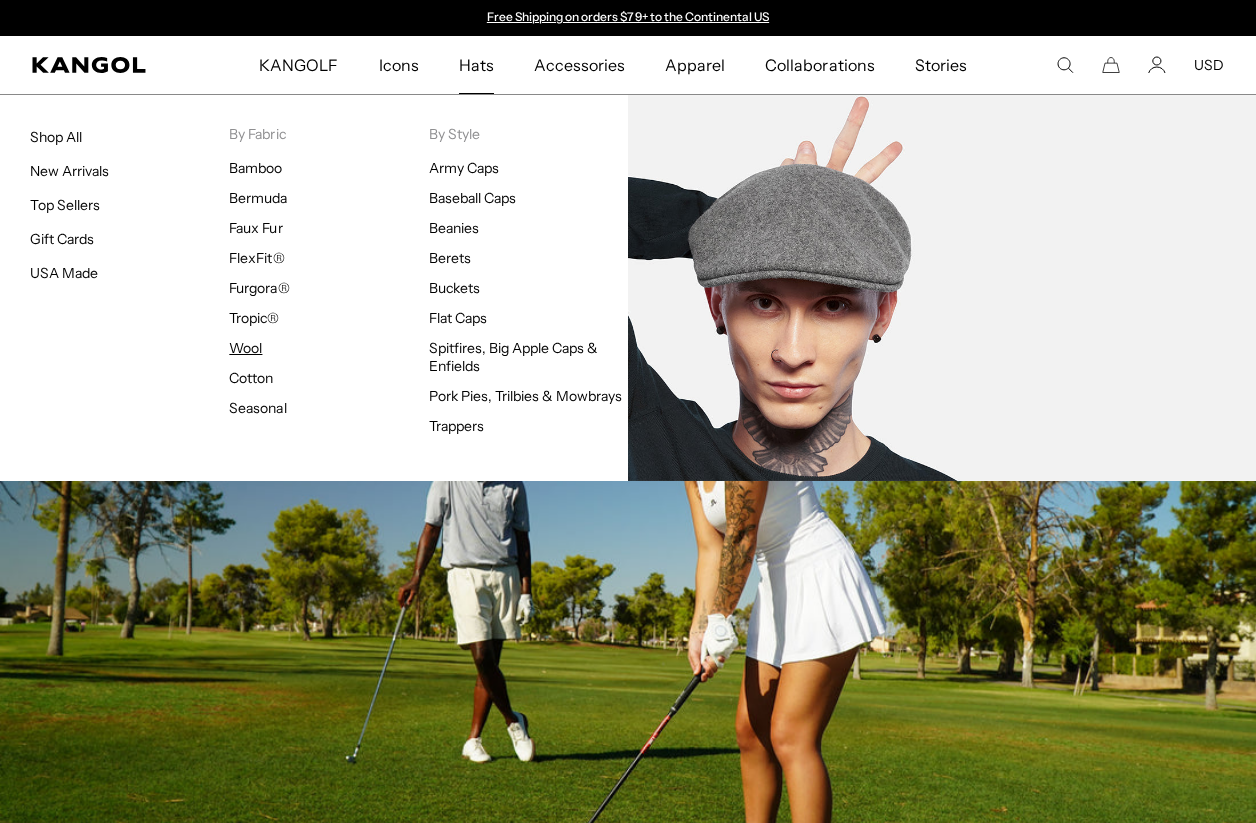click on "Wool" at bounding box center [245, 348] 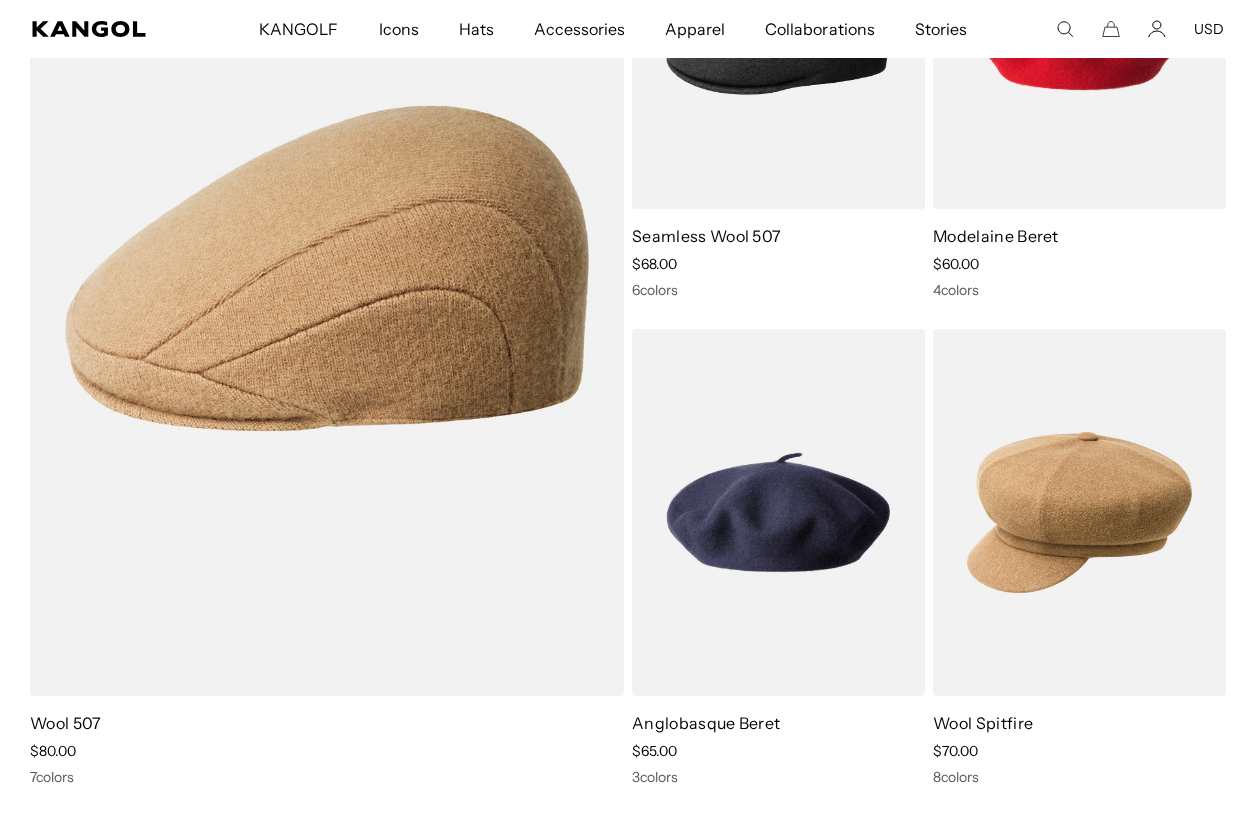 scroll, scrollTop: 1559, scrollLeft: 0, axis: vertical 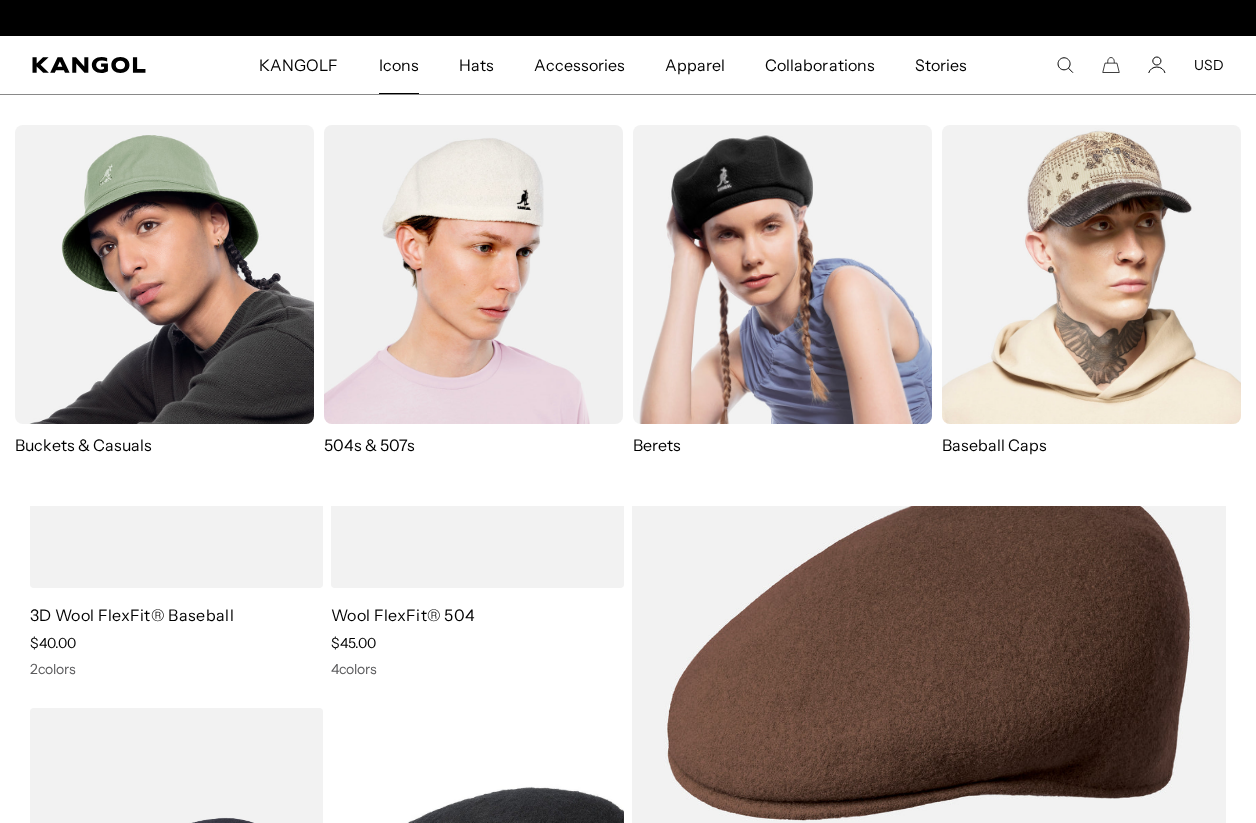 click at bounding box center [164, 274] 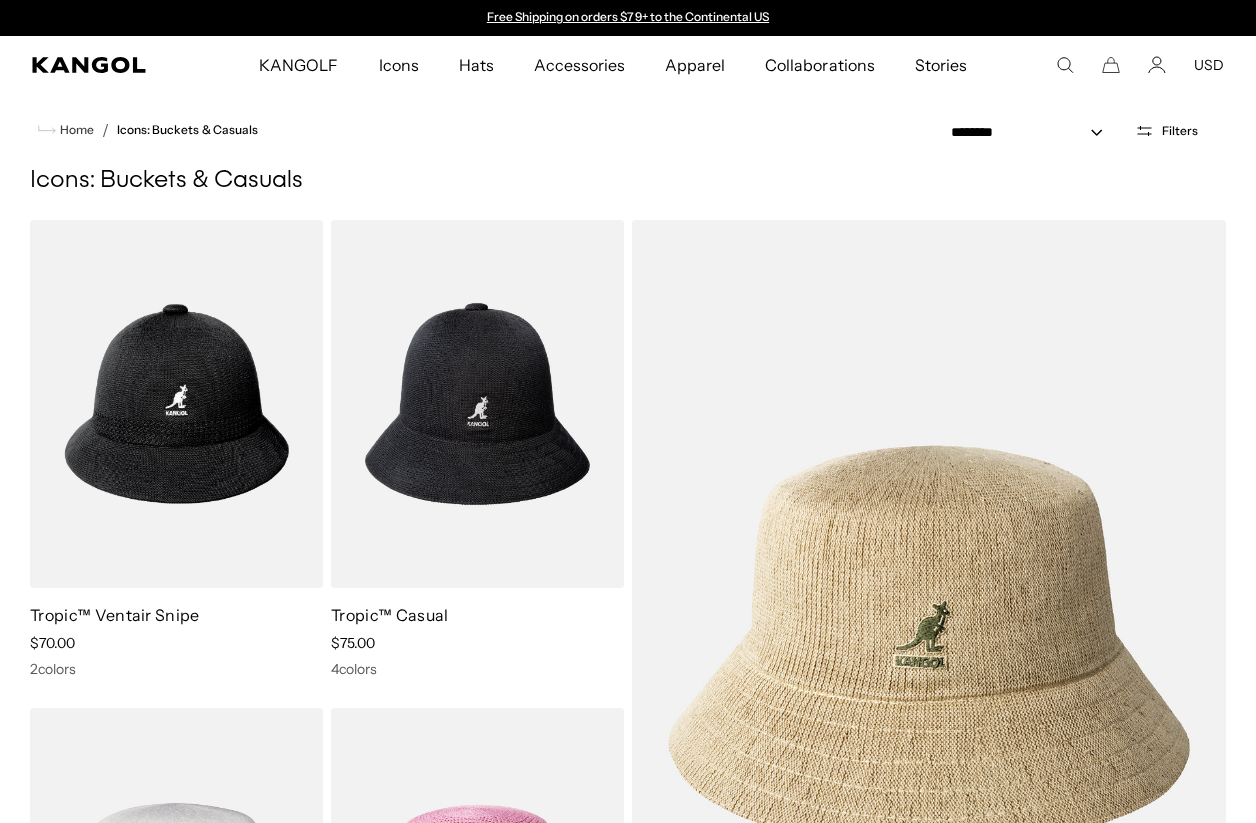 scroll, scrollTop: 0, scrollLeft: 0, axis: both 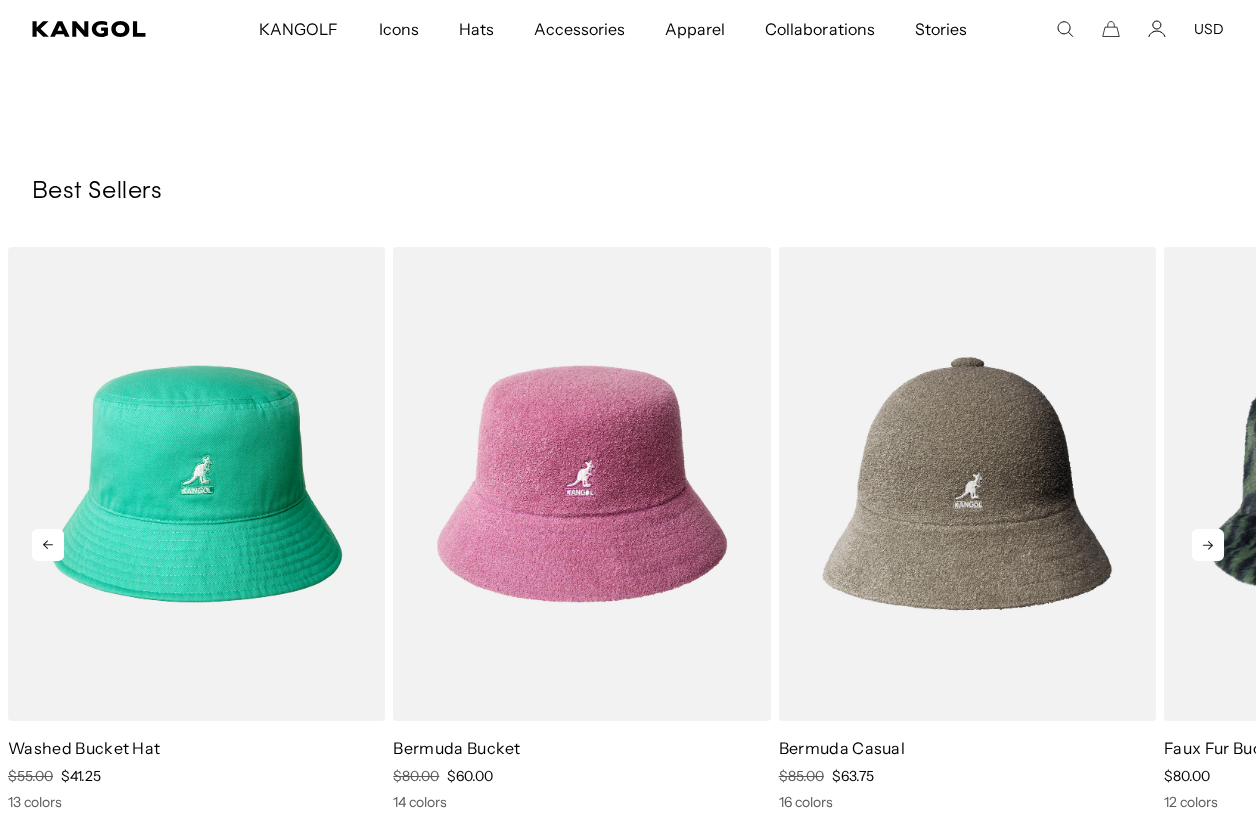 click 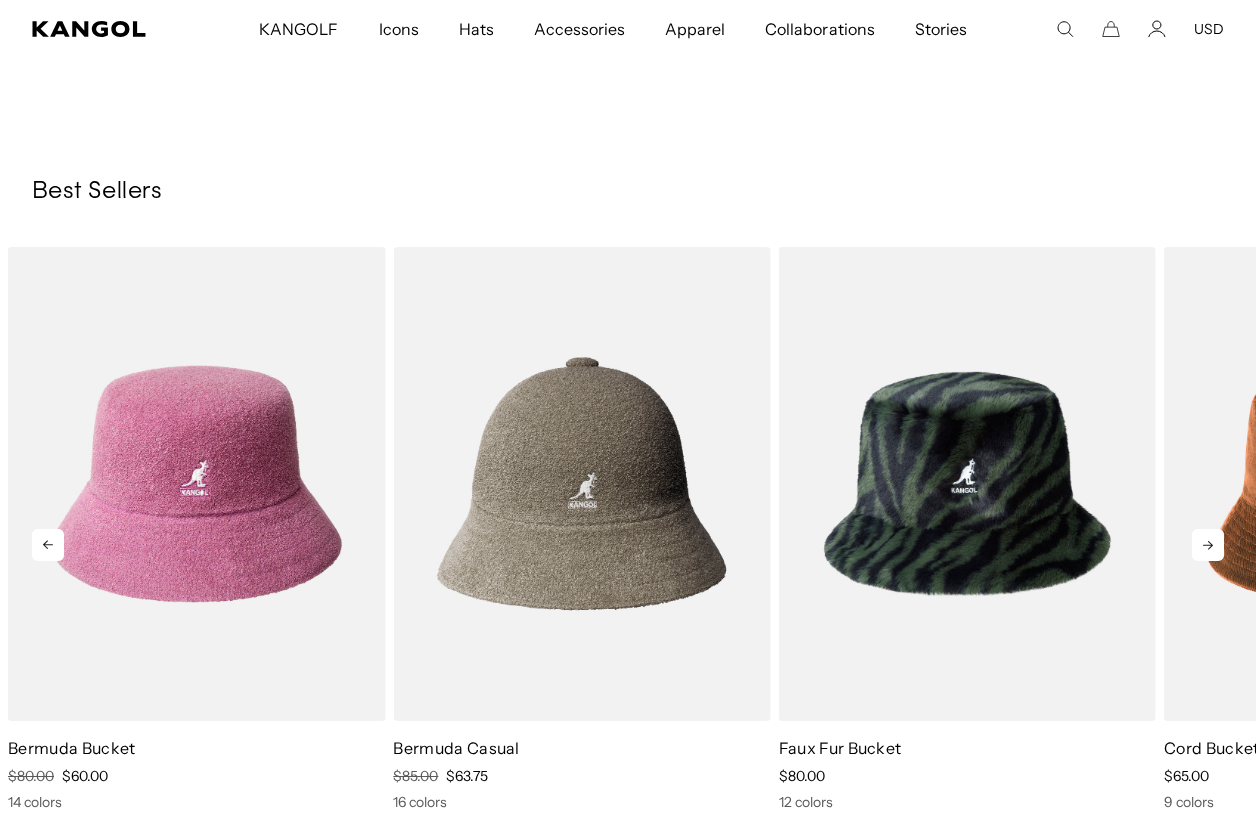 click 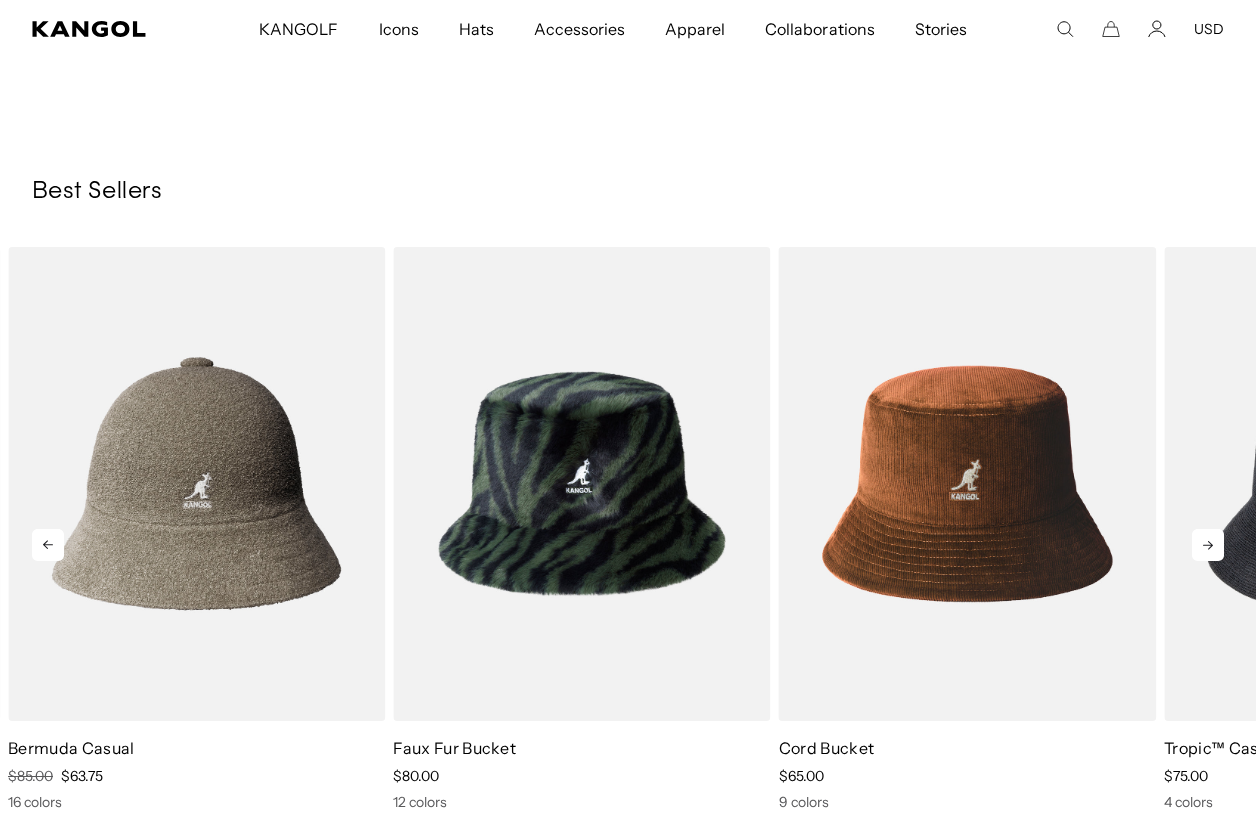 click 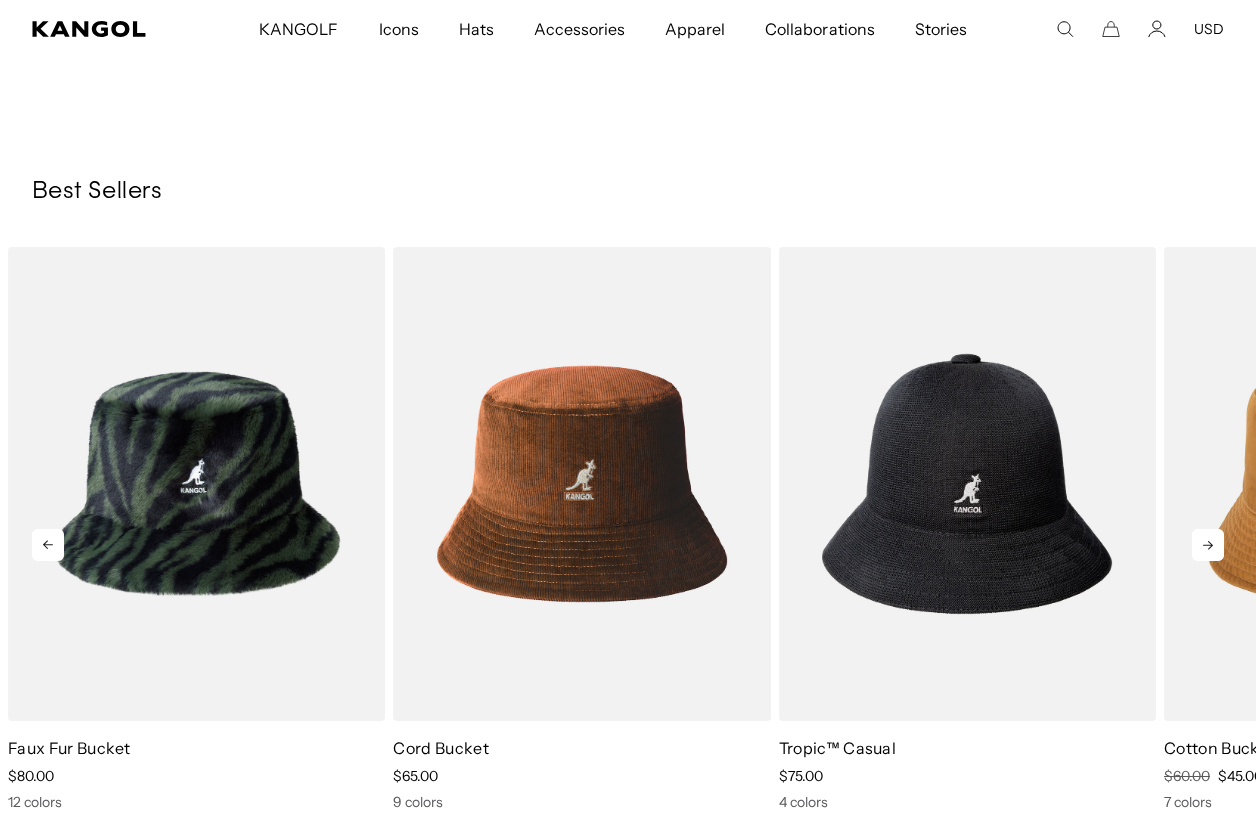 click 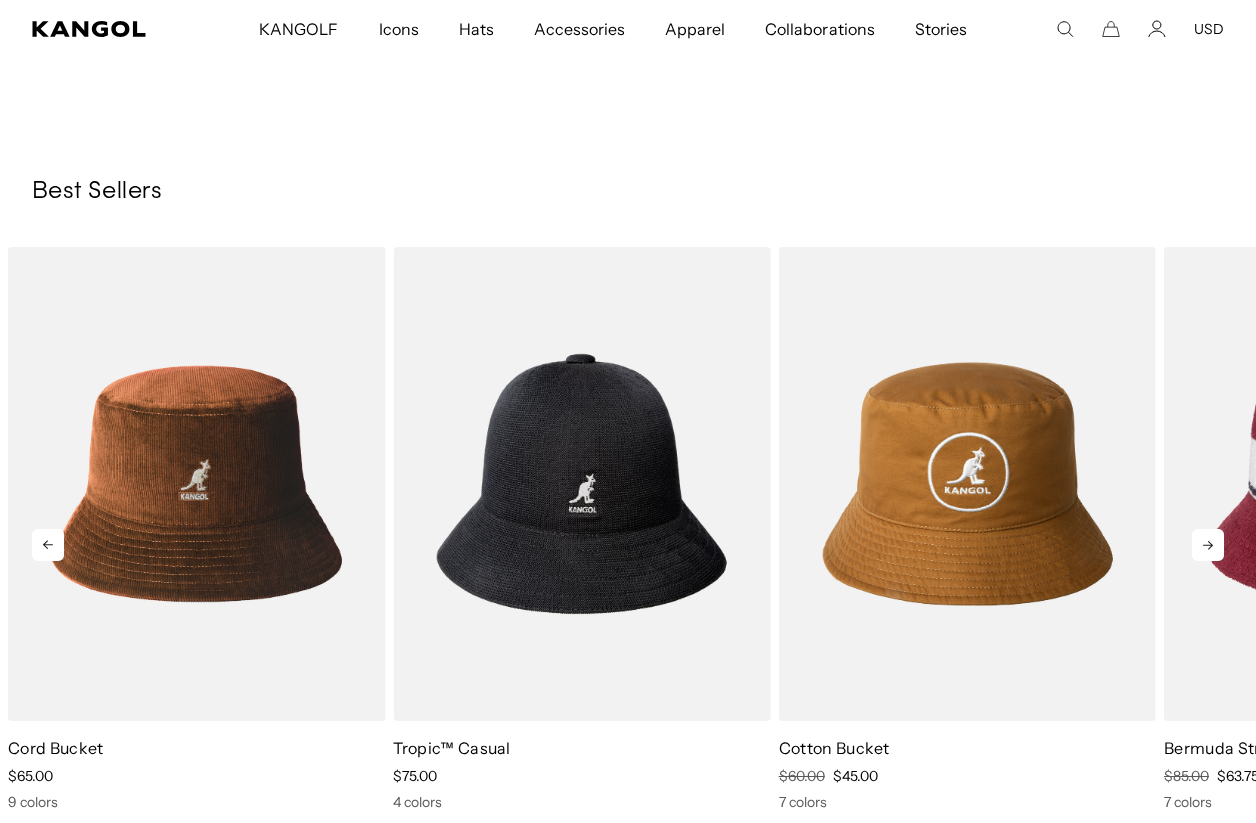 click 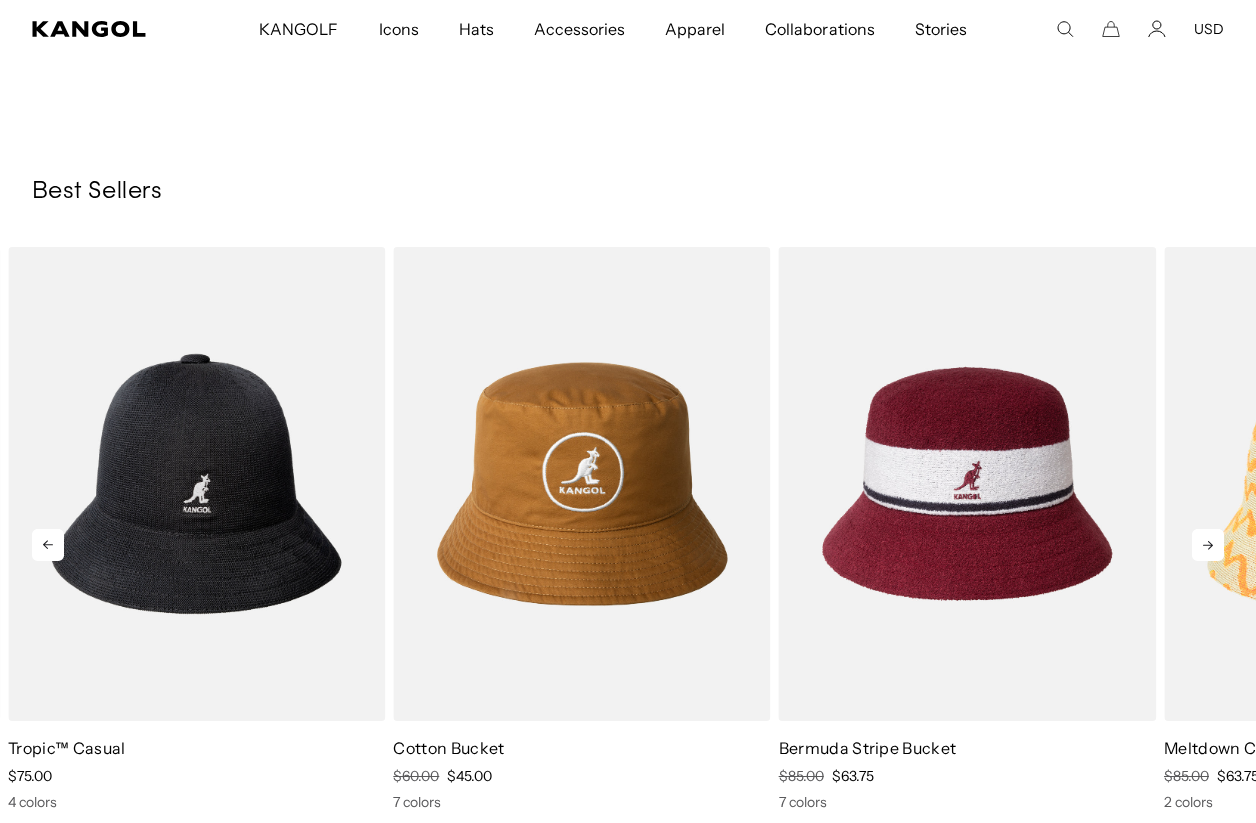click 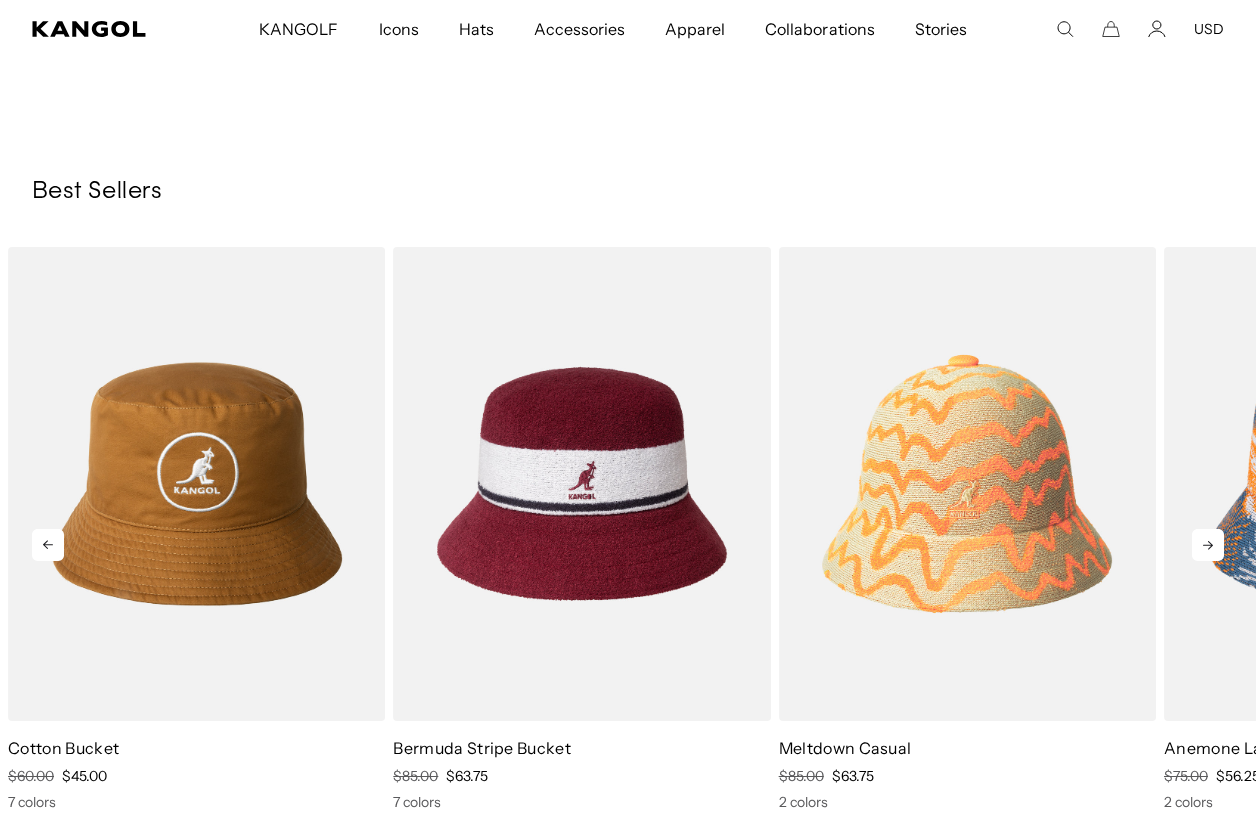 click 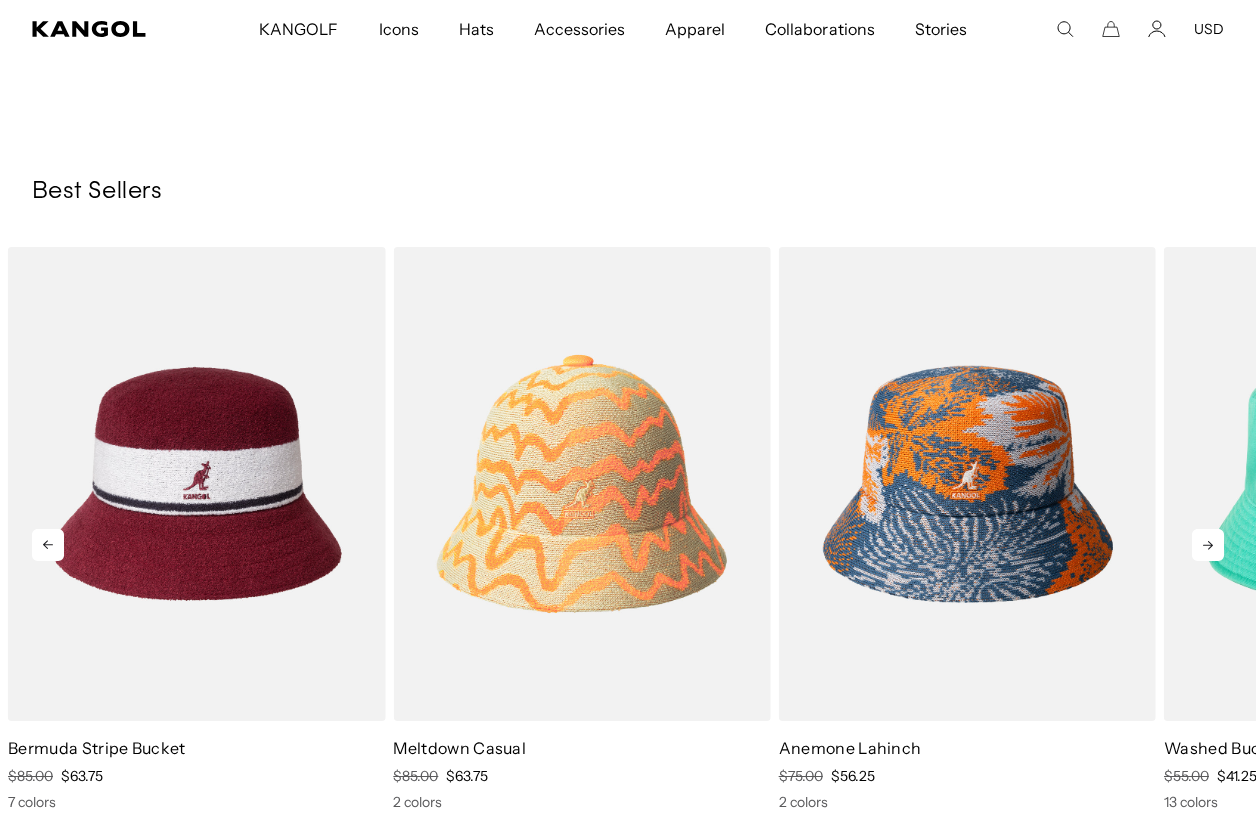 click 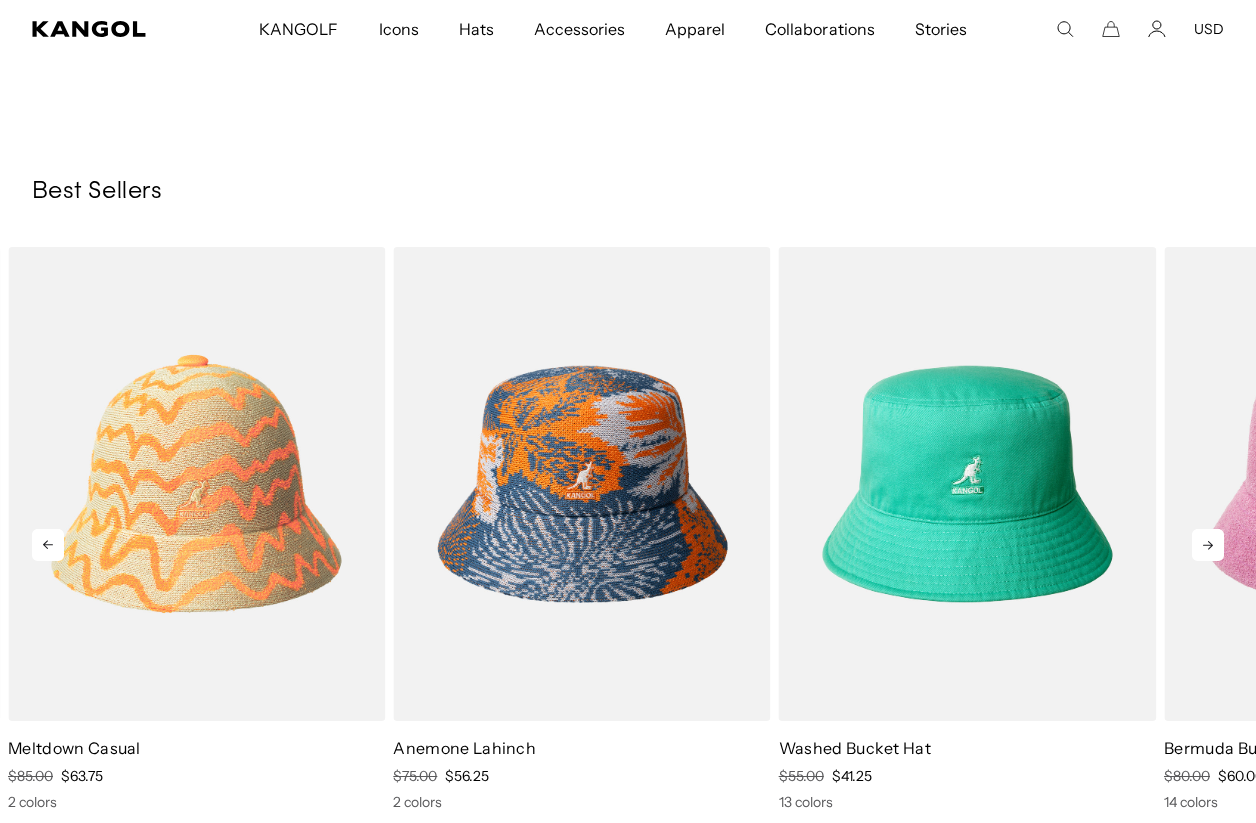 click 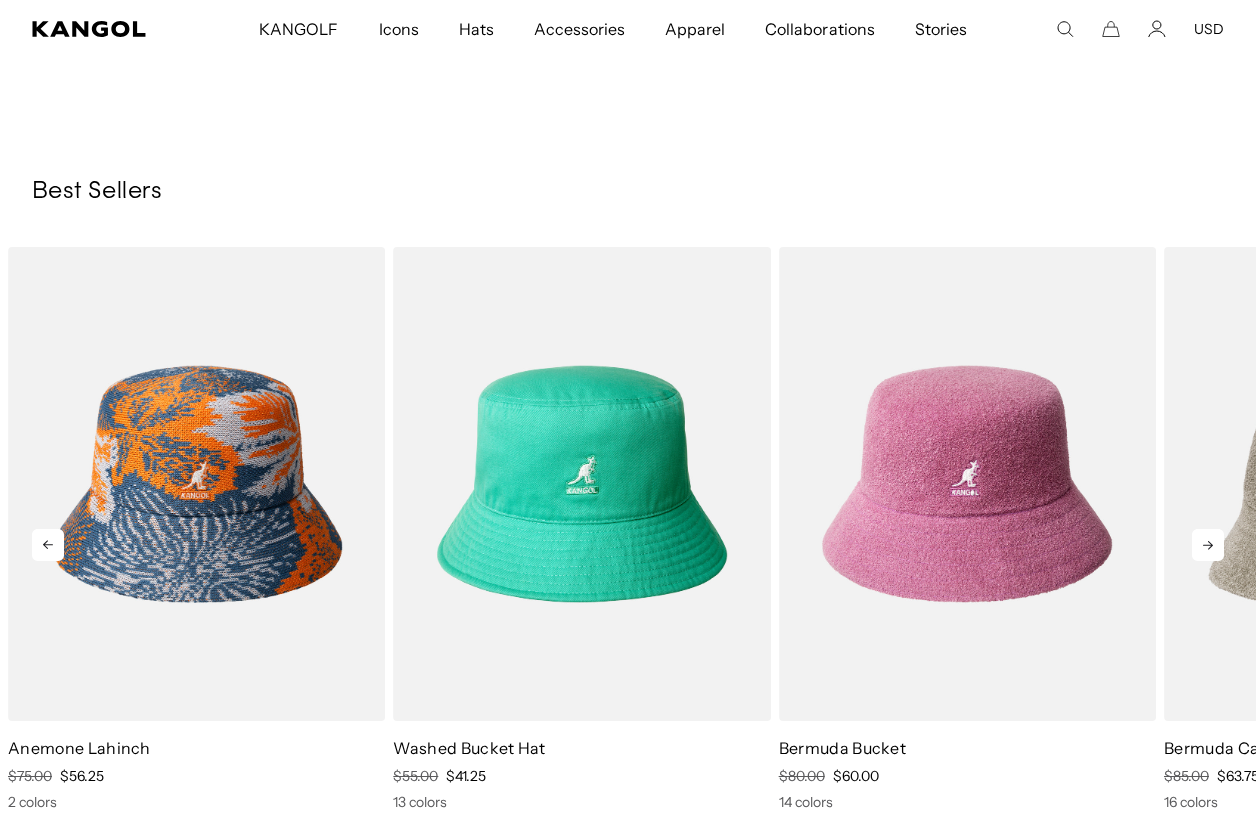 click 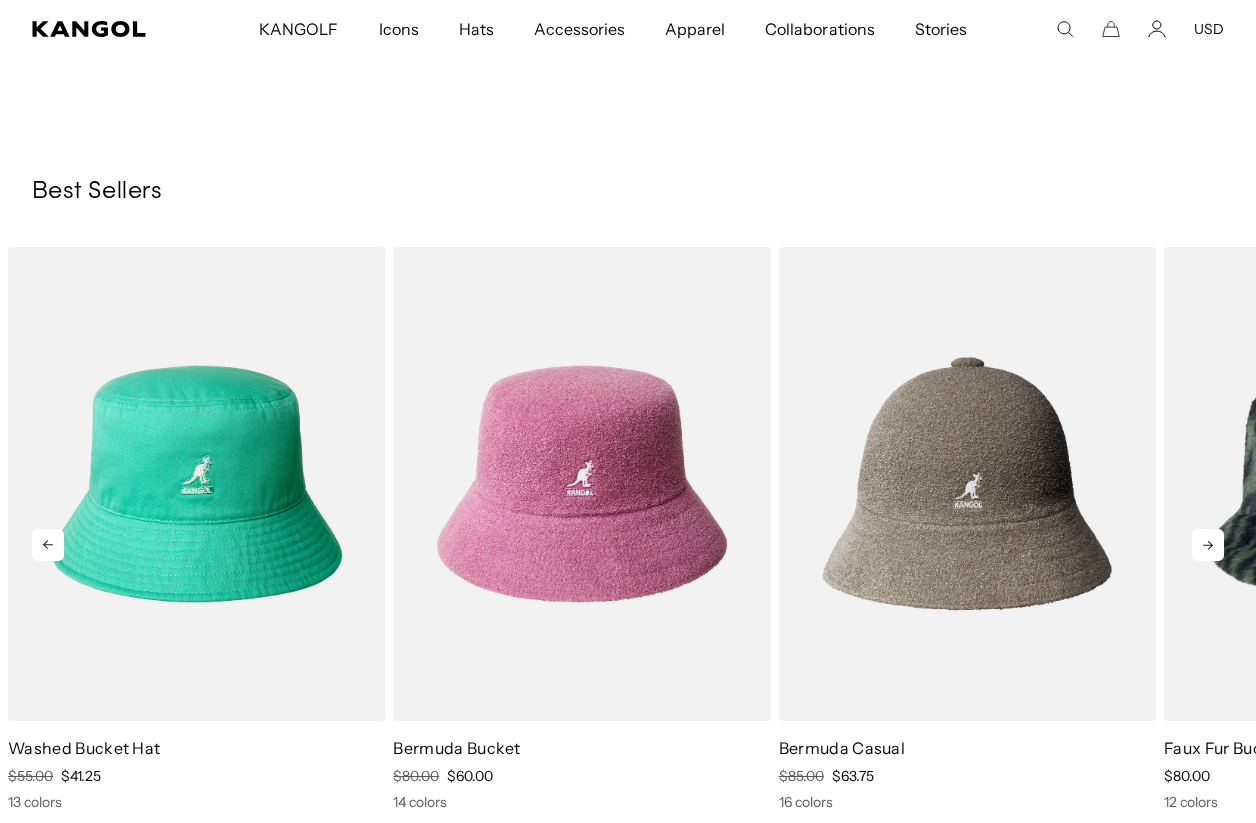 click 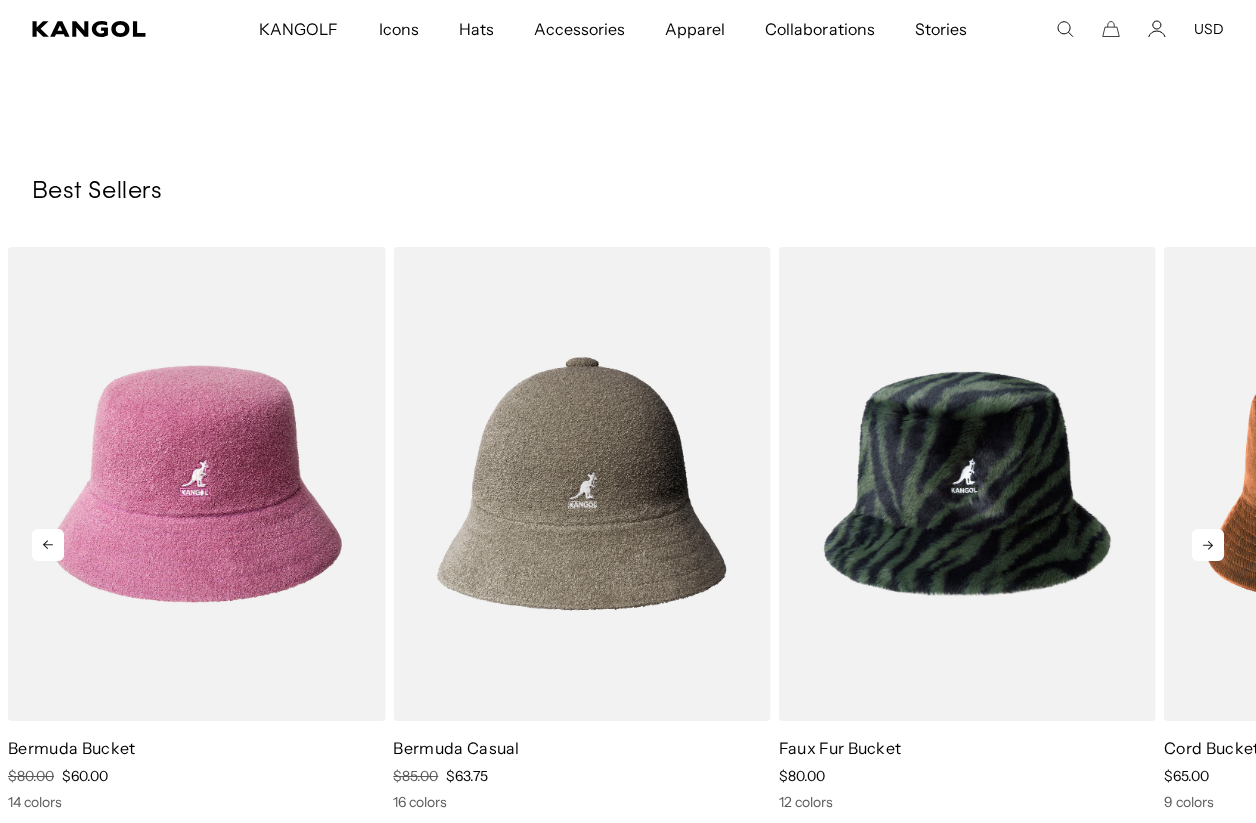 click 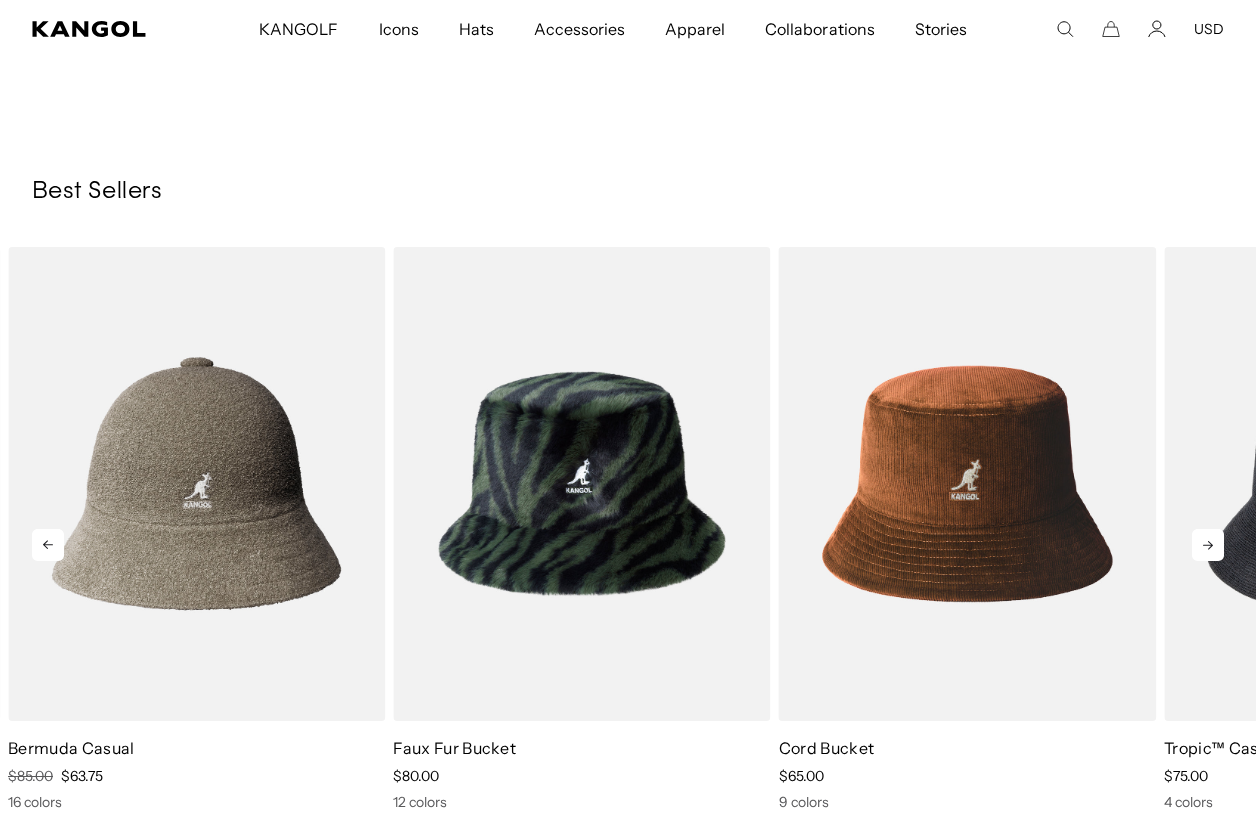 click 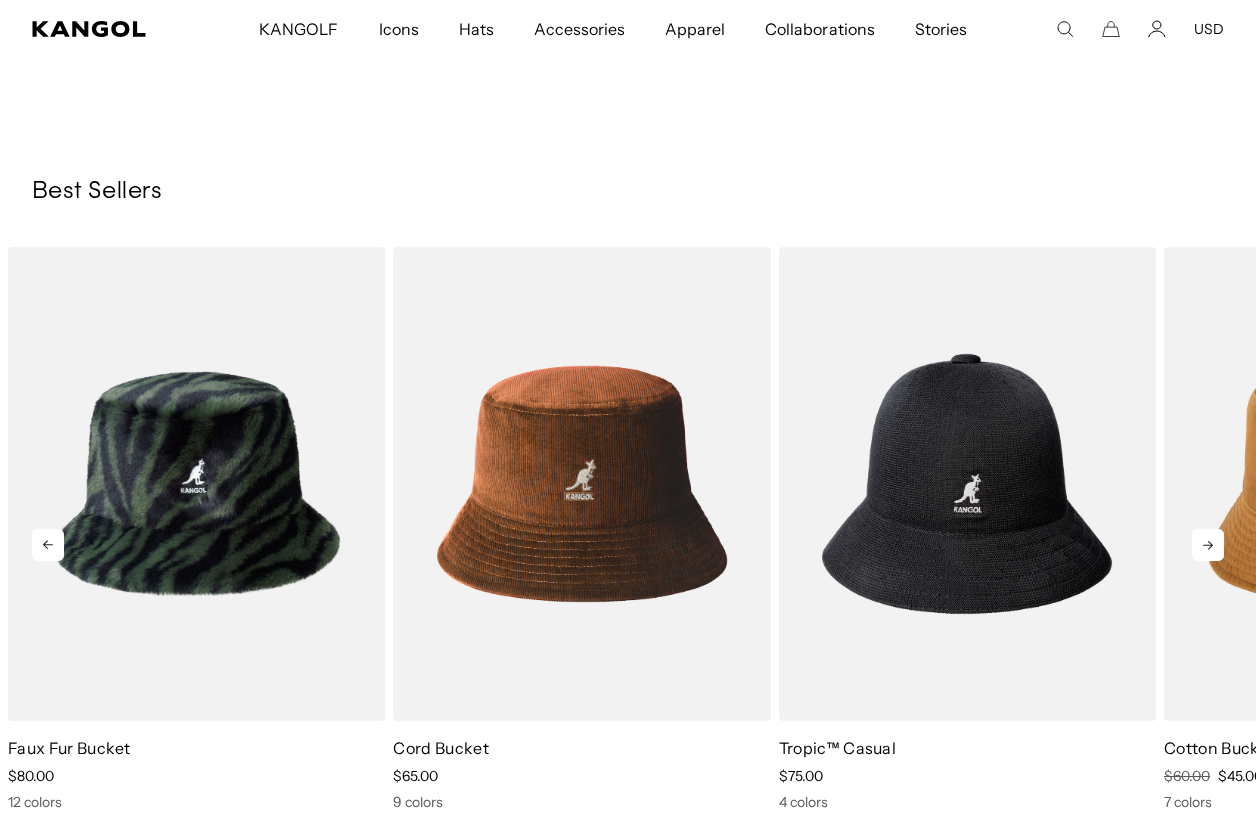 click 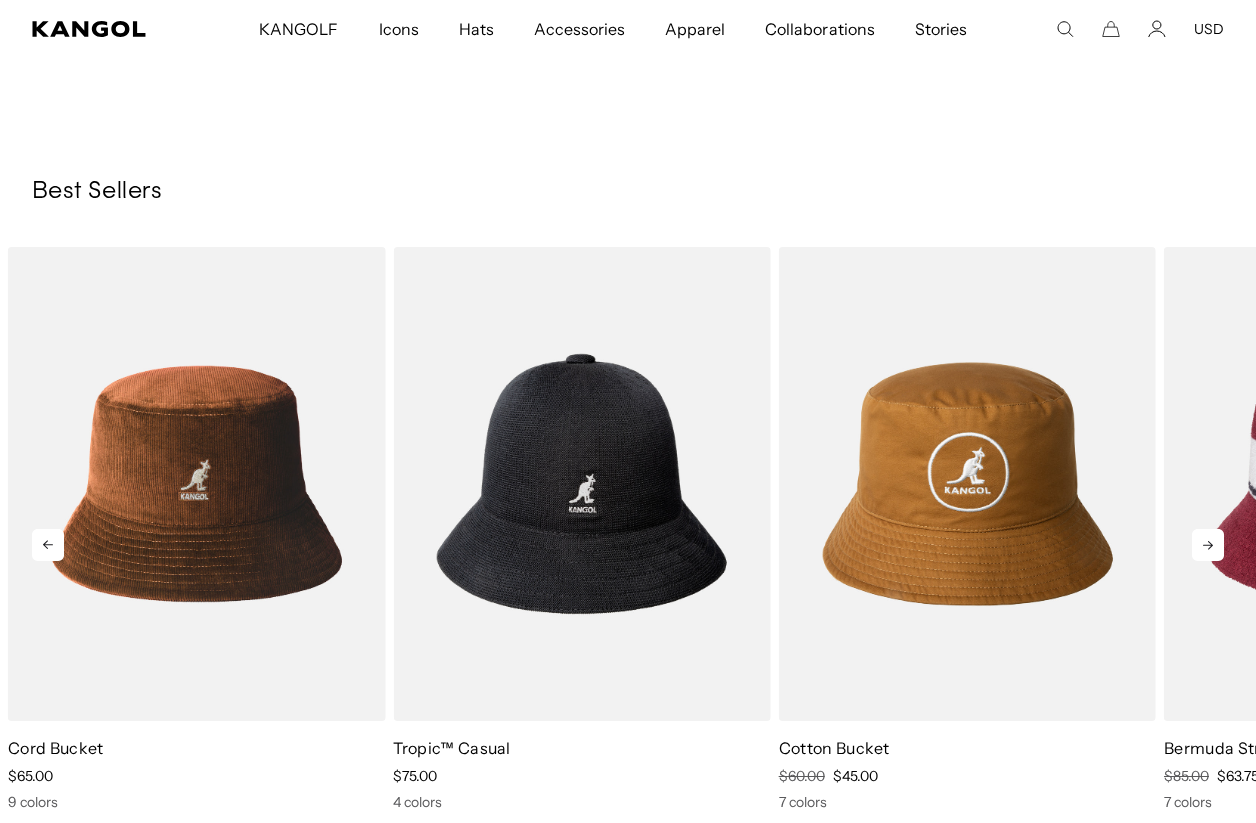 click 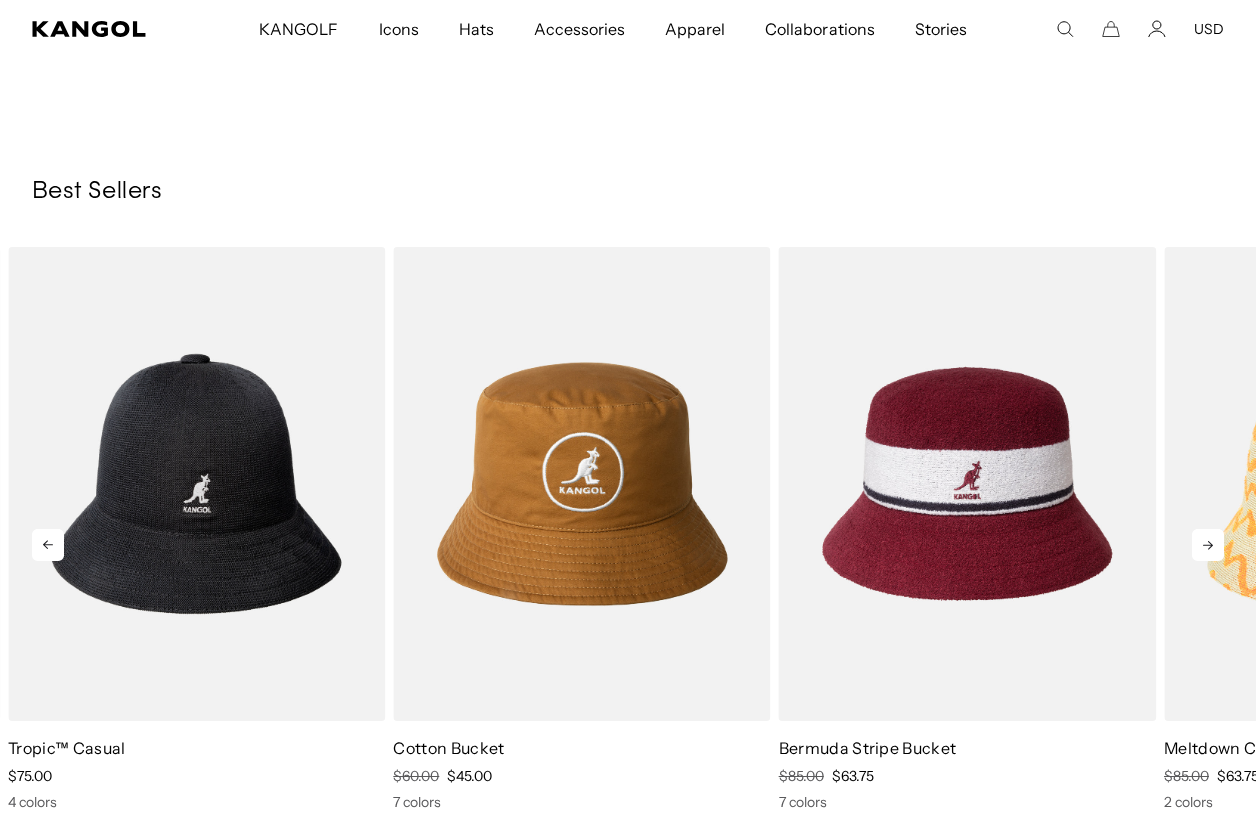 click 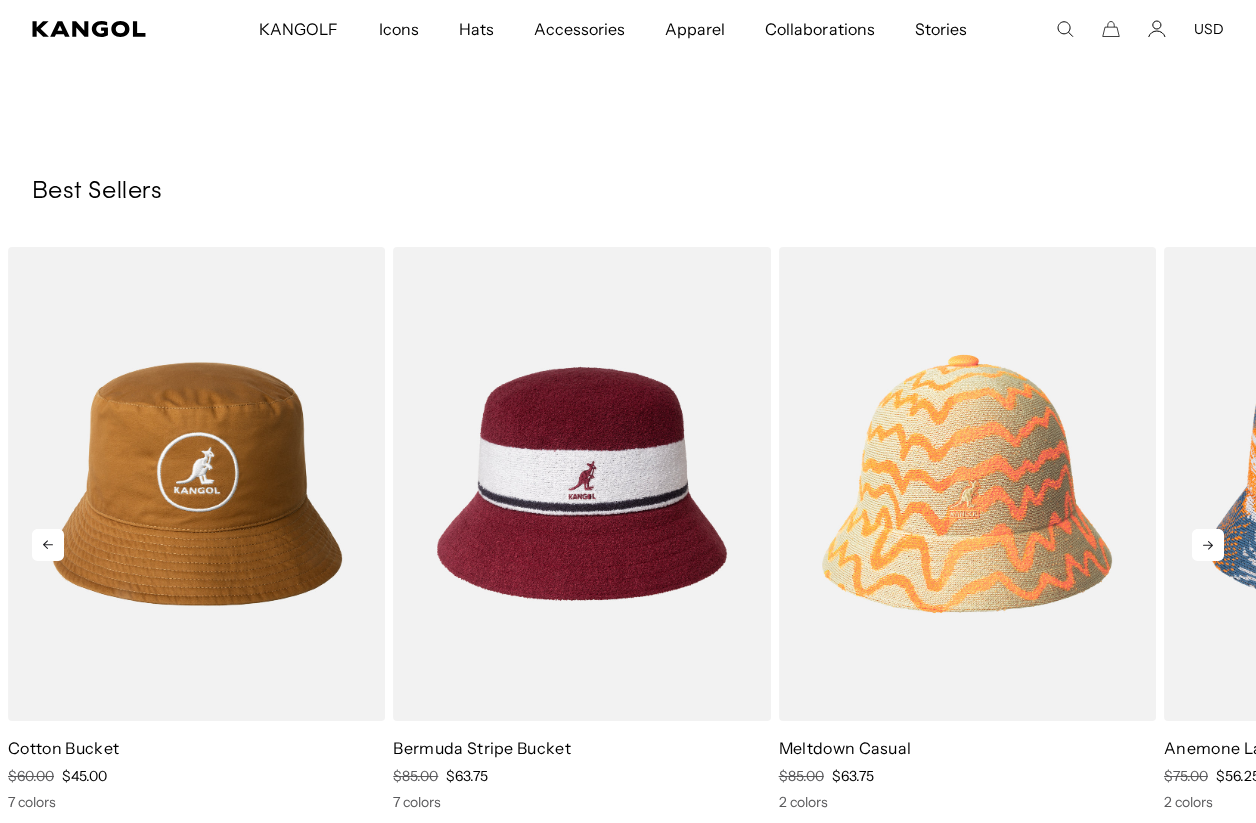 click 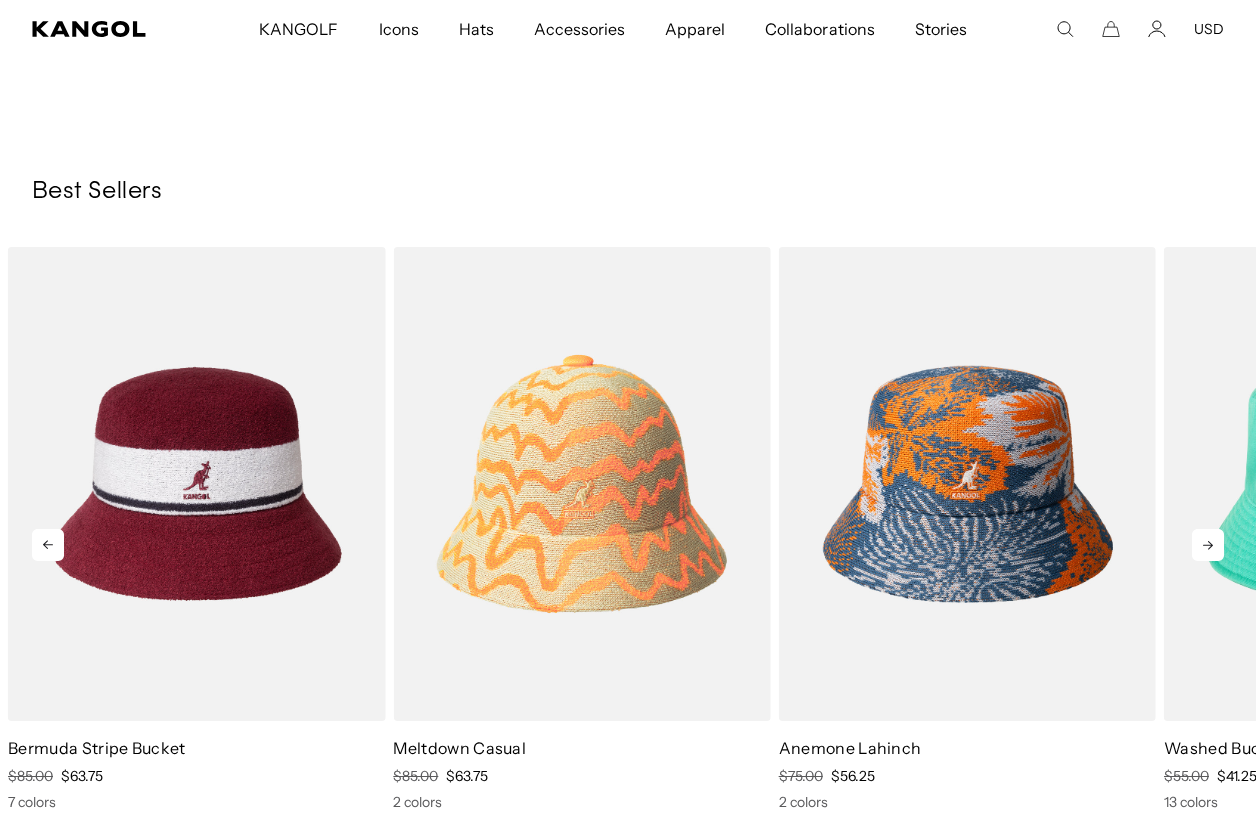 click 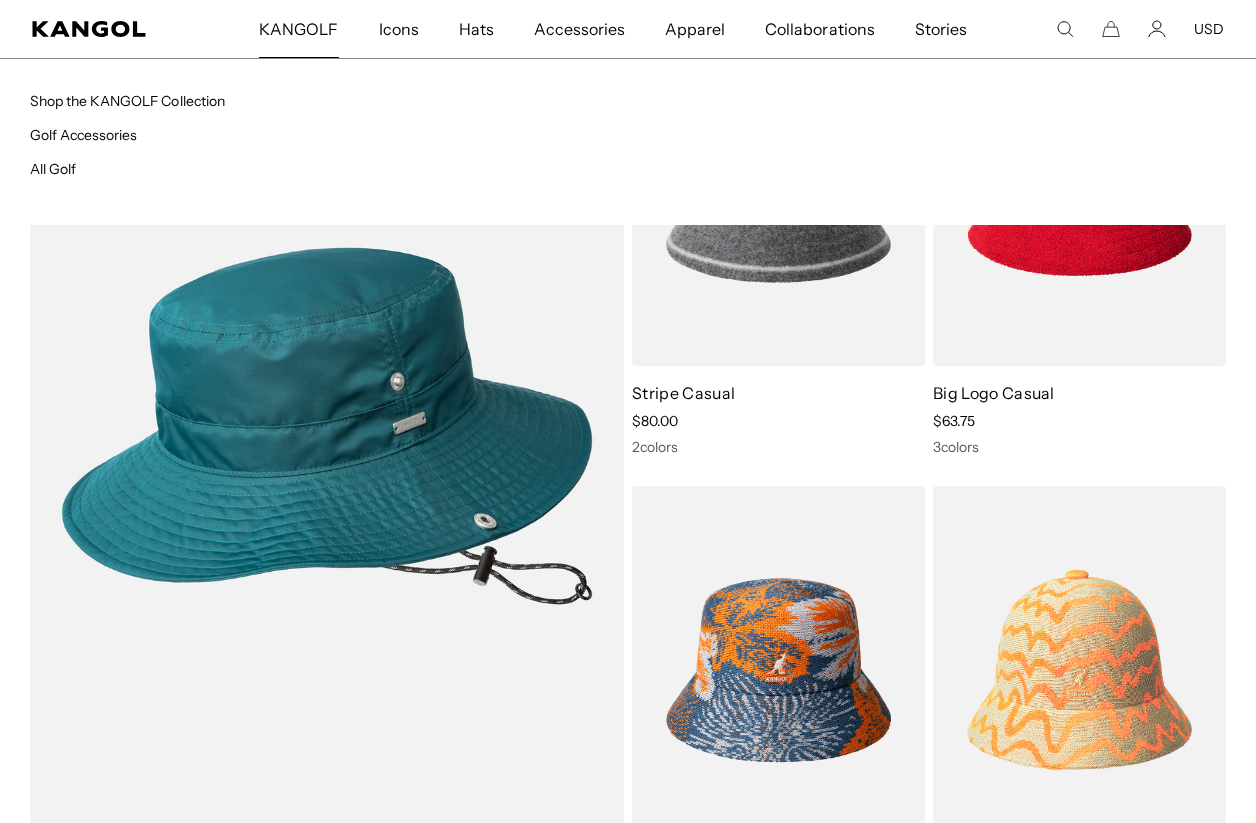 scroll, scrollTop: 0, scrollLeft: 0, axis: both 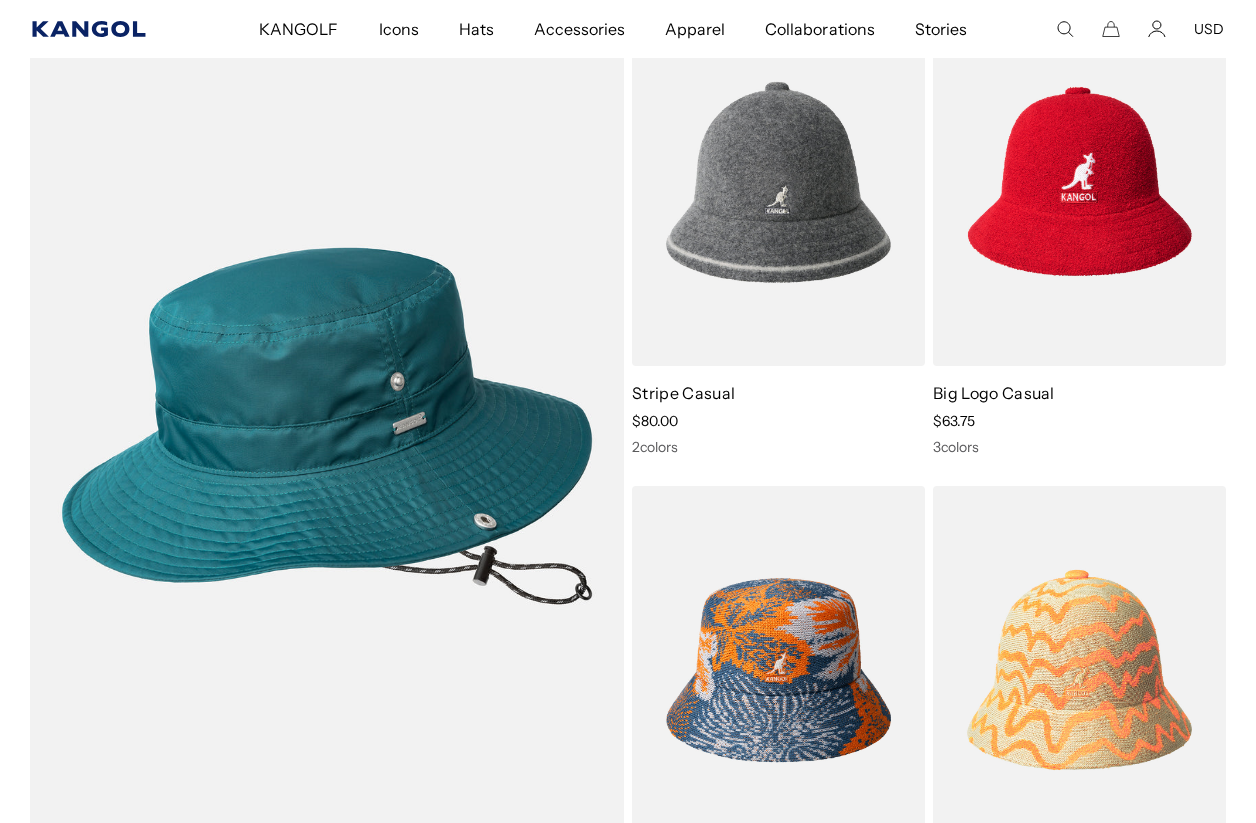 click 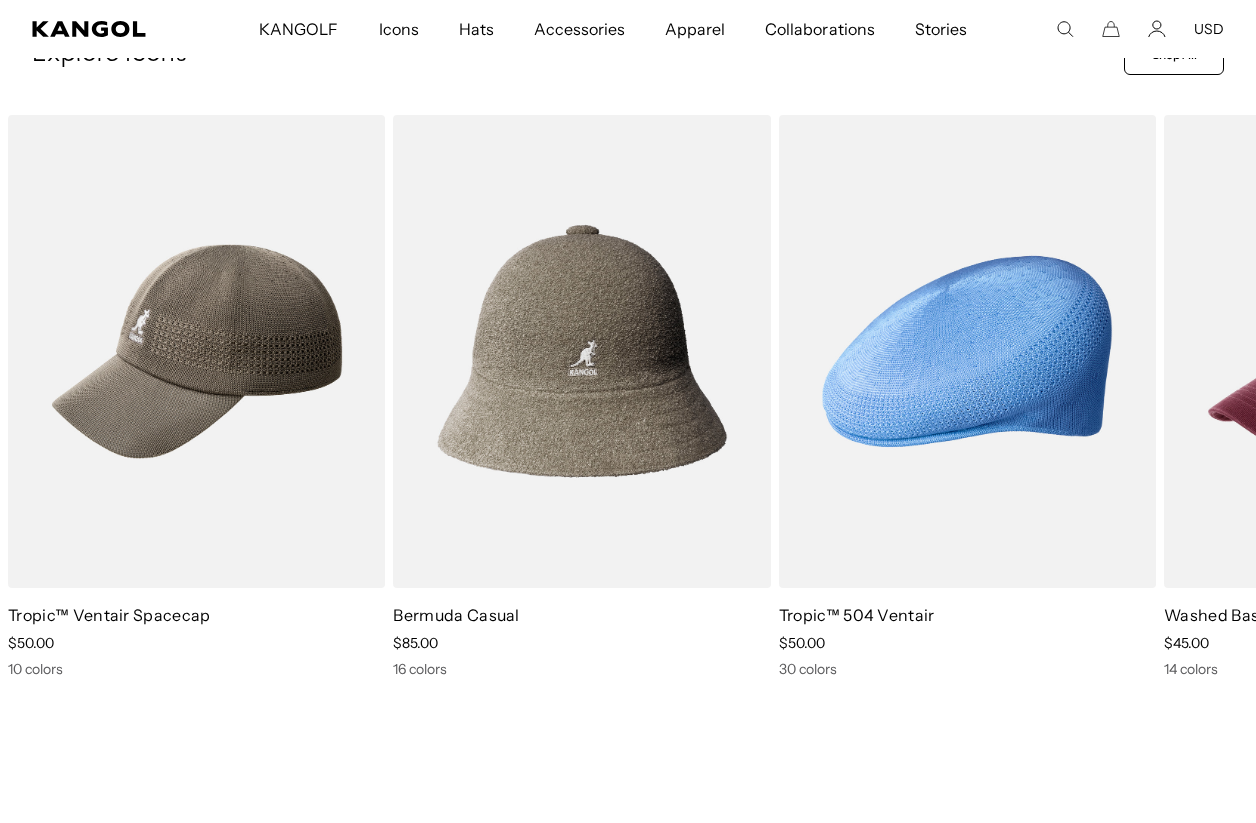 scroll, scrollTop: 692, scrollLeft: 0, axis: vertical 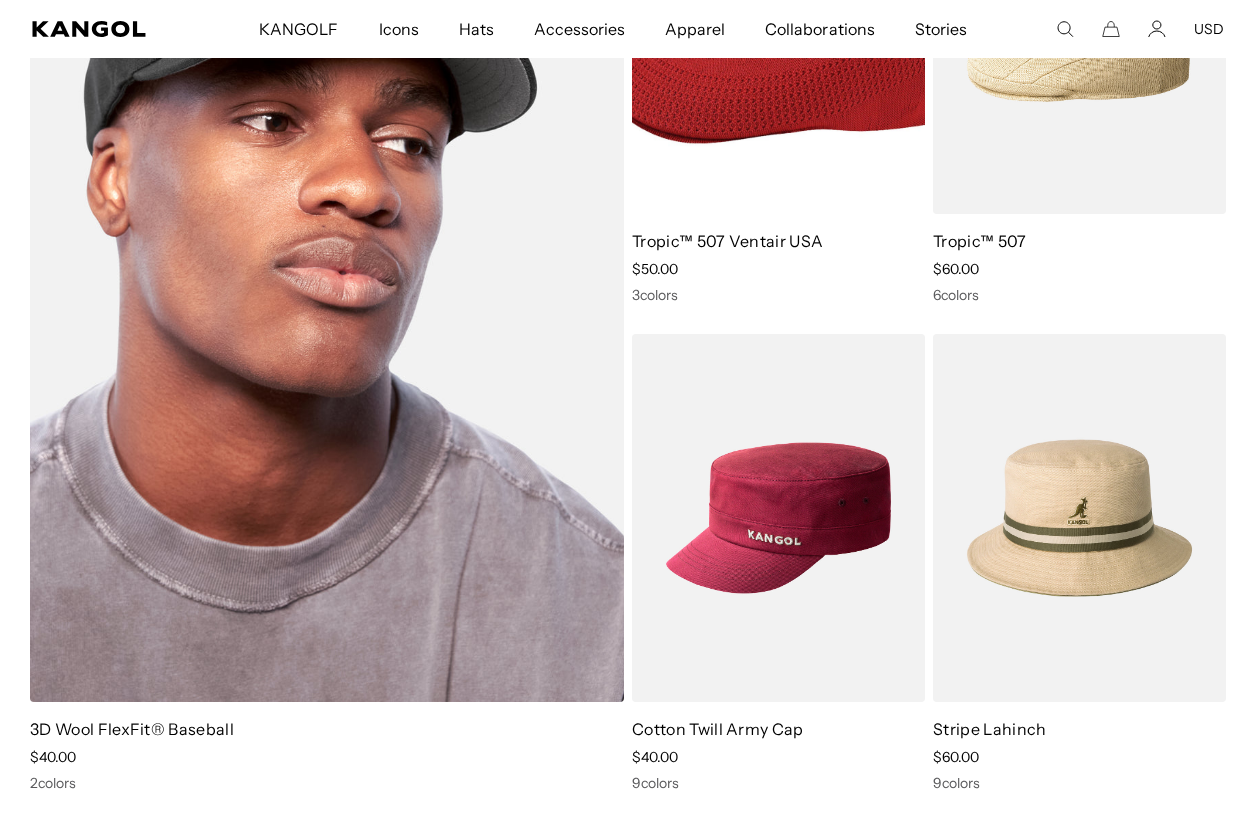 click at bounding box center [327, 274] 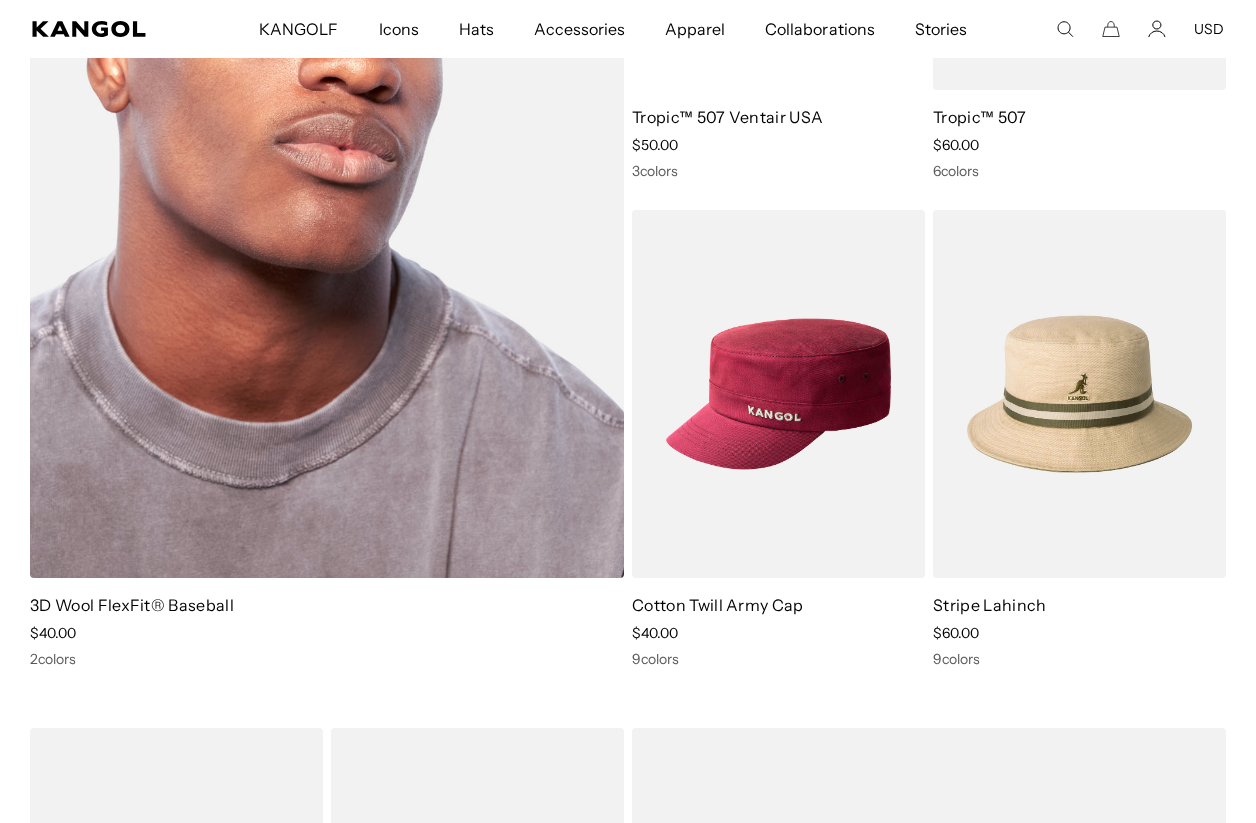 scroll, scrollTop: 0, scrollLeft: 412, axis: horizontal 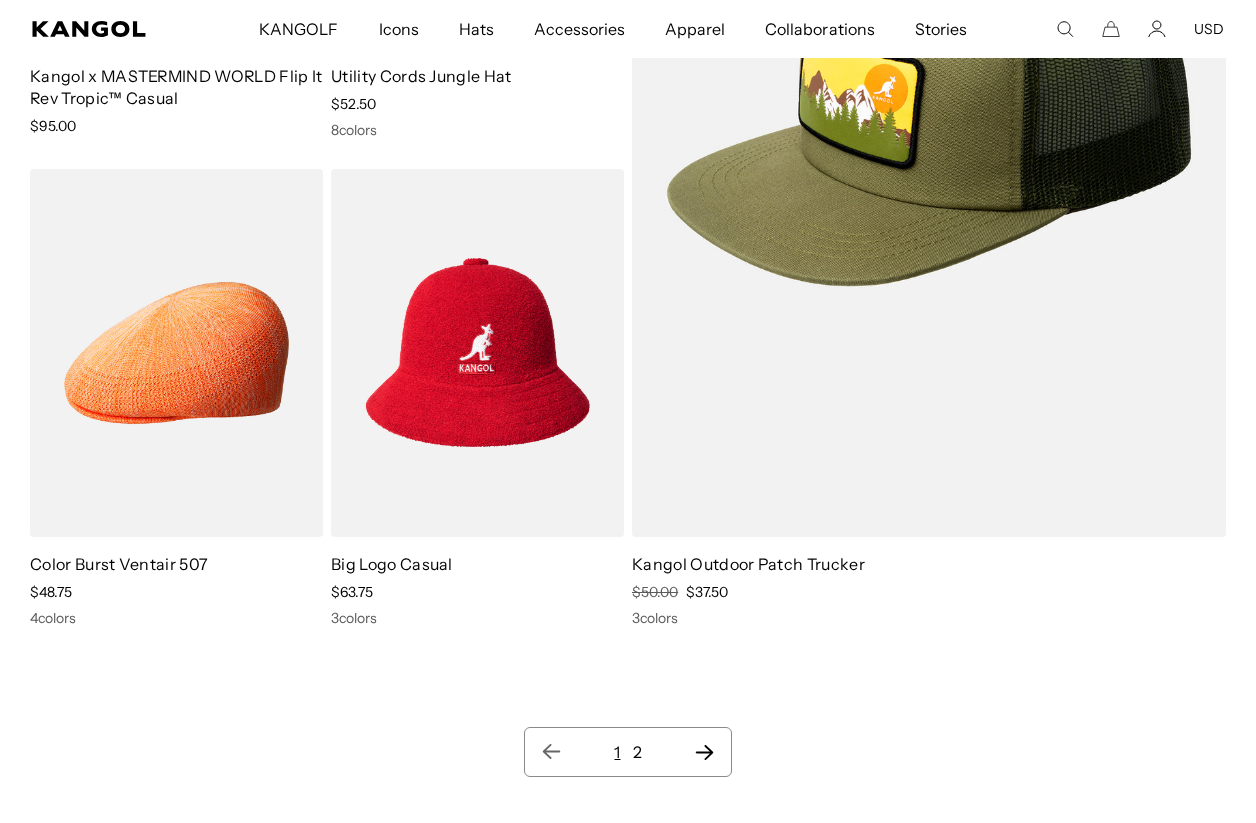 click 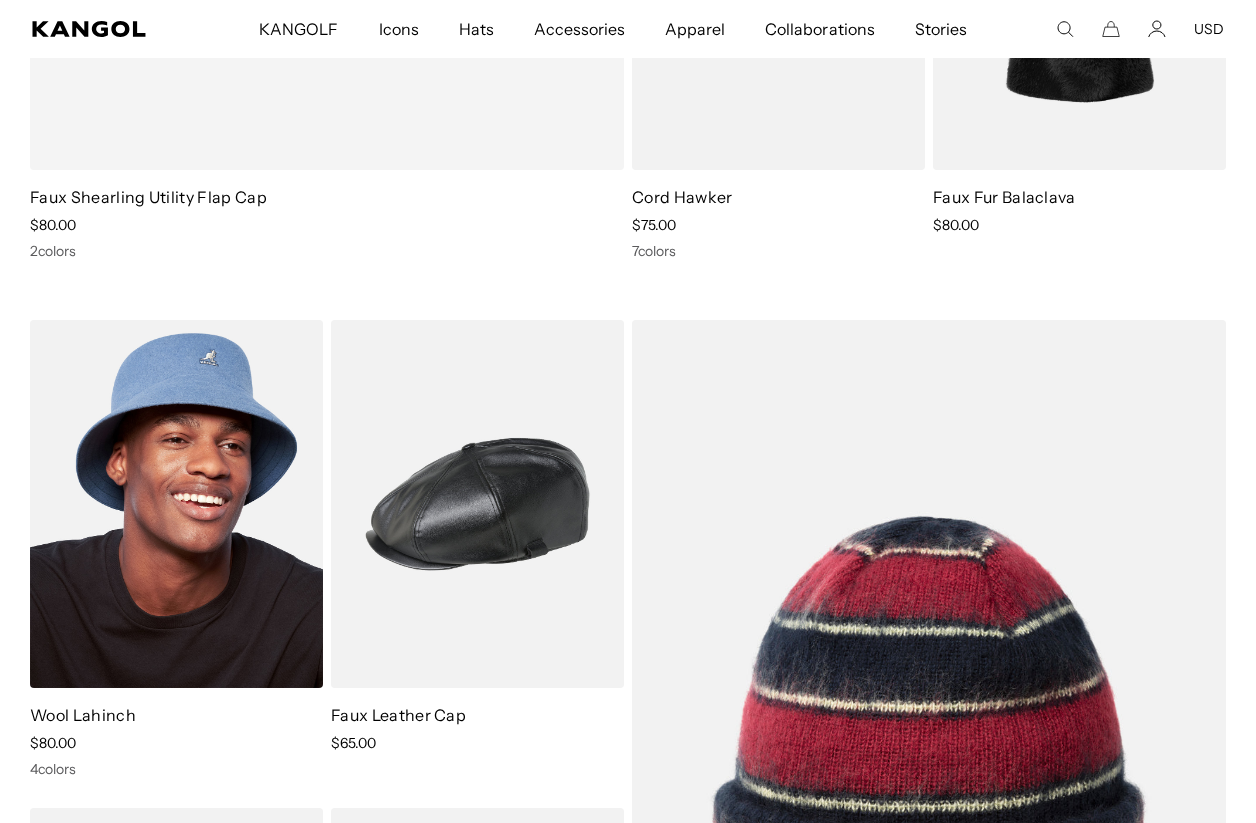 click at bounding box center [176, 504] 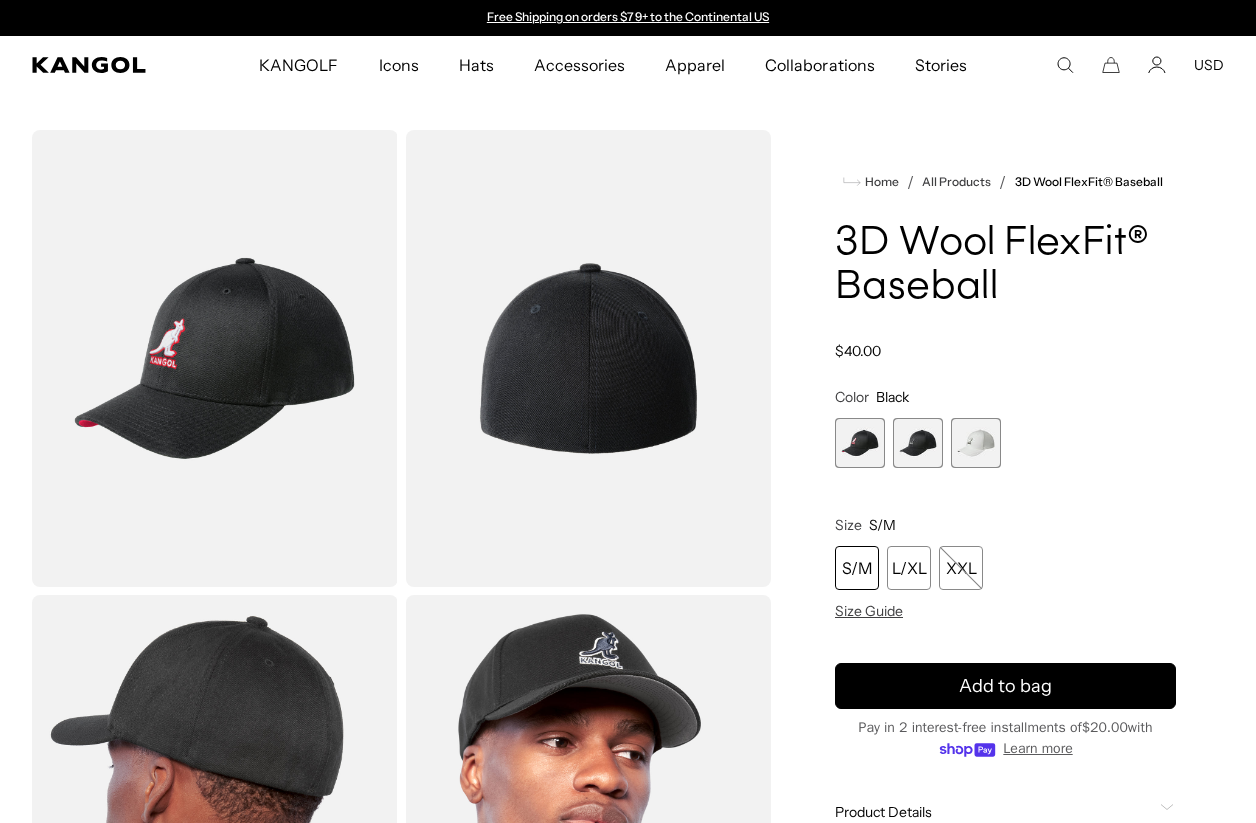 scroll, scrollTop: 0, scrollLeft: 0, axis: both 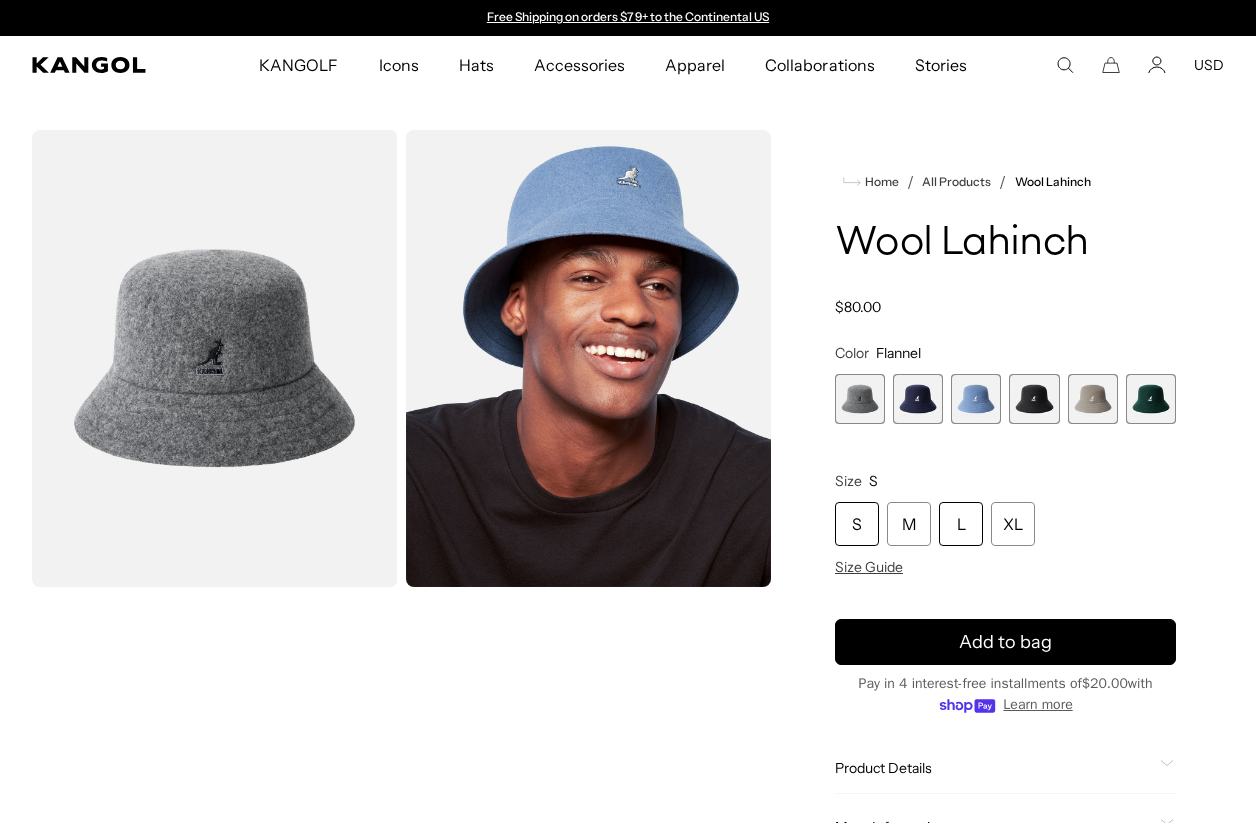click on "L" at bounding box center (961, 524) 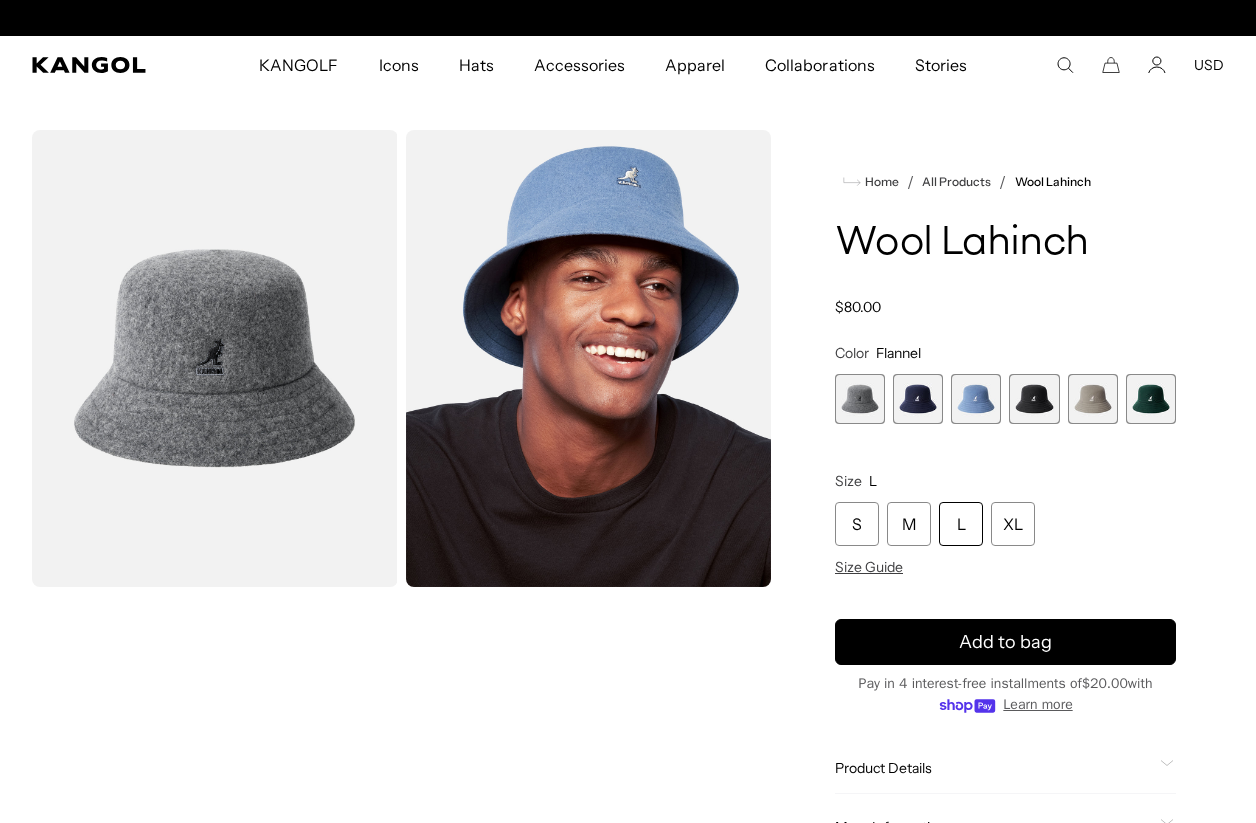 scroll, scrollTop: 0, scrollLeft: 412, axis: horizontal 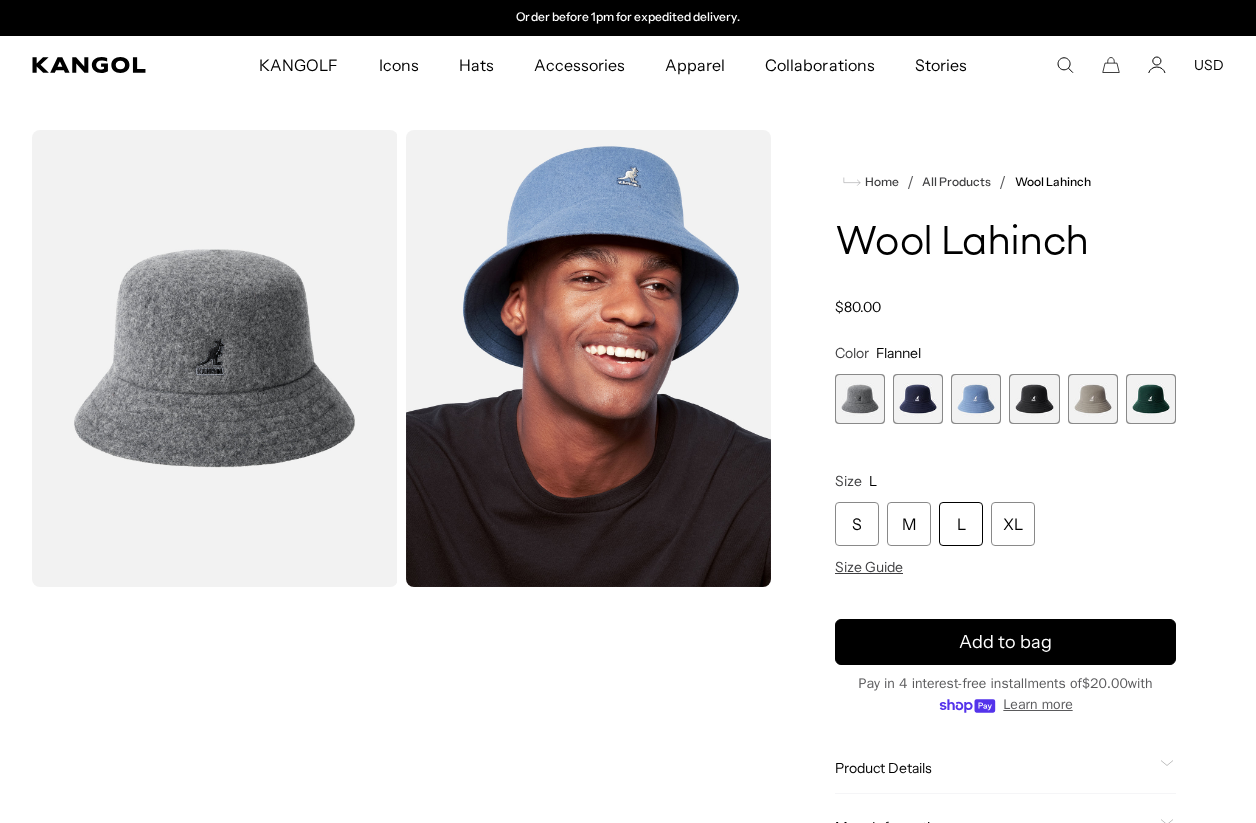 click at bounding box center [918, 399] 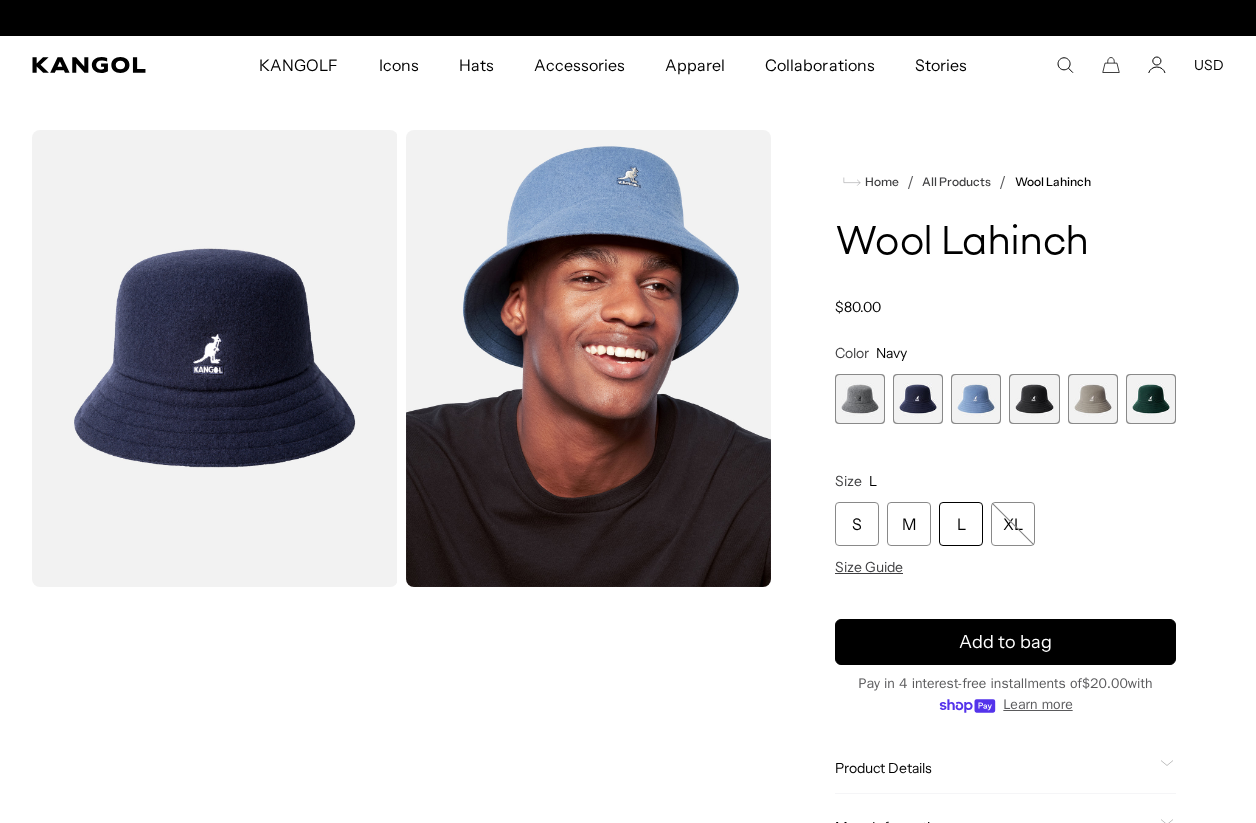 scroll, scrollTop: 0, scrollLeft: 0, axis: both 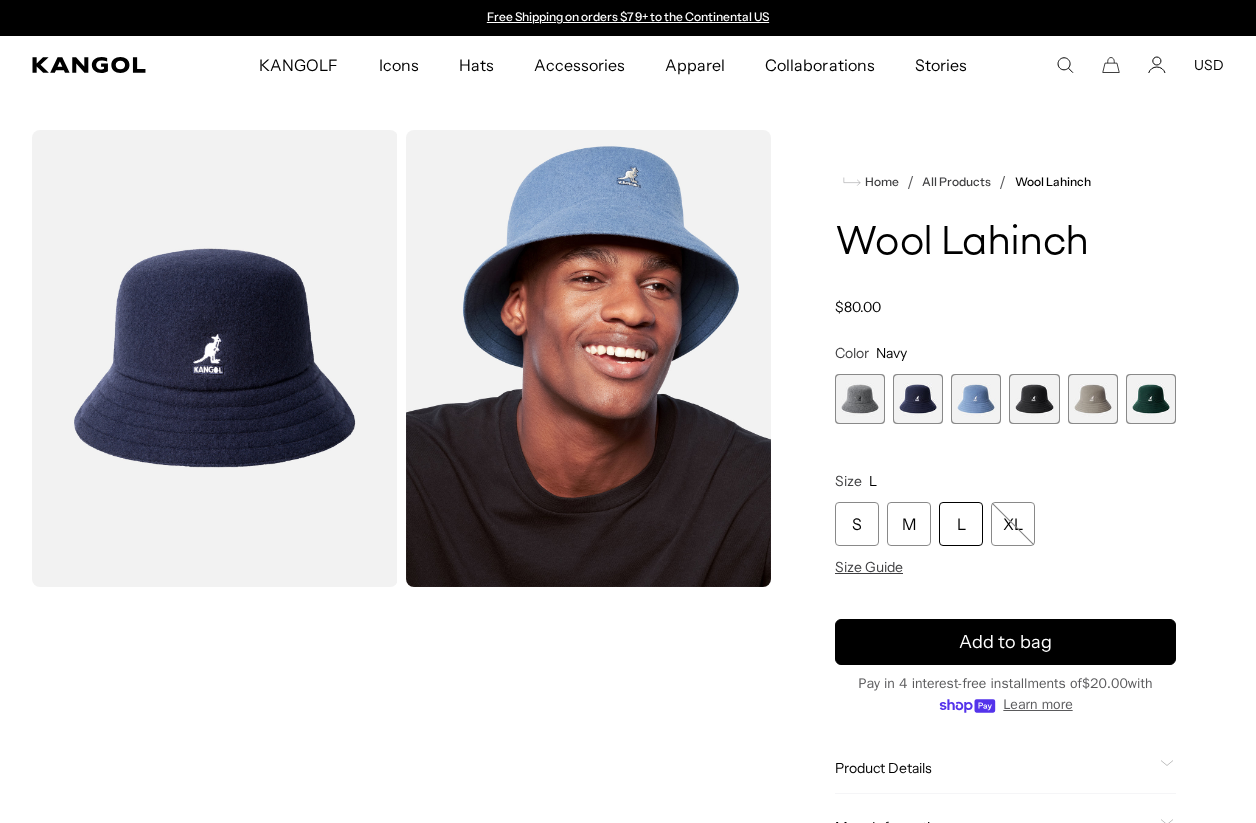 click at bounding box center [1034, 399] 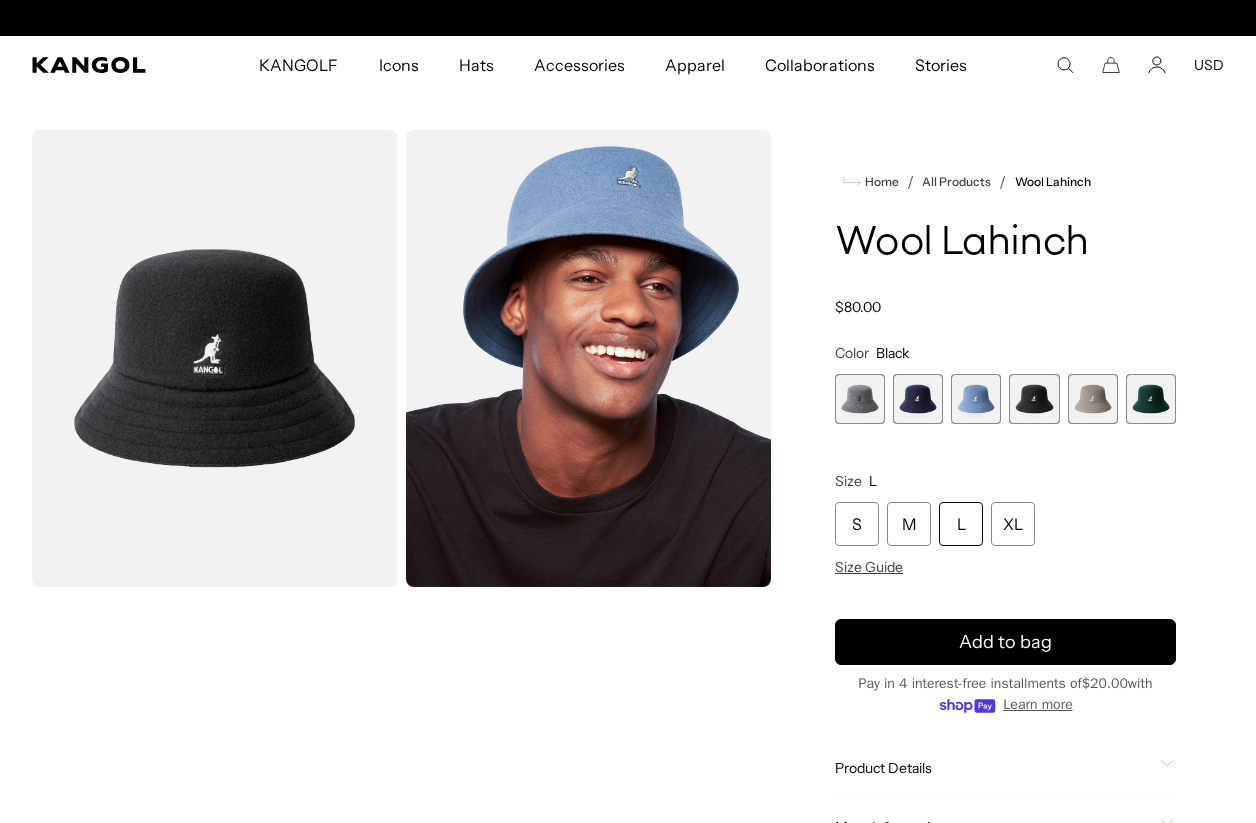 scroll, scrollTop: 0, scrollLeft: 412, axis: horizontal 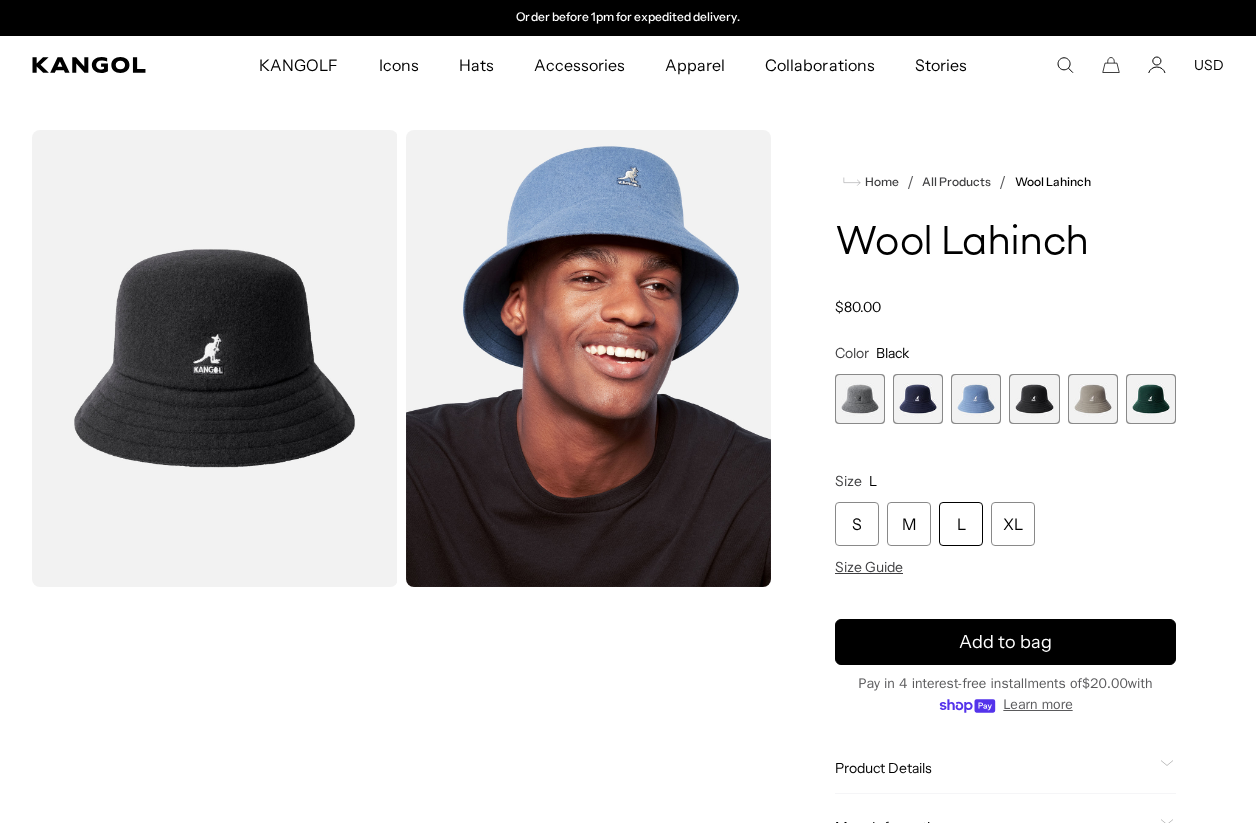 click at bounding box center [1151, 399] 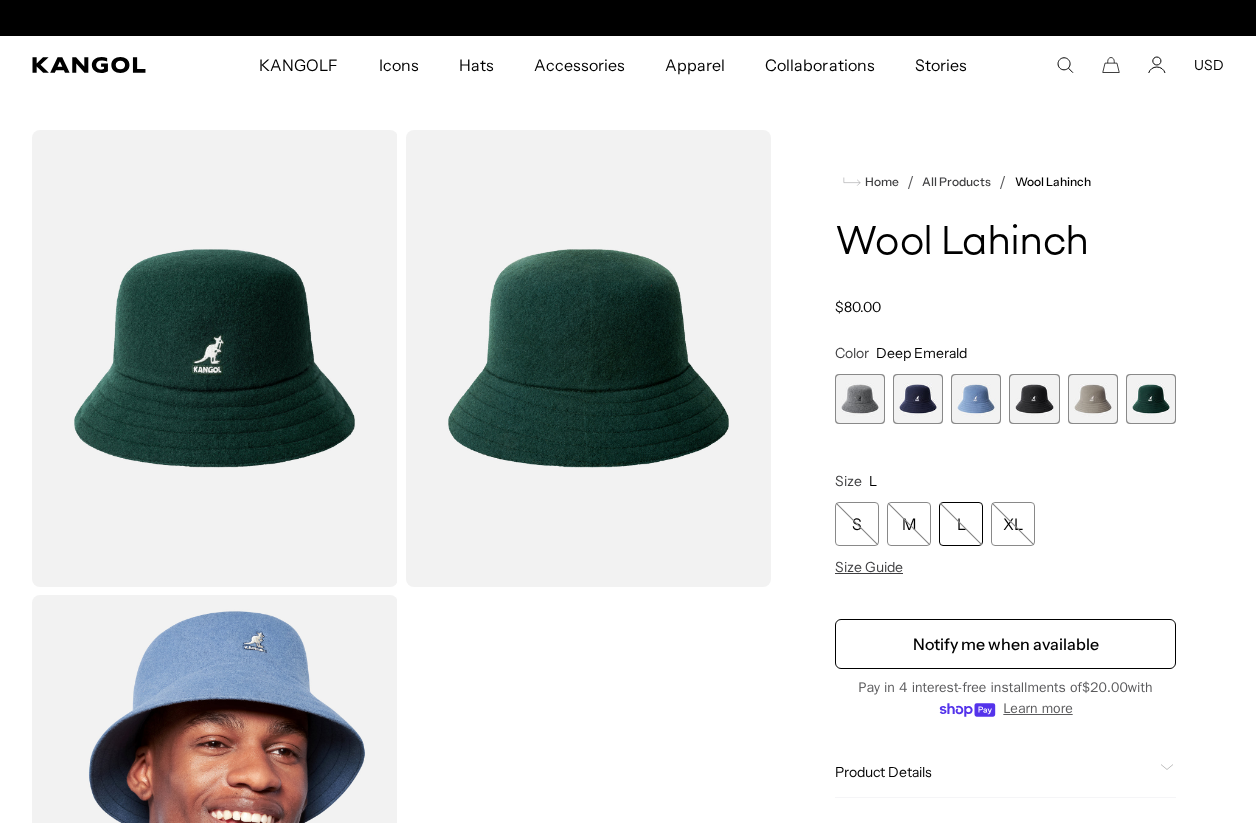 scroll, scrollTop: 0, scrollLeft: 0, axis: both 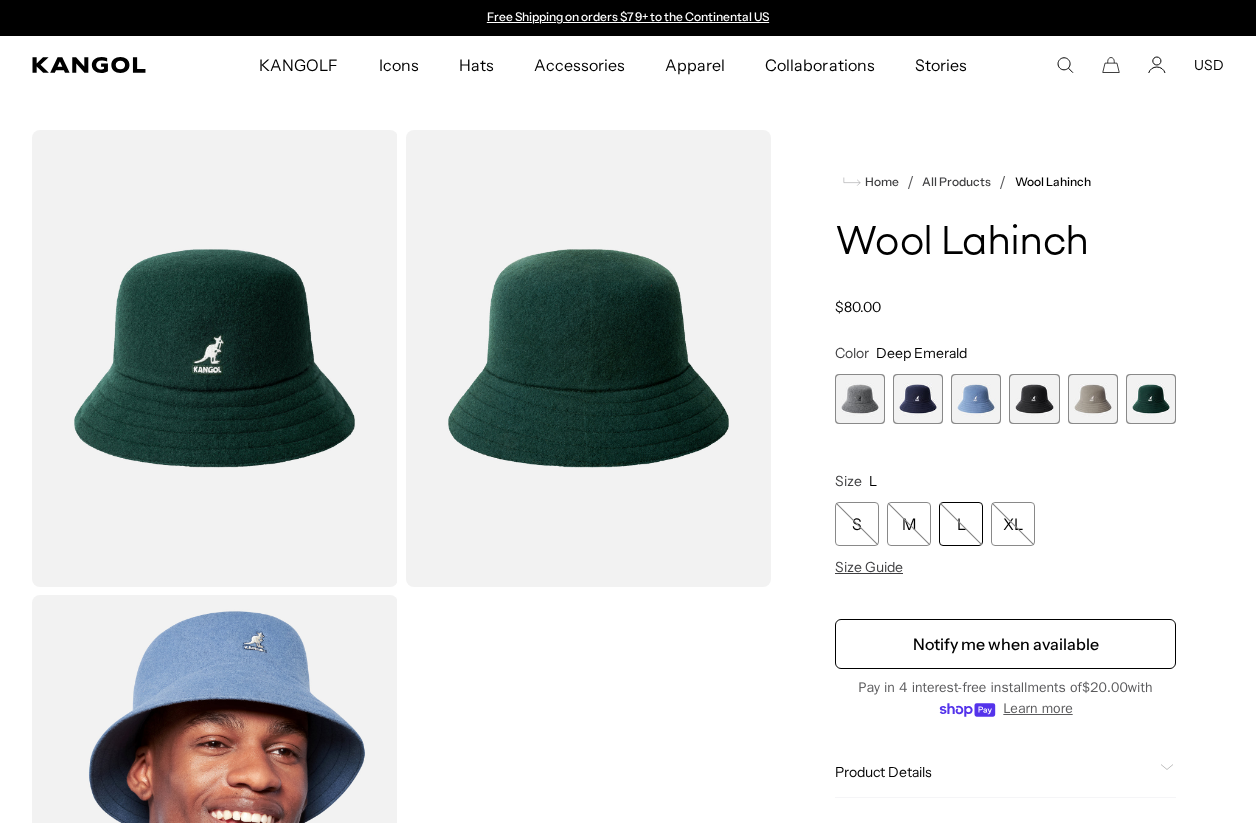 click at bounding box center [918, 399] 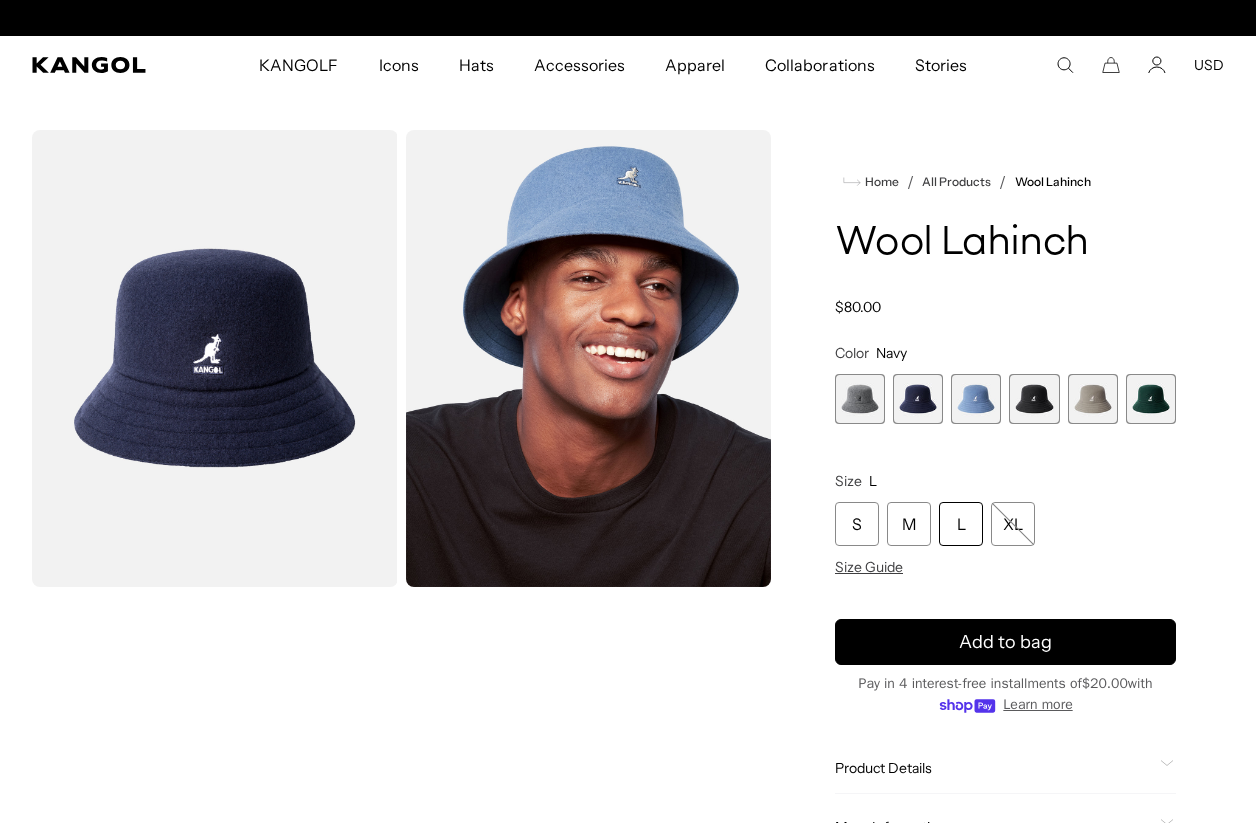 scroll, scrollTop: 0, scrollLeft: 412, axis: horizontal 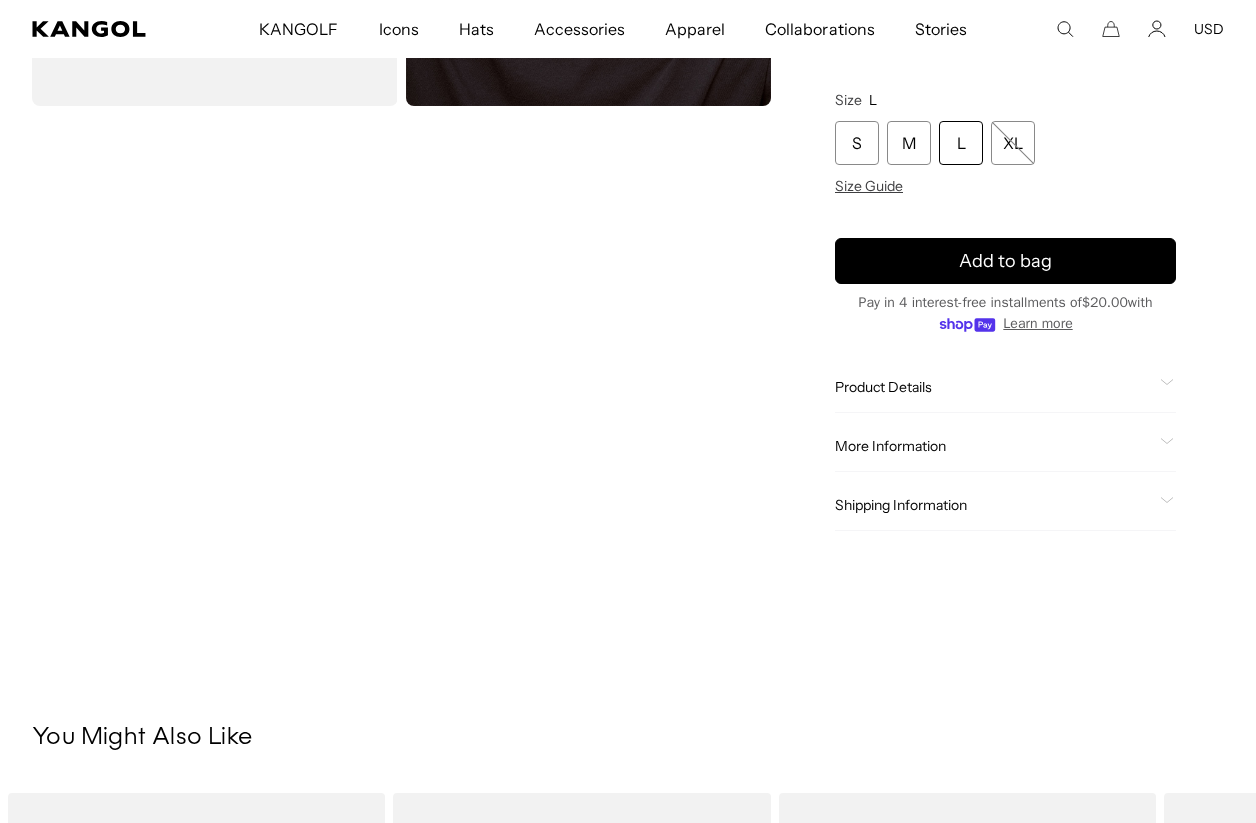 click on "Product Details" 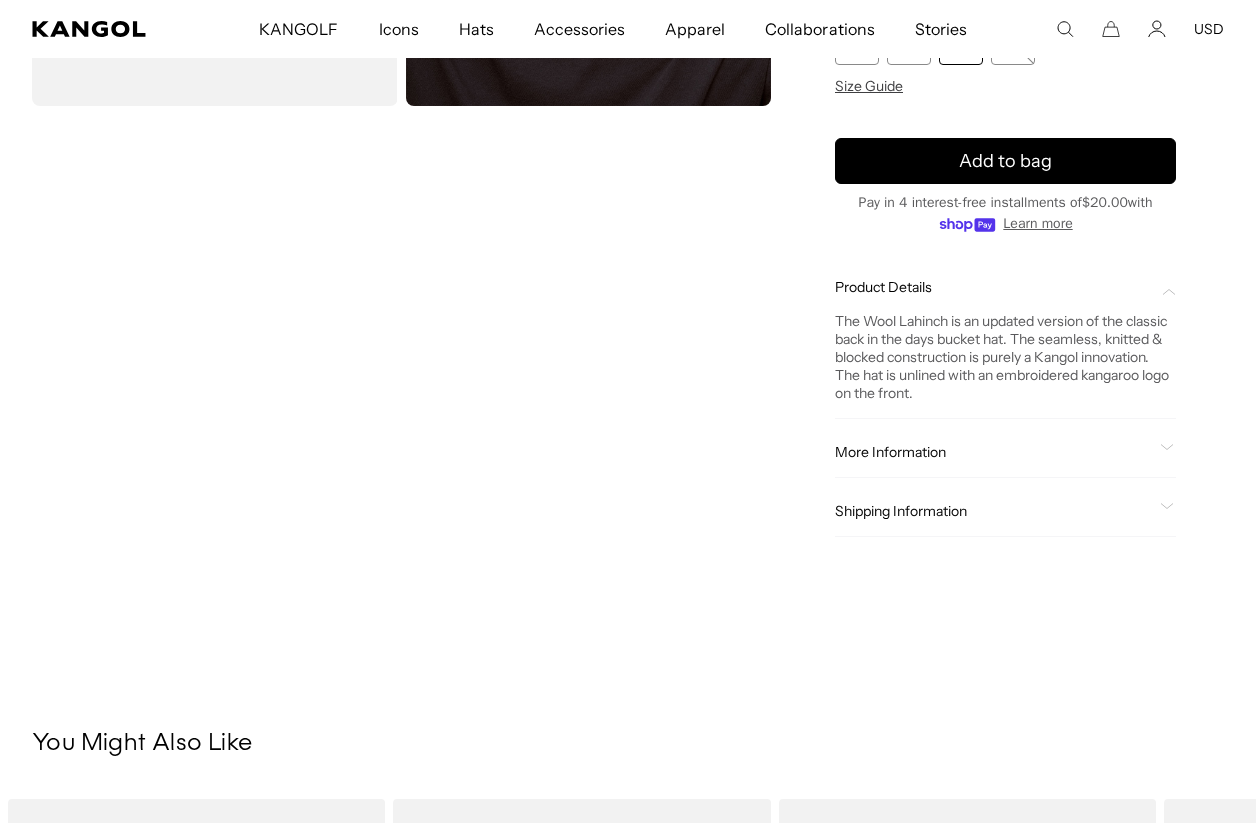 scroll, scrollTop: 0, scrollLeft: 412, axis: horizontal 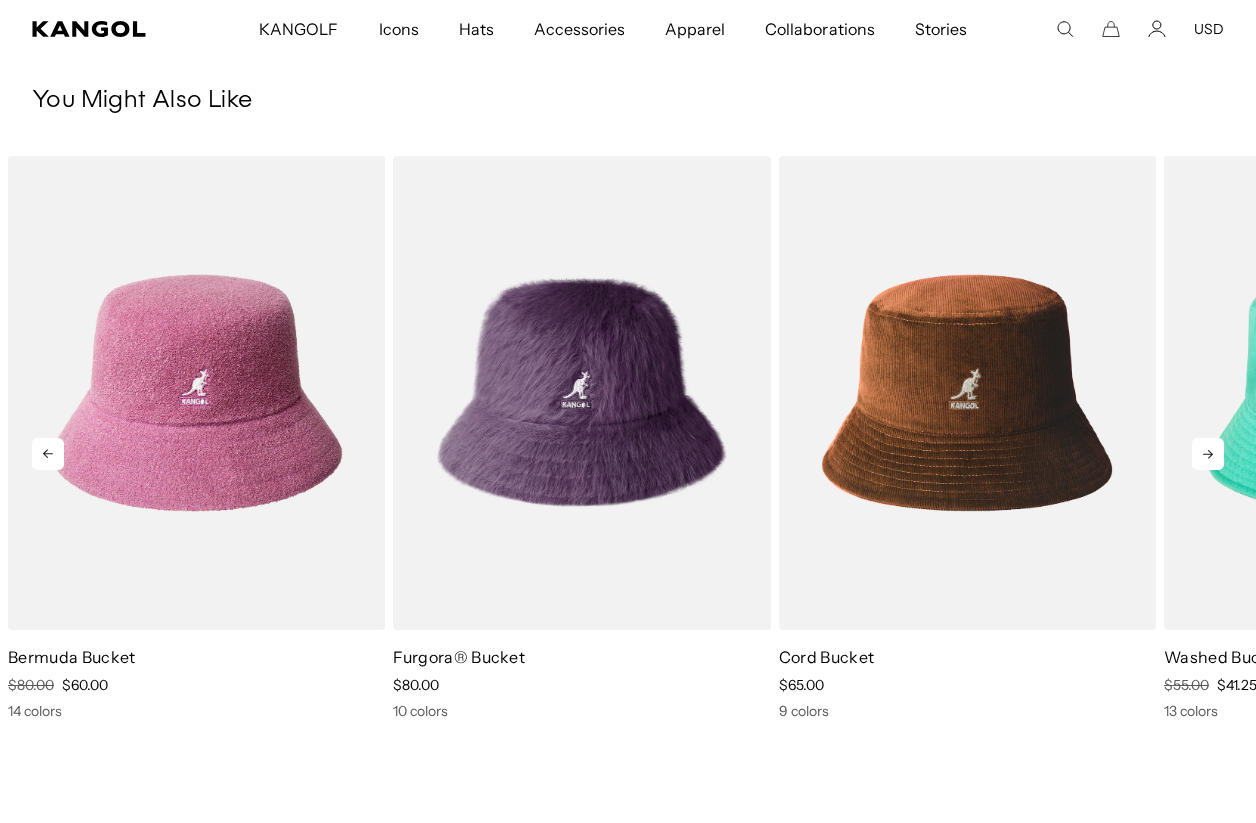 click 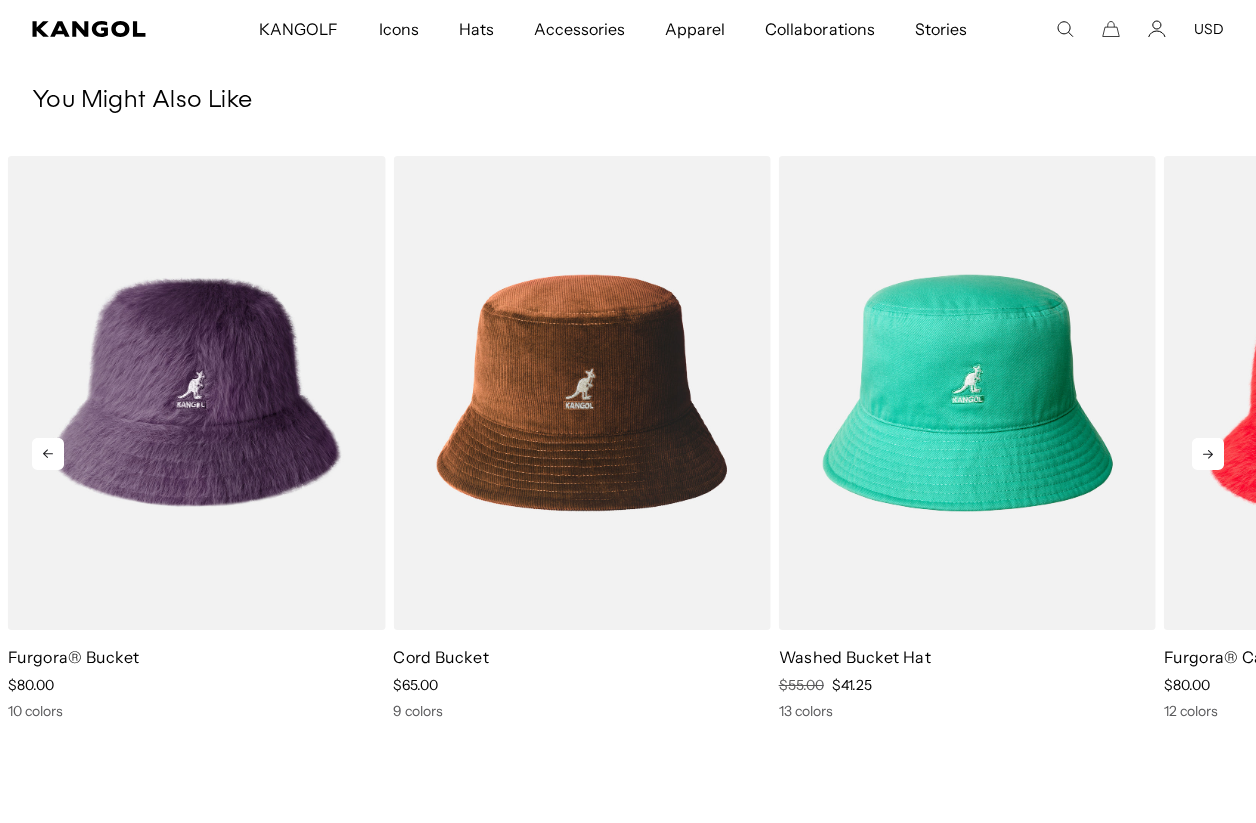 click 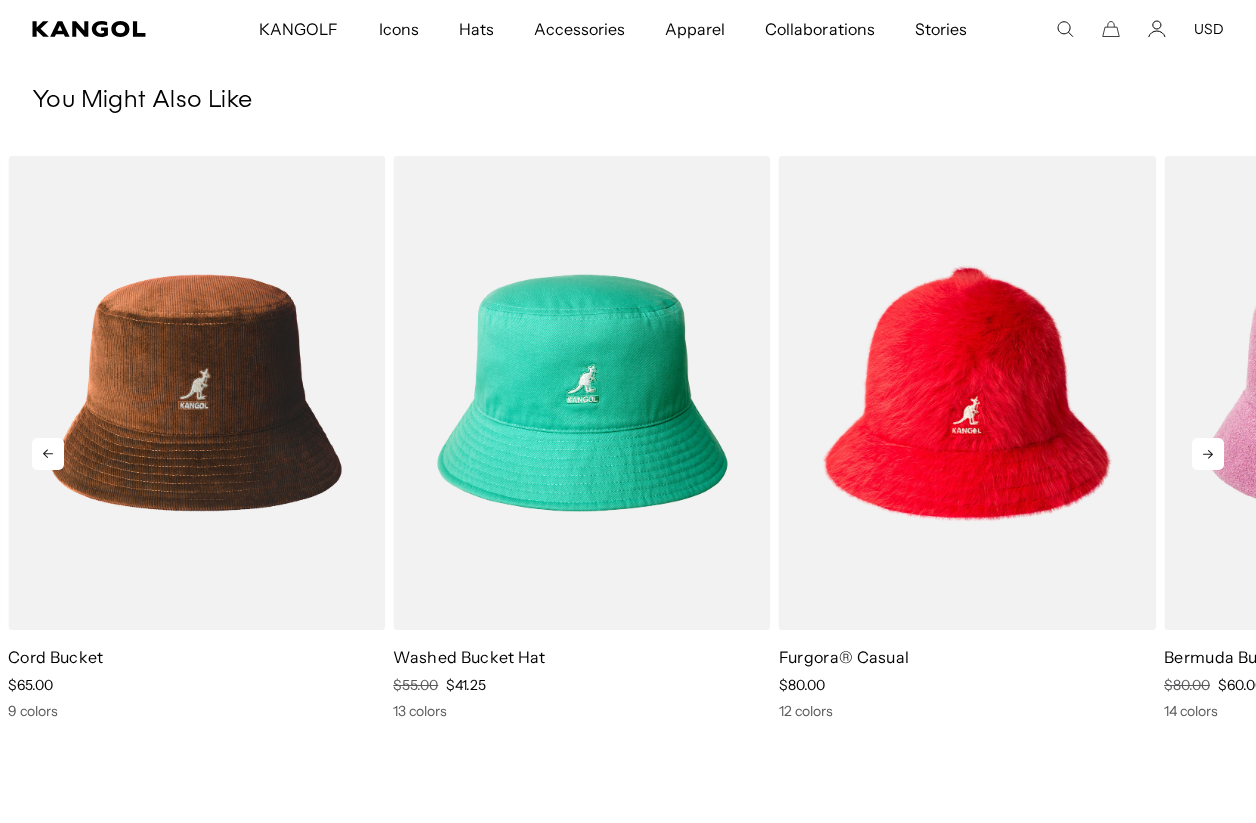 click 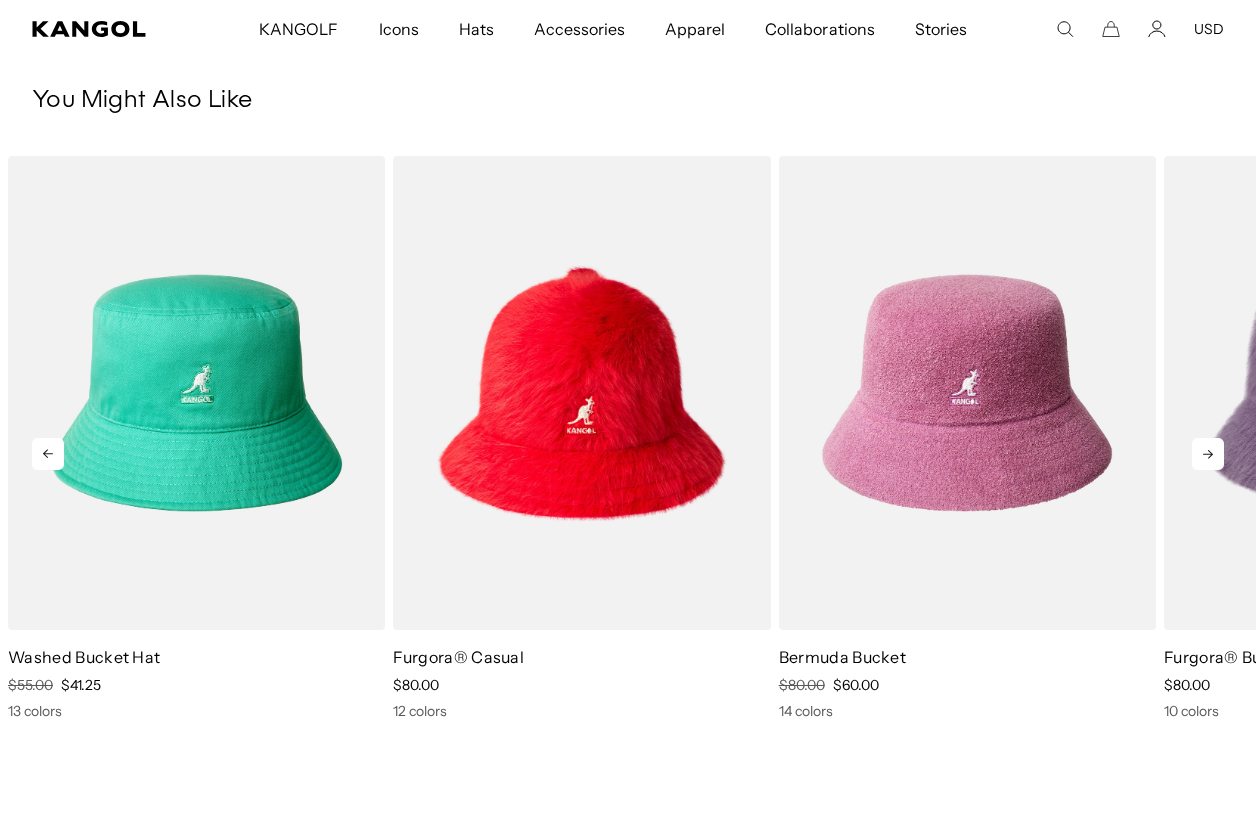 scroll, scrollTop: 0, scrollLeft: 0, axis: both 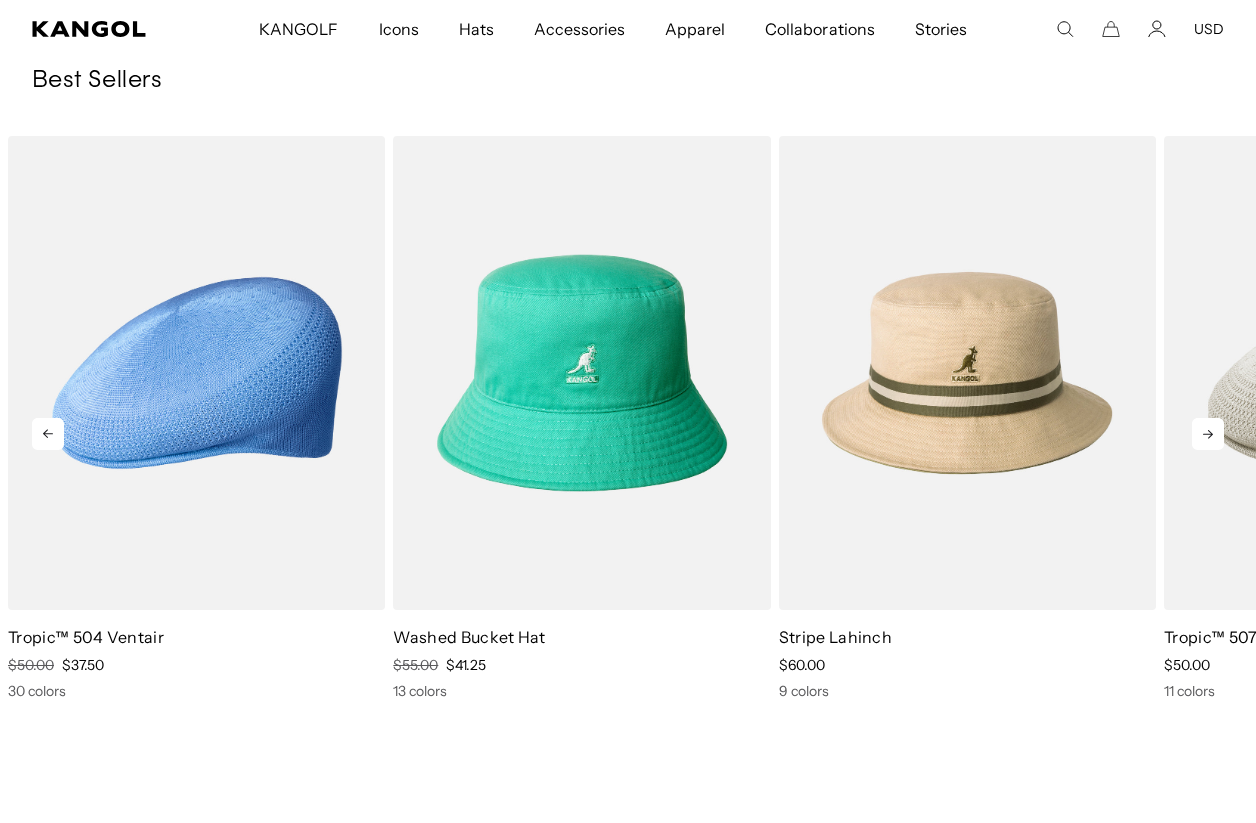 click 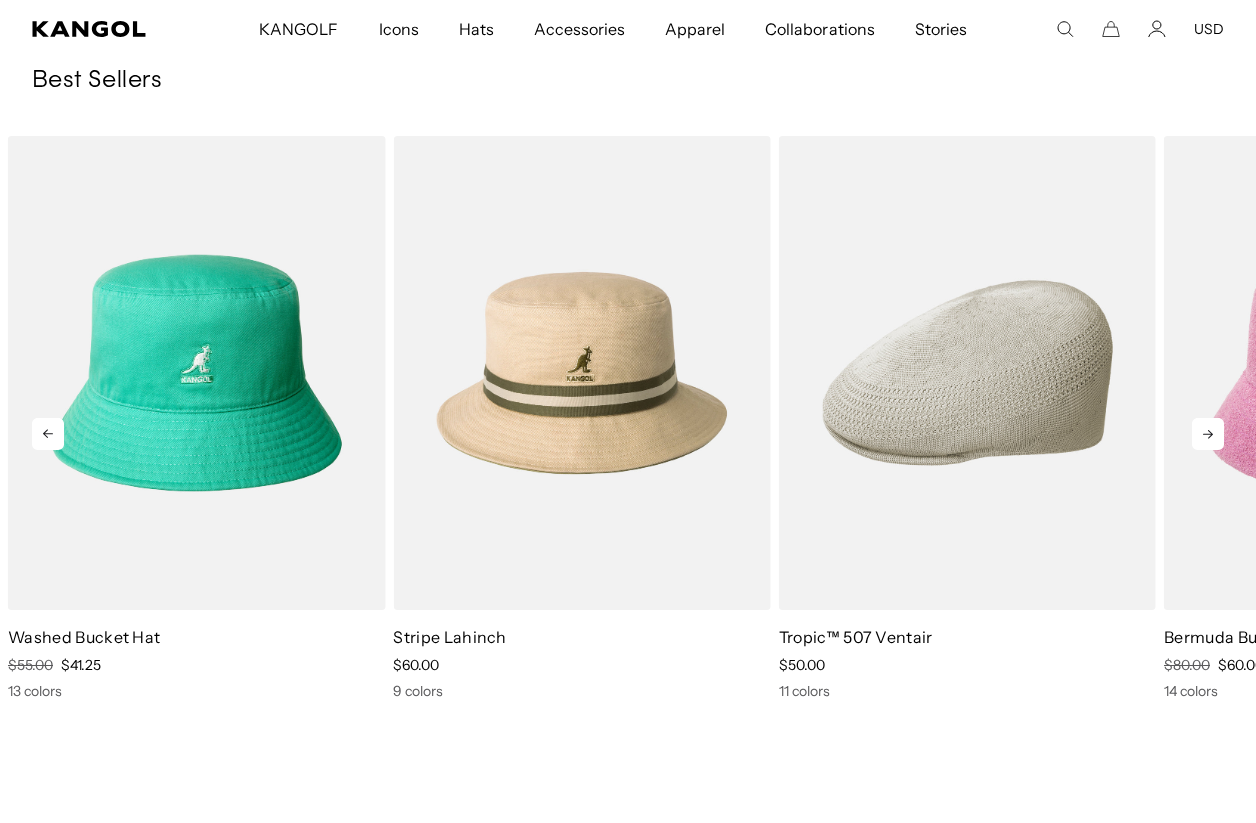 click 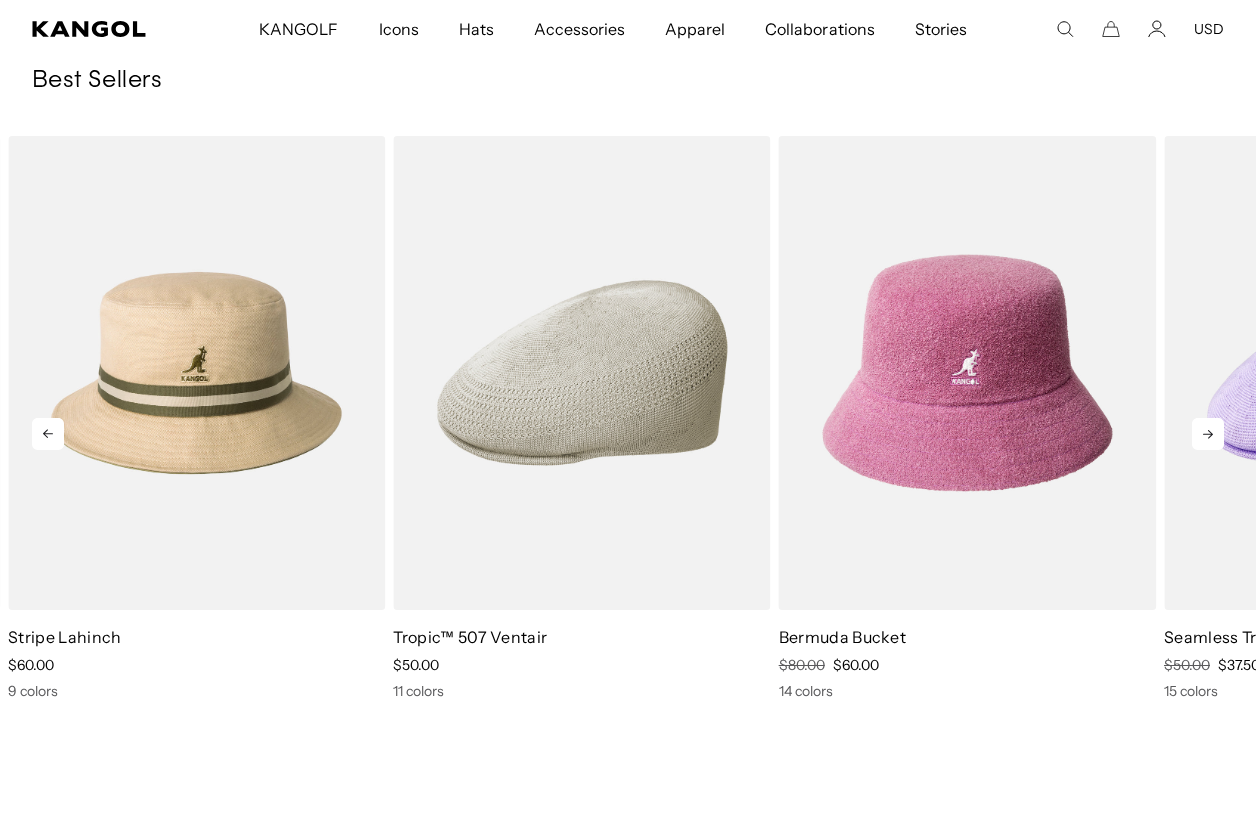 scroll, scrollTop: 0, scrollLeft: 0, axis: both 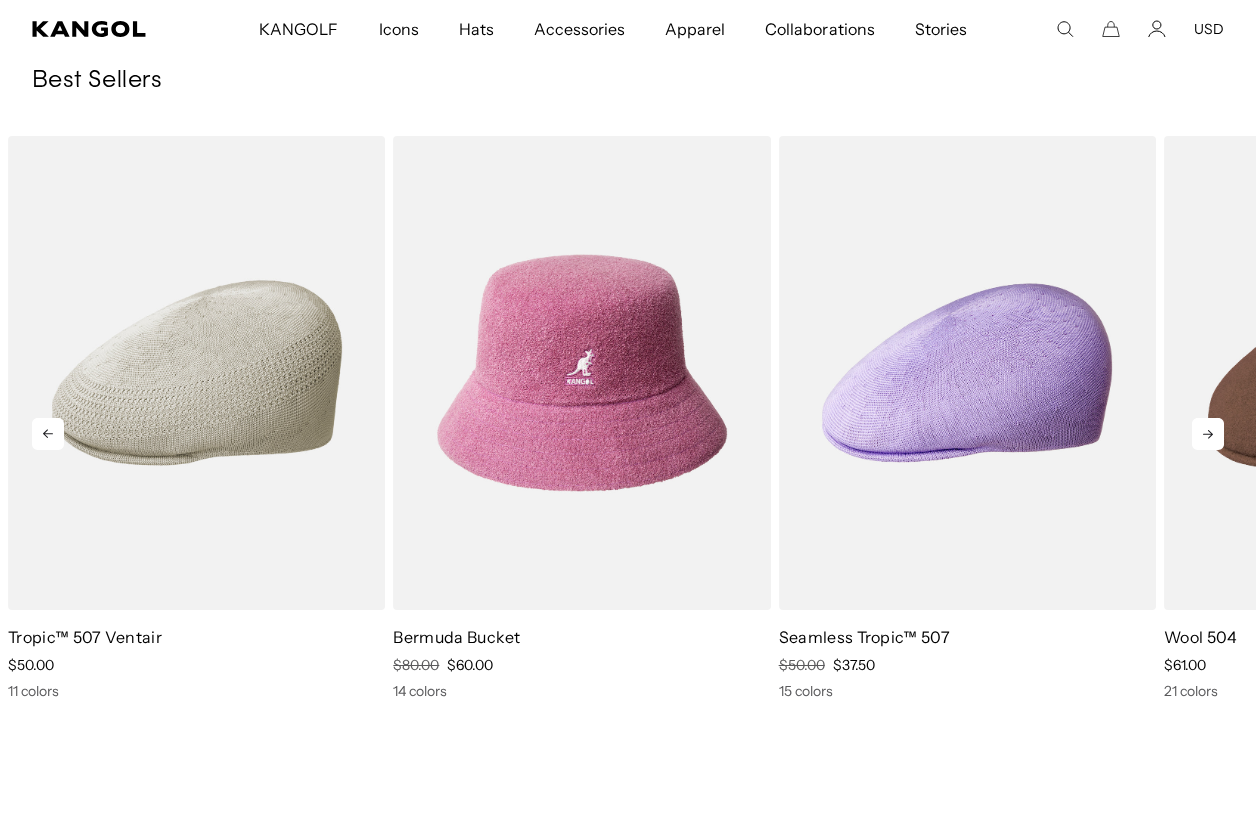 click 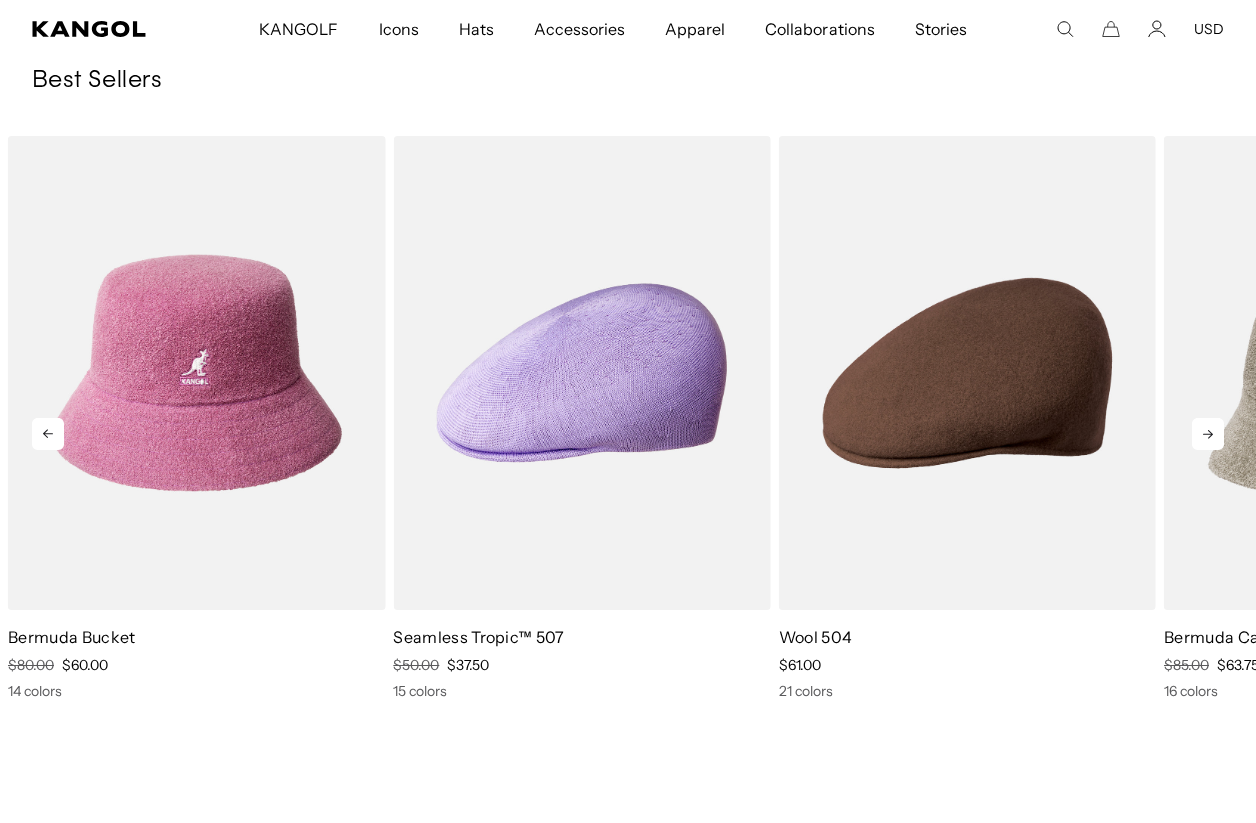click 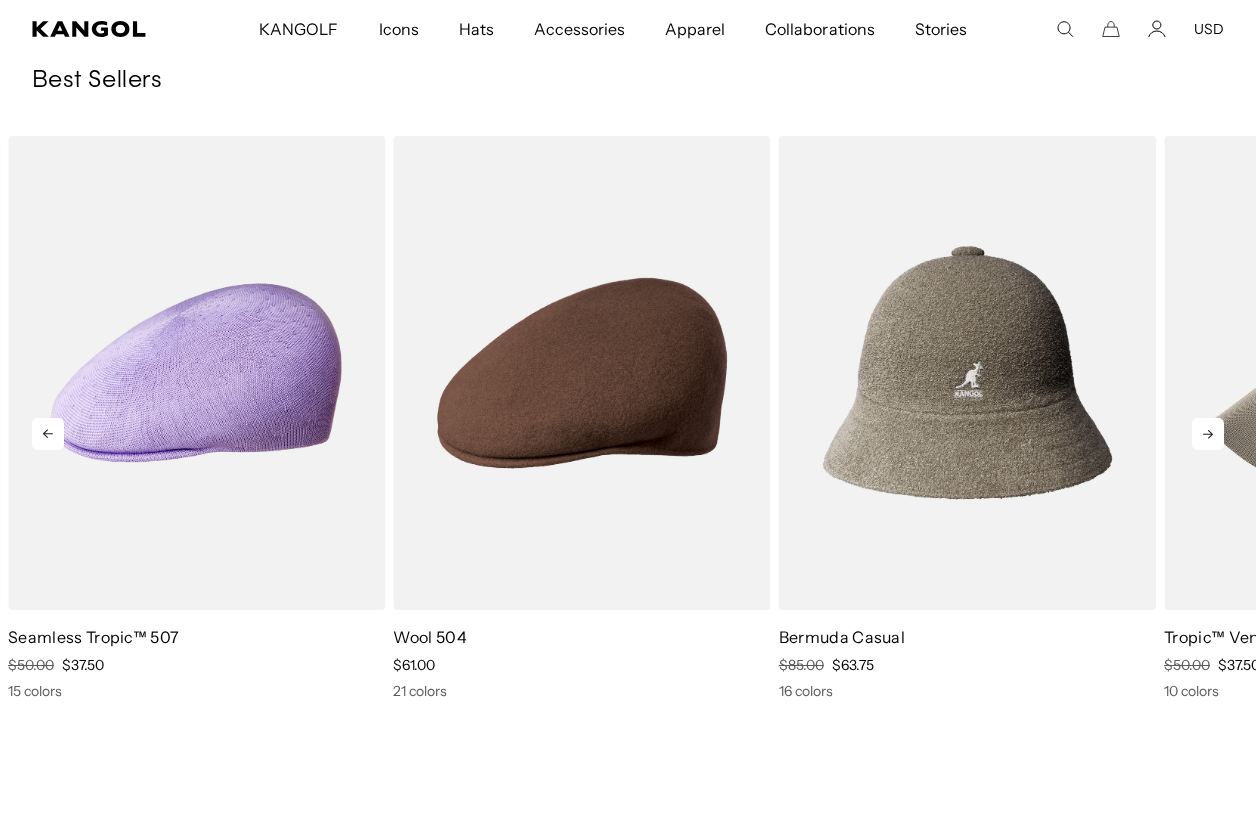 click 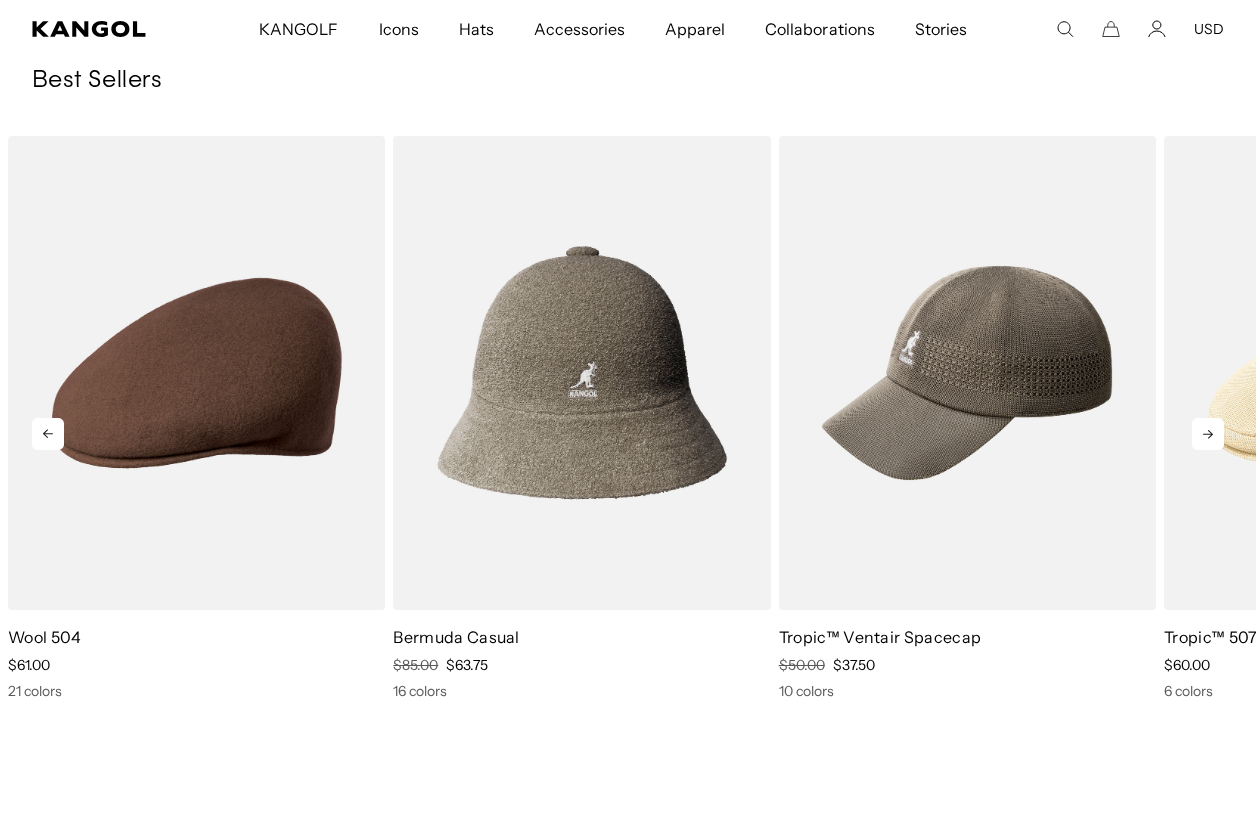 click 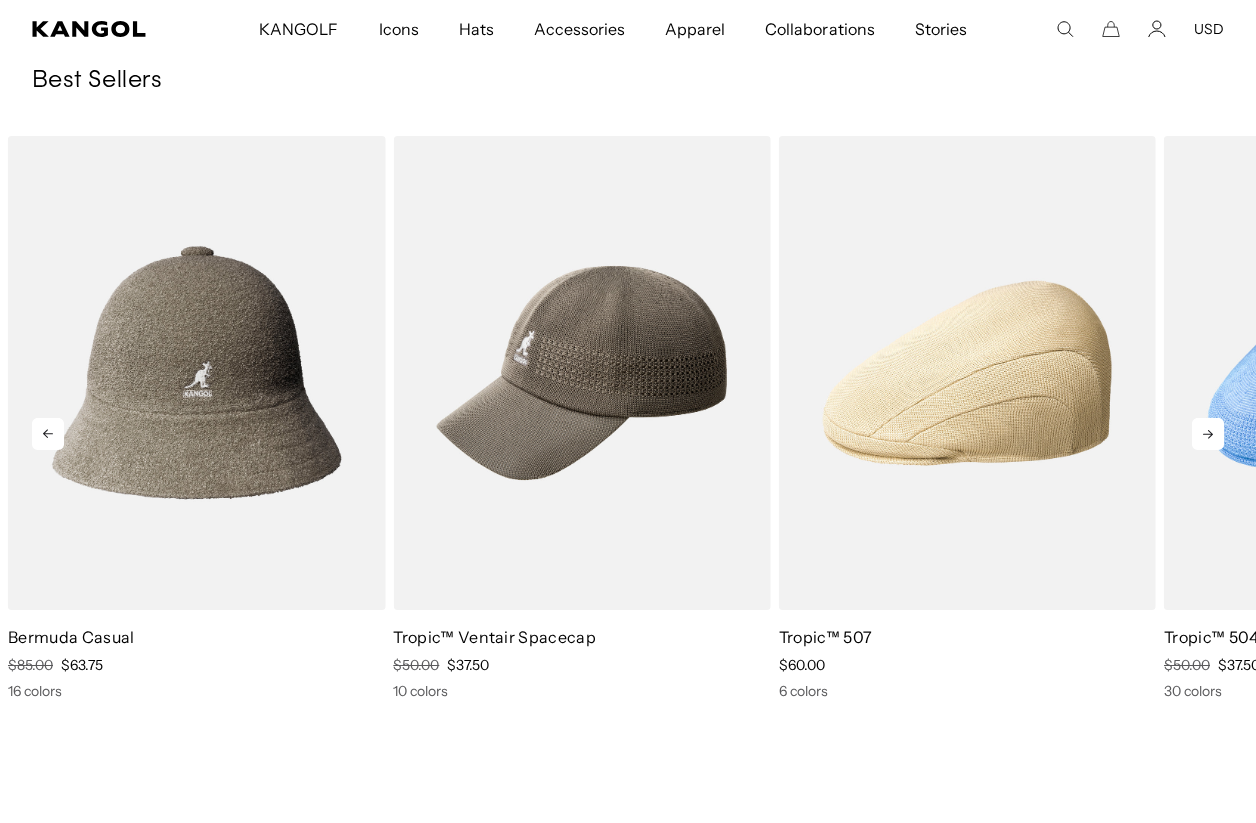 click 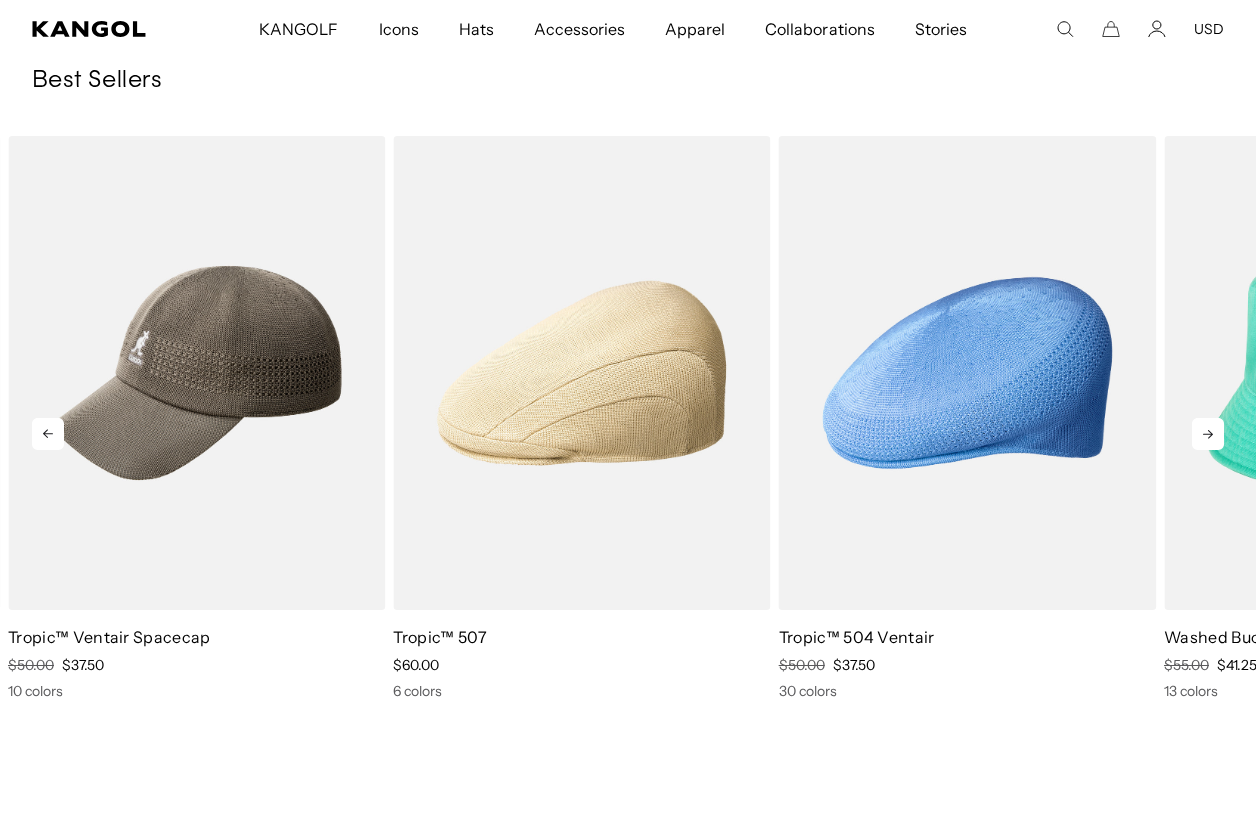 click 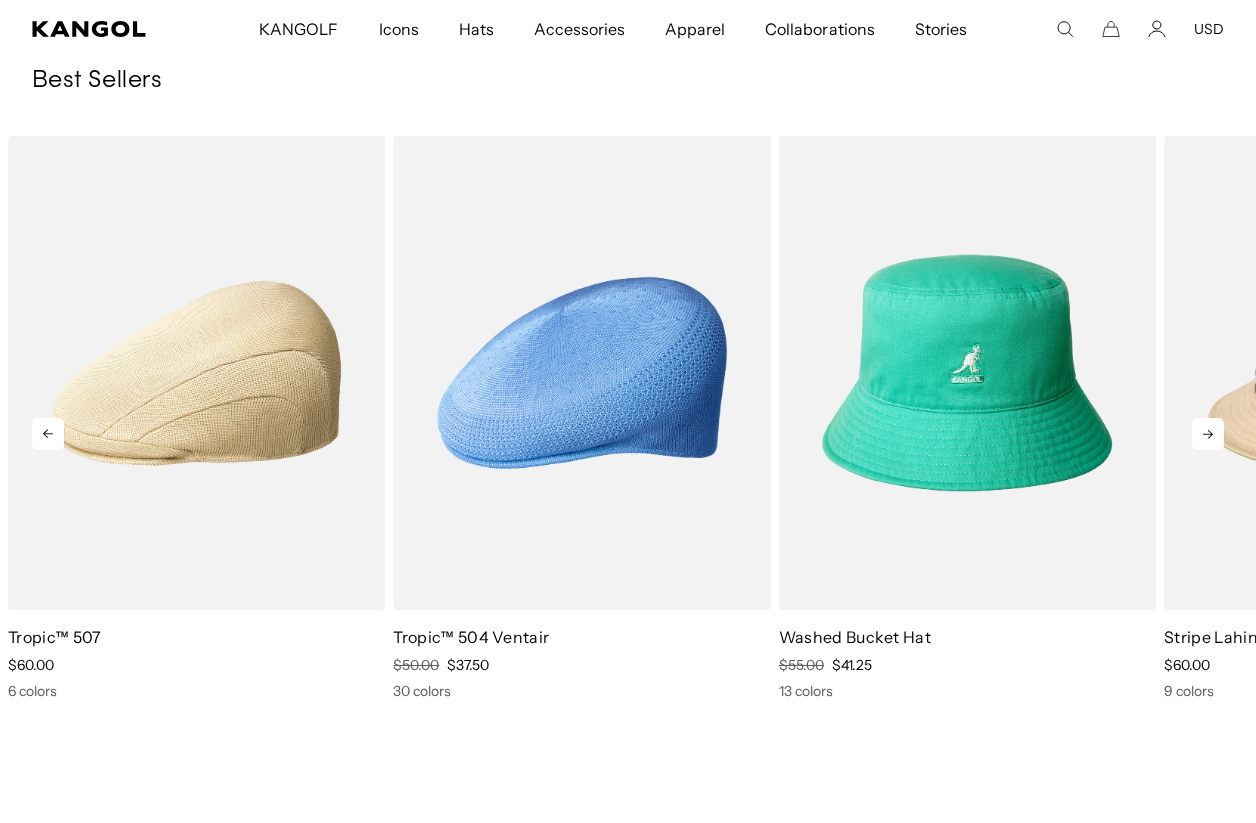 click 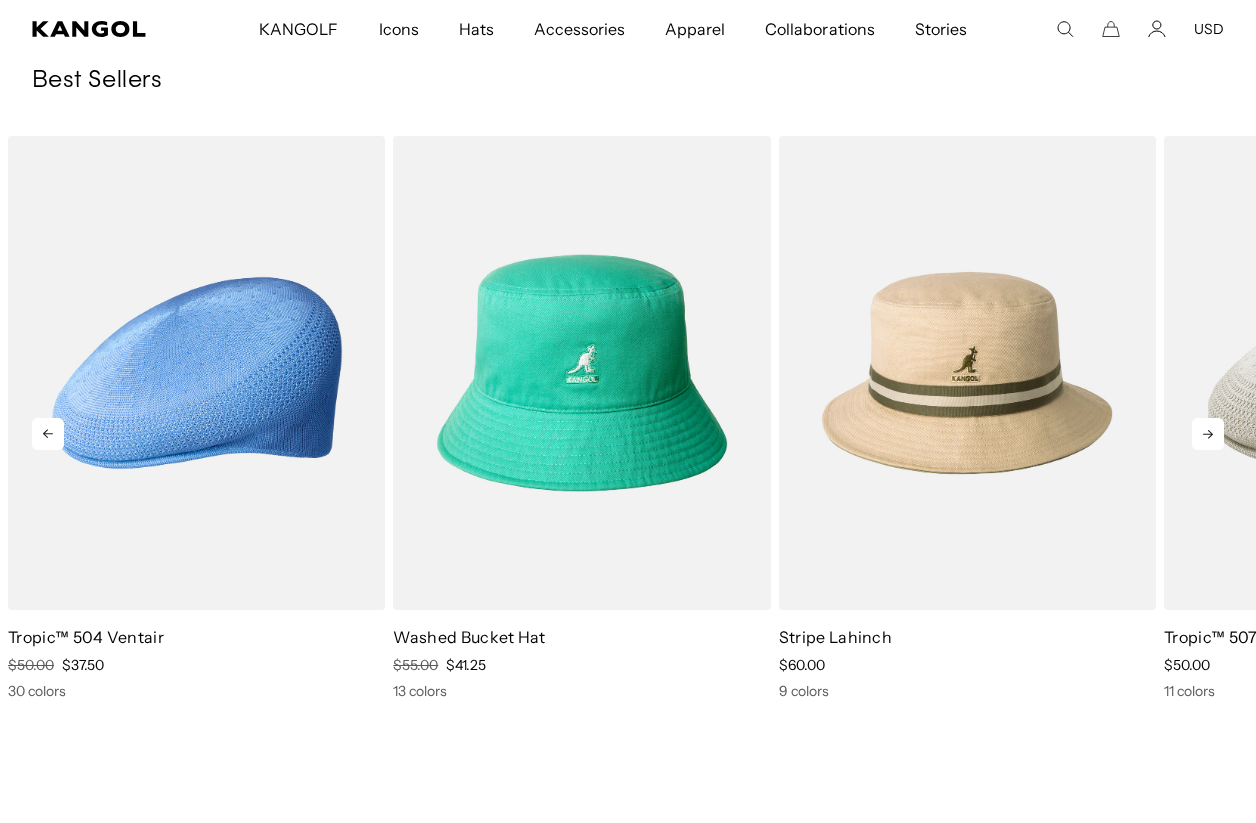 scroll, scrollTop: 0, scrollLeft: 0, axis: both 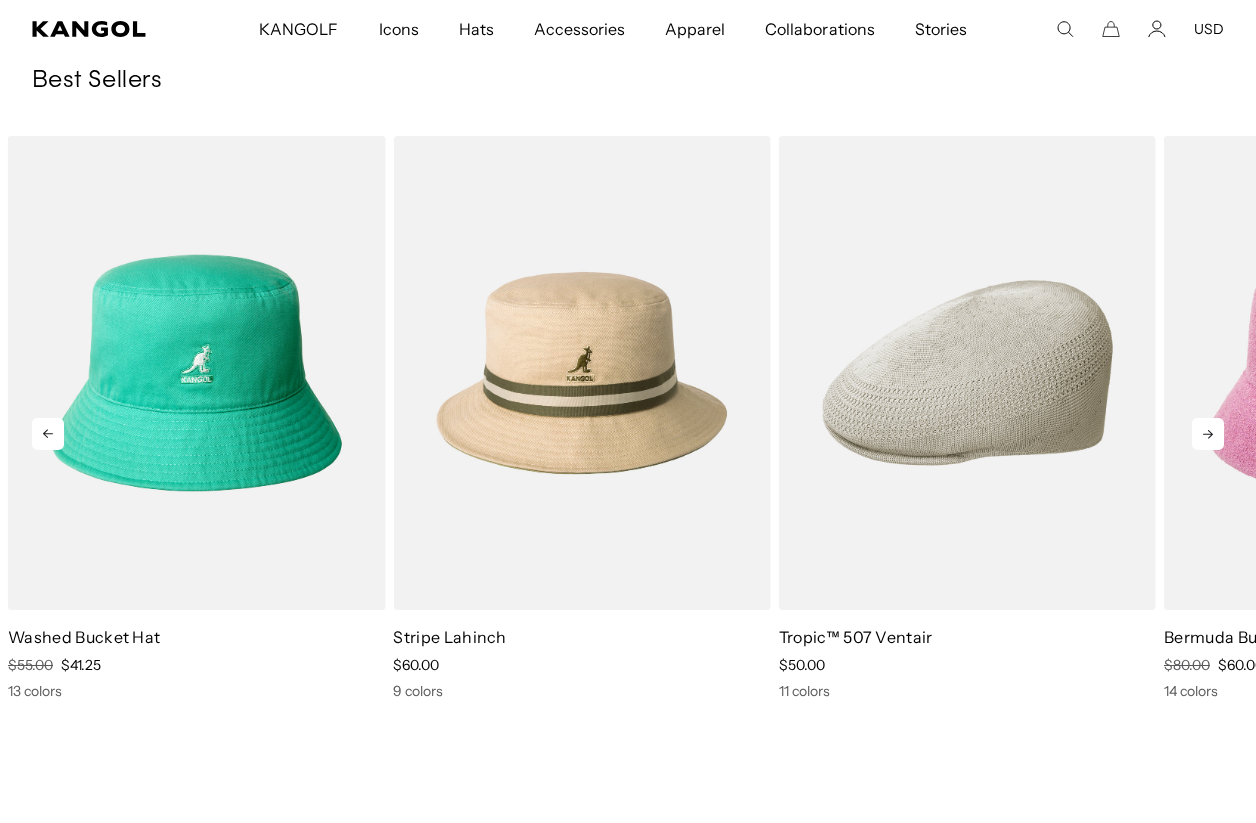 click 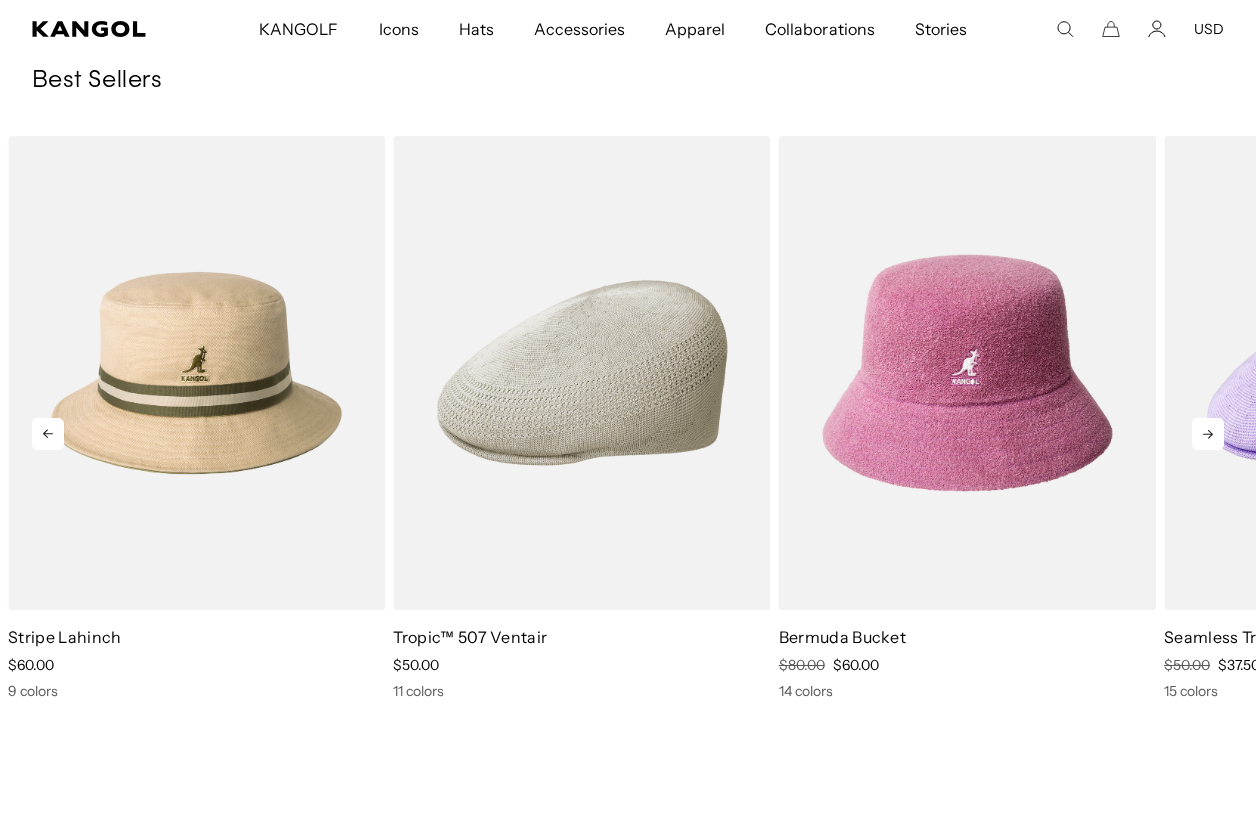 click 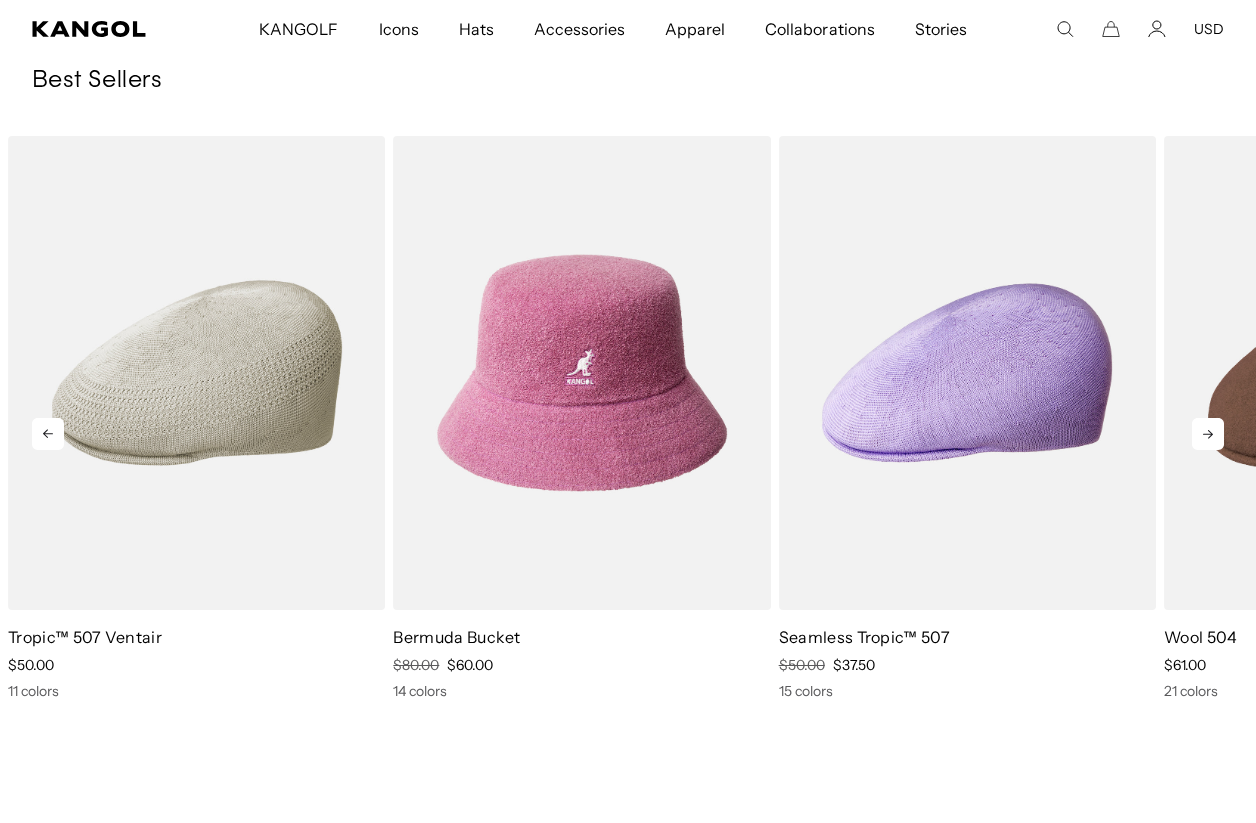 scroll, scrollTop: 0, scrollLeft: 412, axis: horizontal 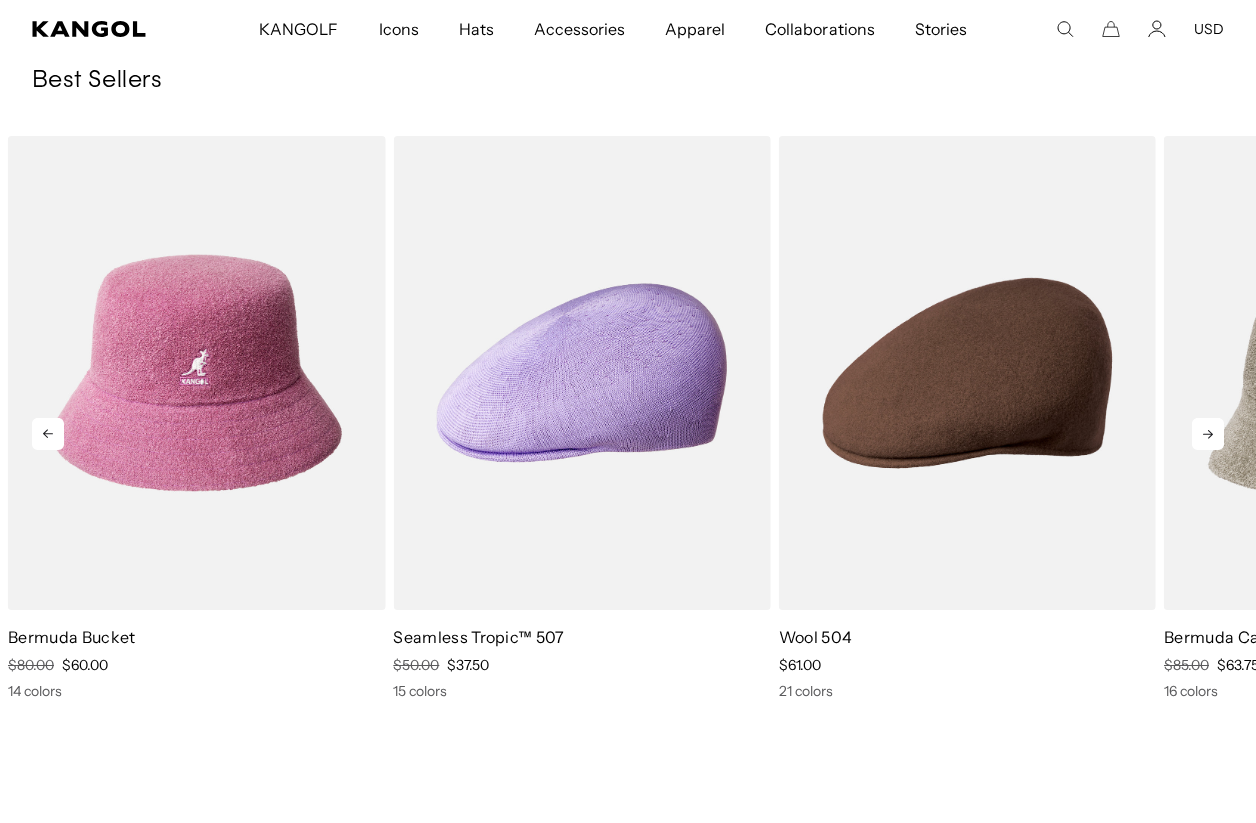 click 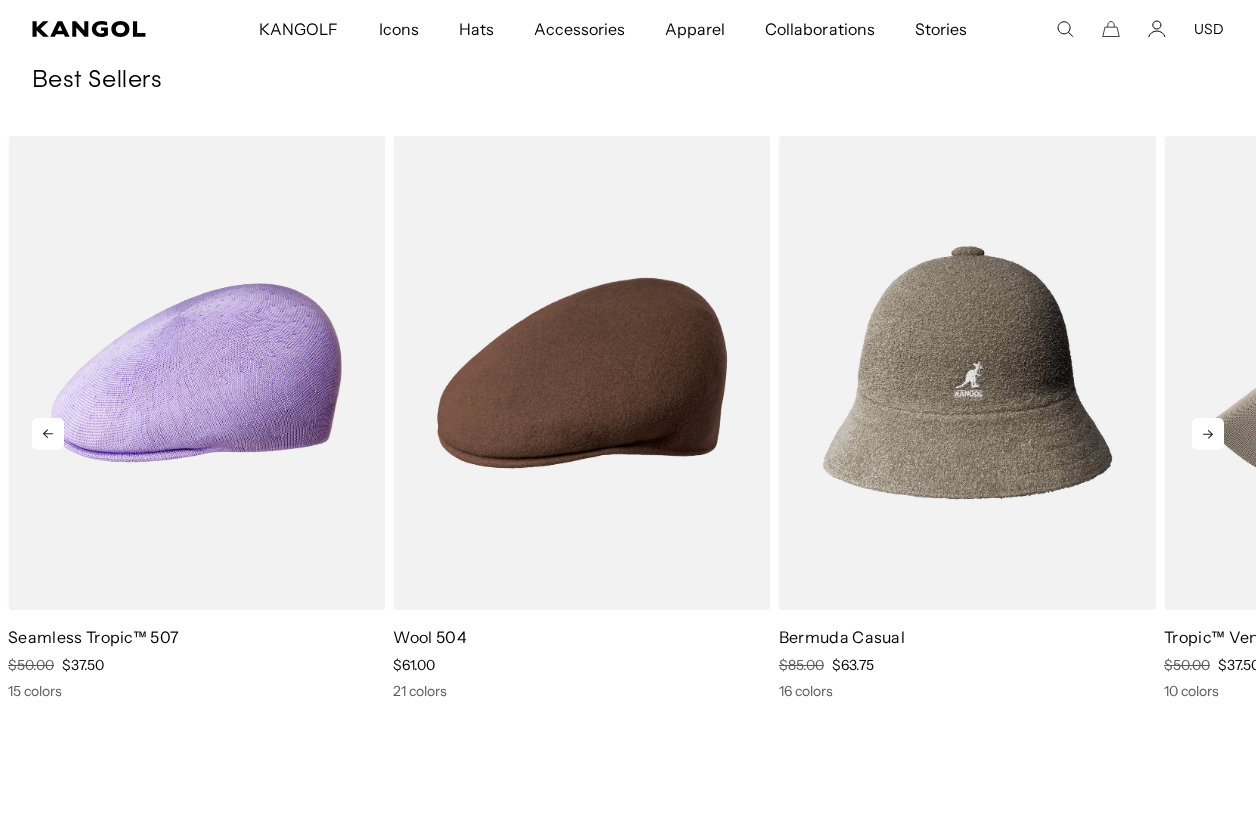 click 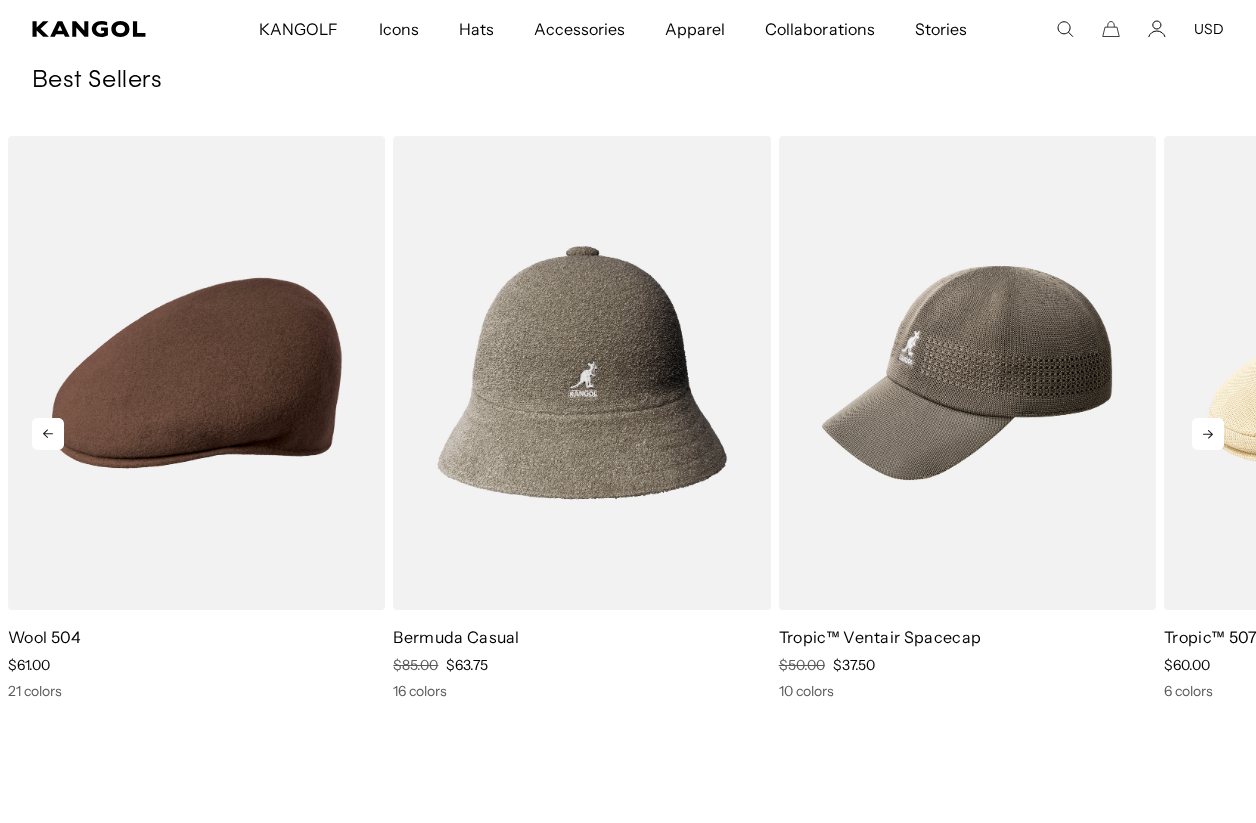 click 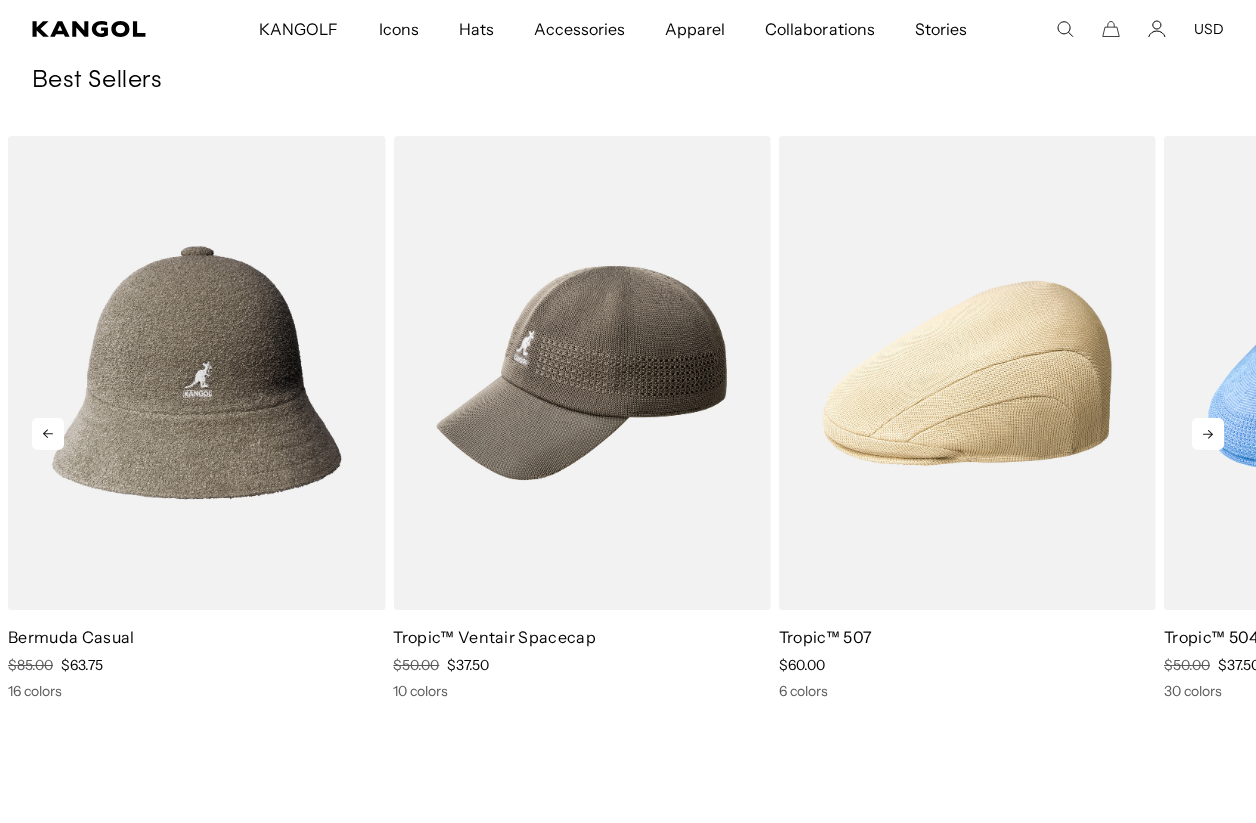 scroll, scrollTop: 0, scrollLeft: 0, axis: both 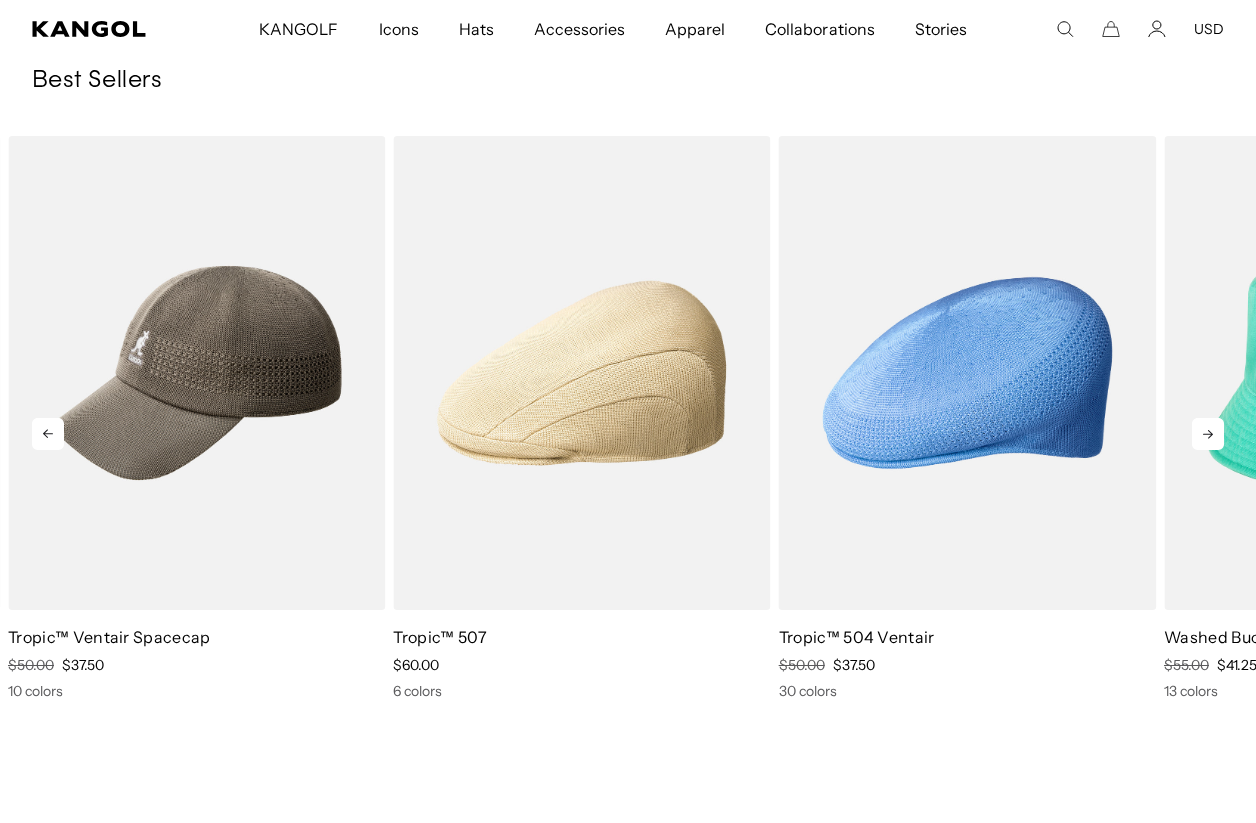 click 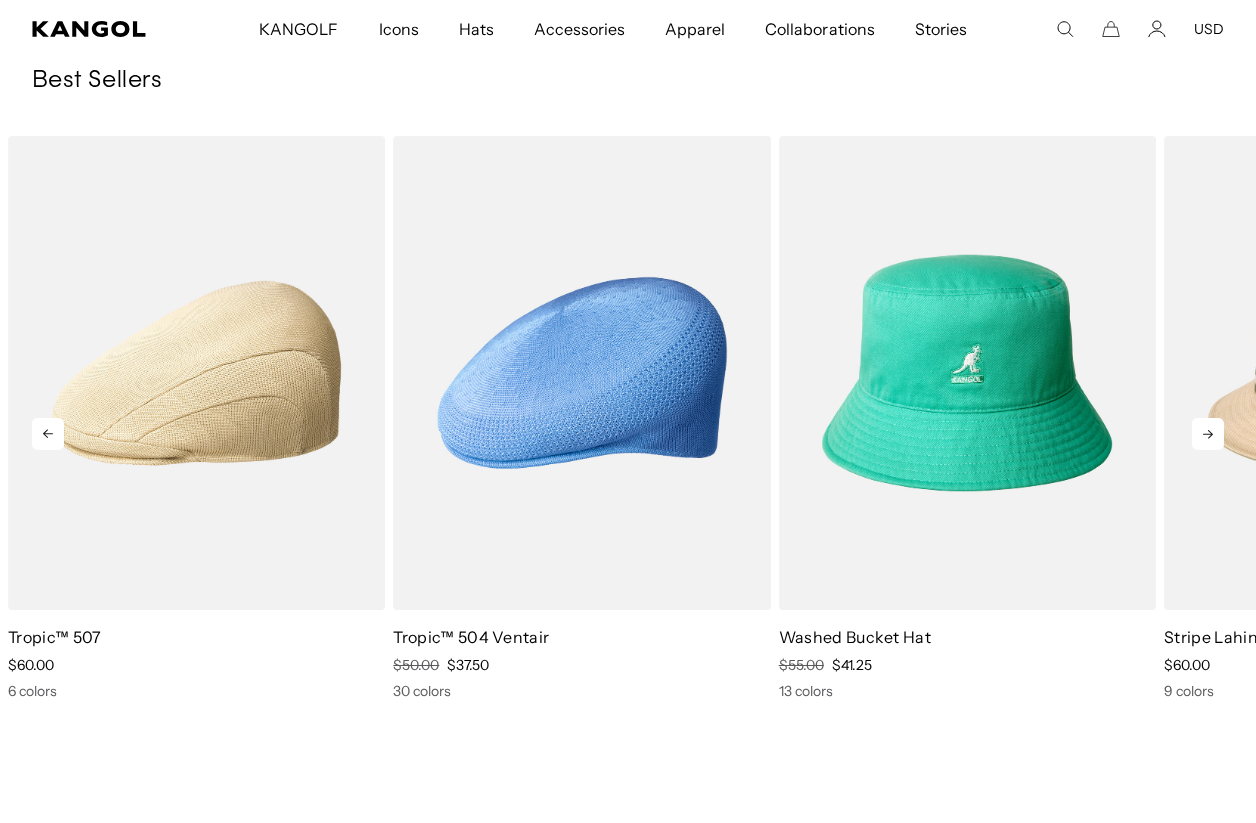click 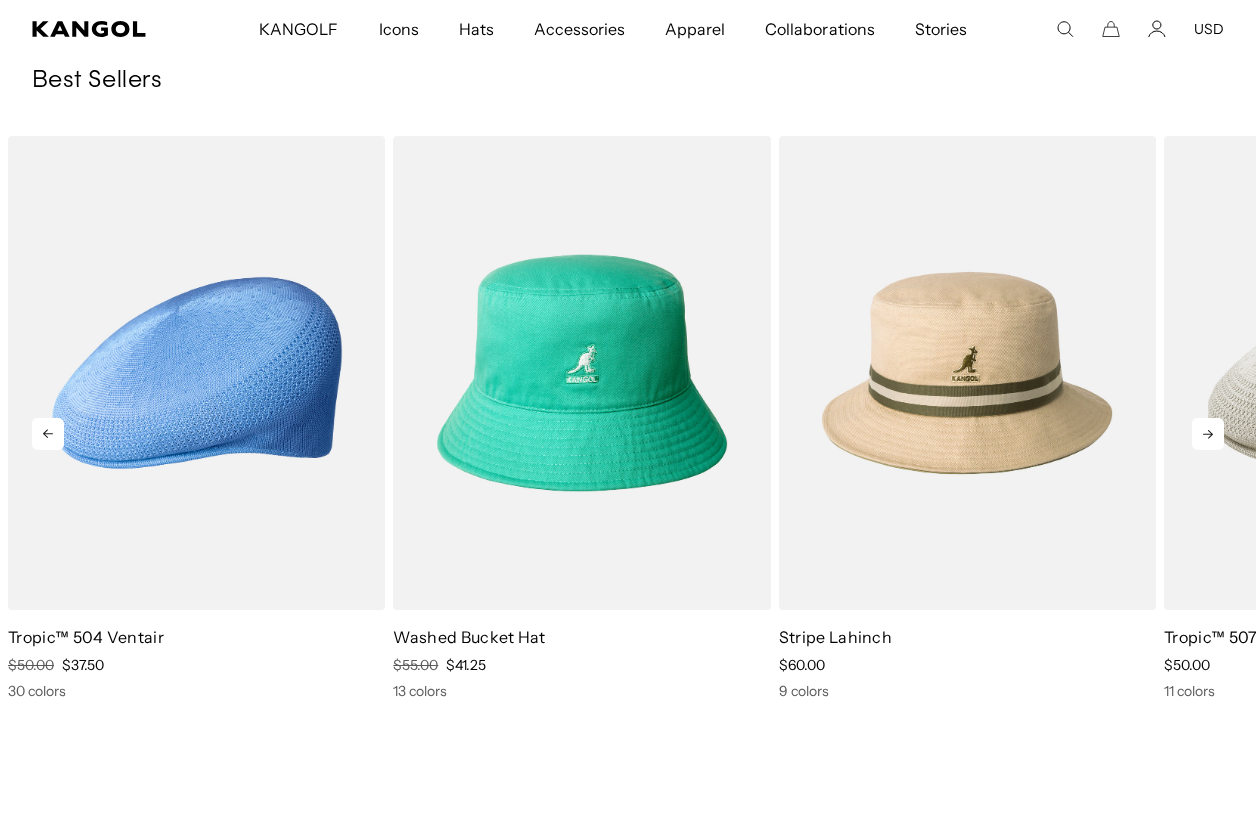 click 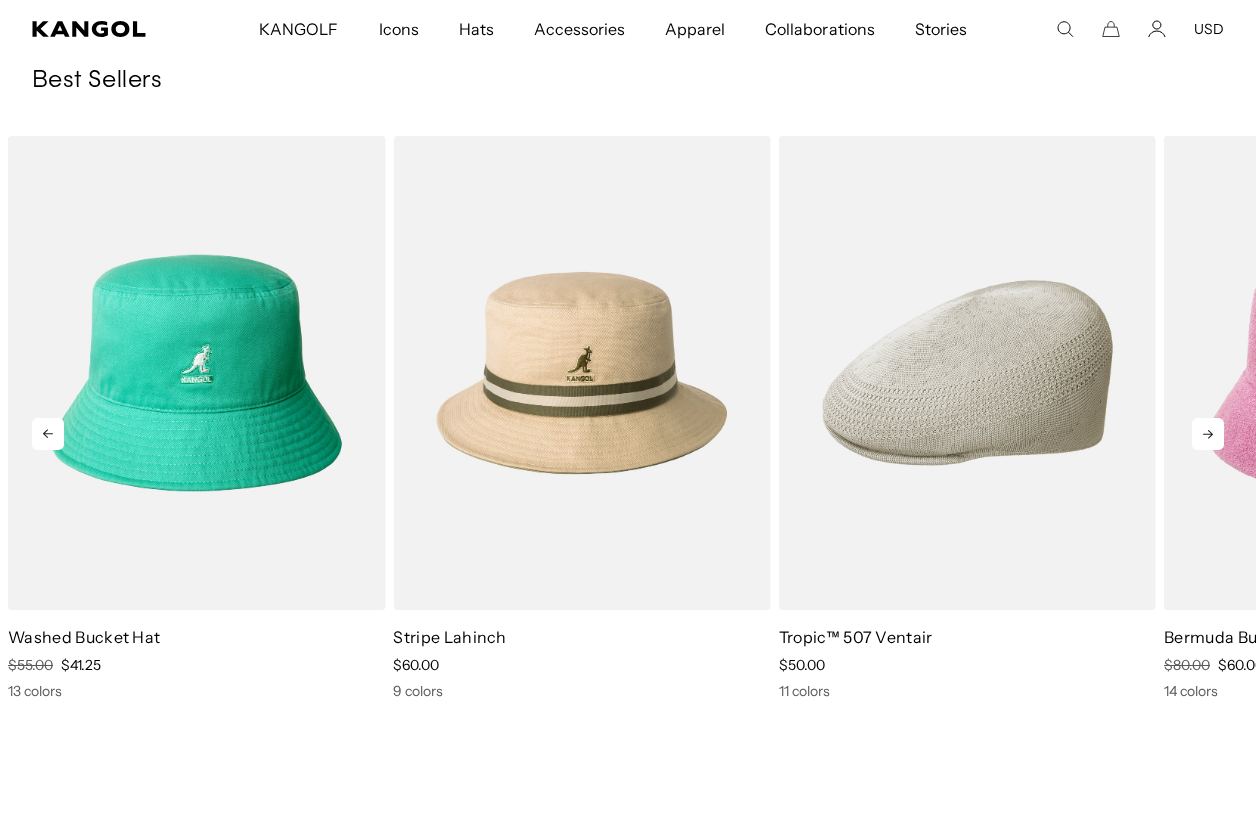 click 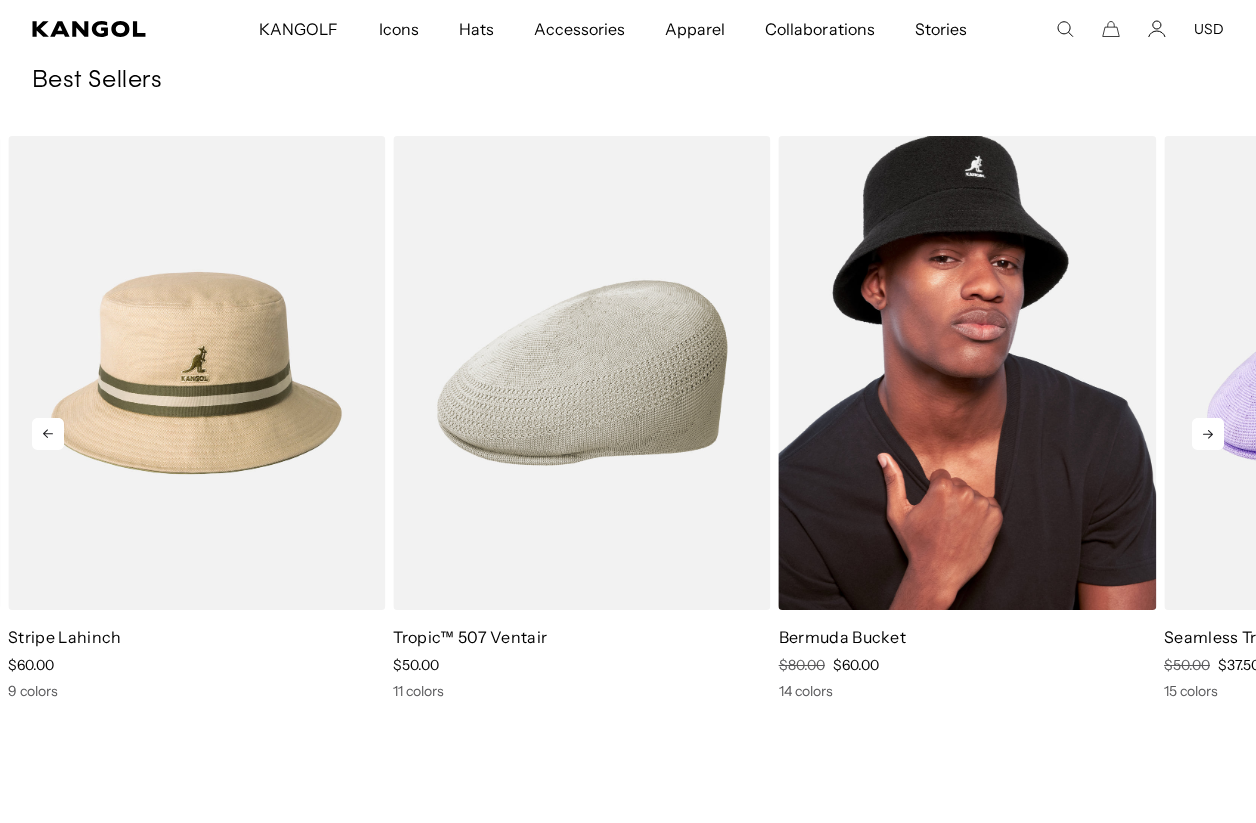 scroll, scrollTop: 0, scrollLeft: 412, axis: horizontal 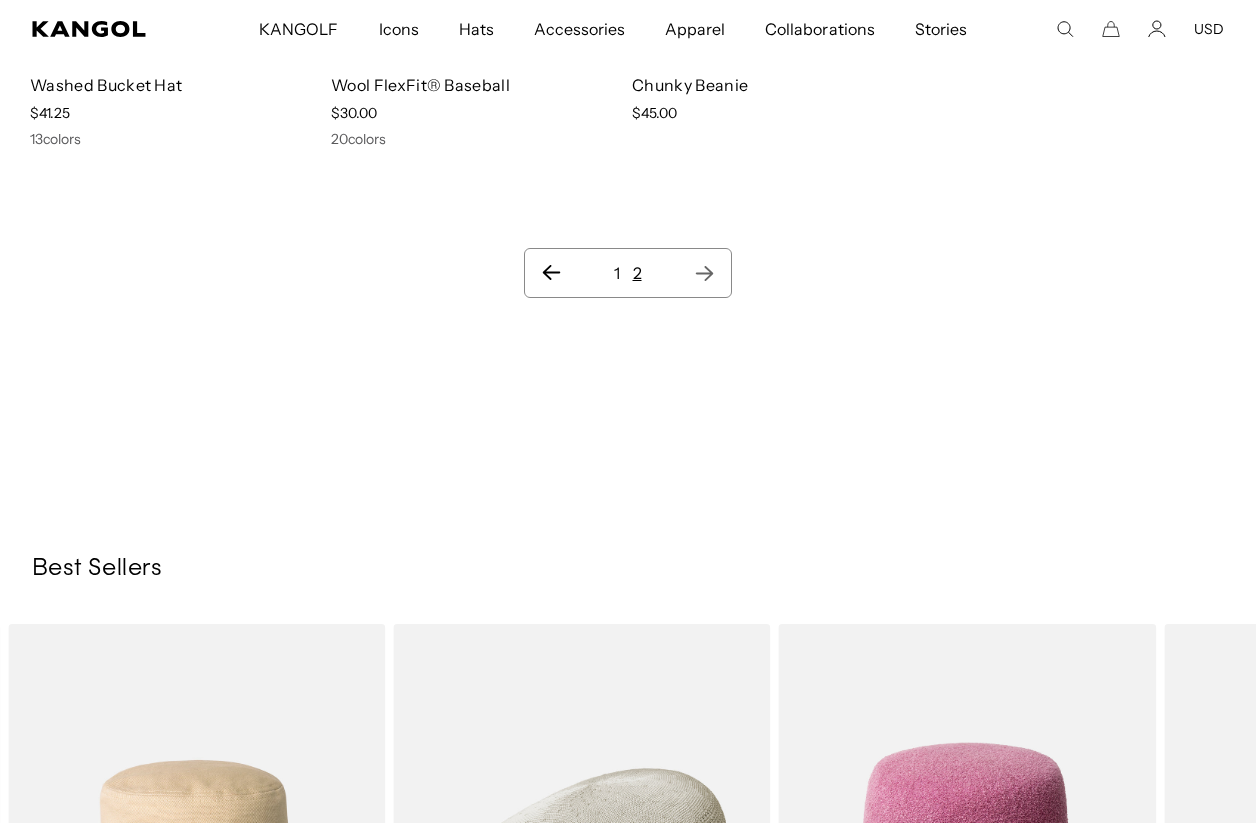 click 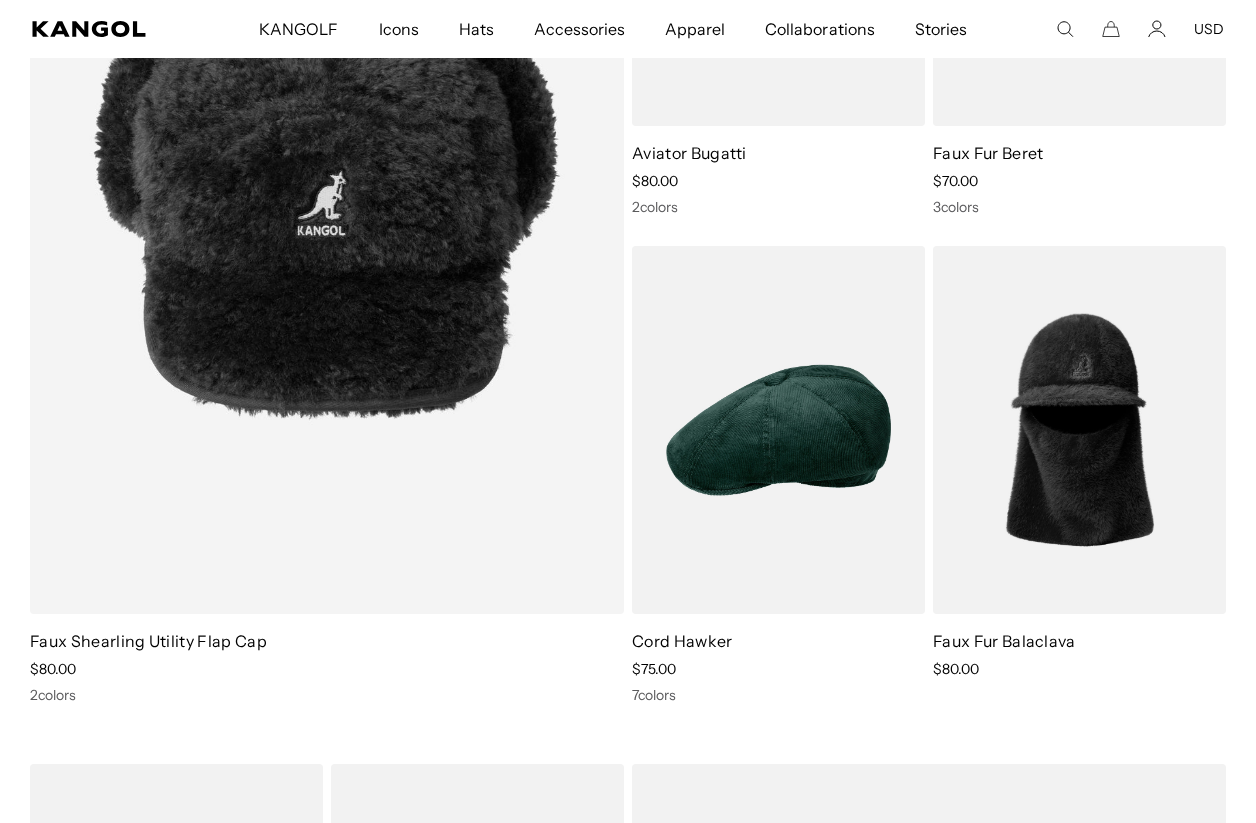 scroll, scrollTop: 0, scrollLeft: 0, axis: both 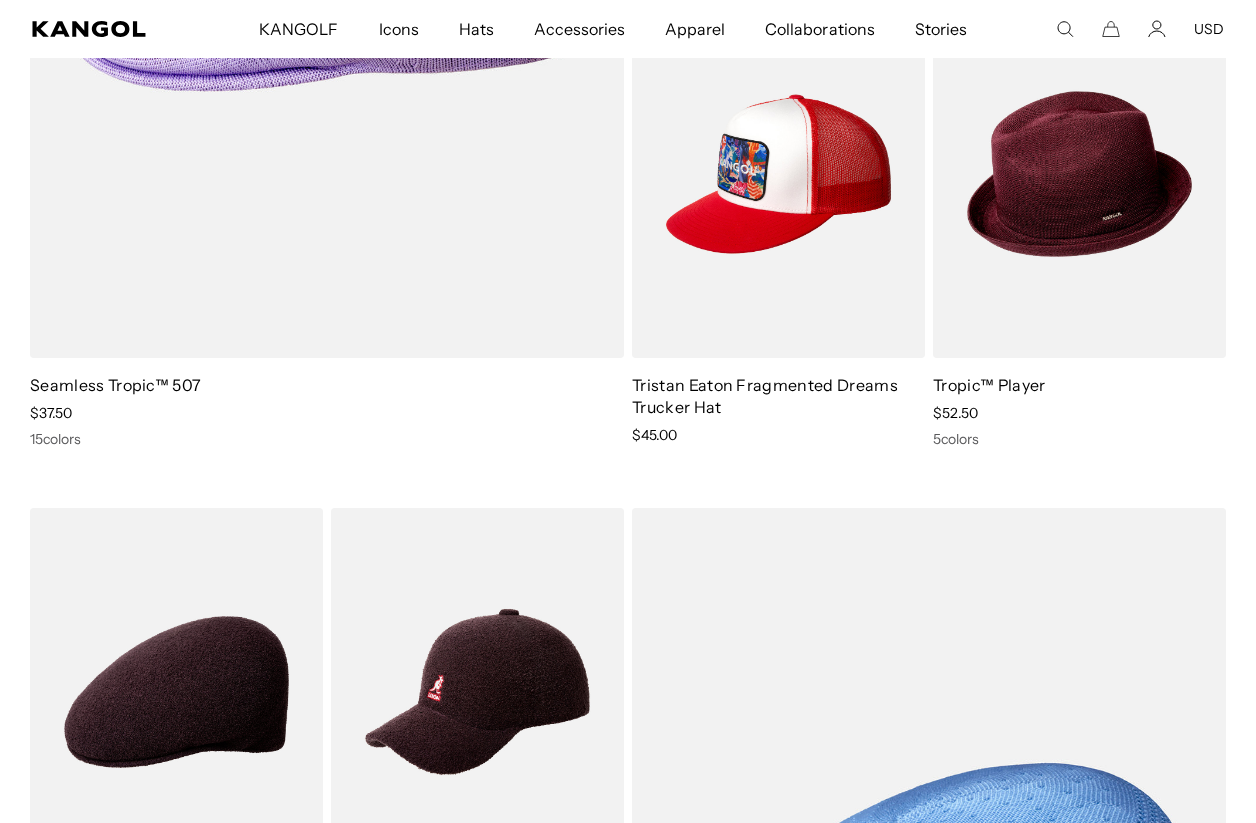 click 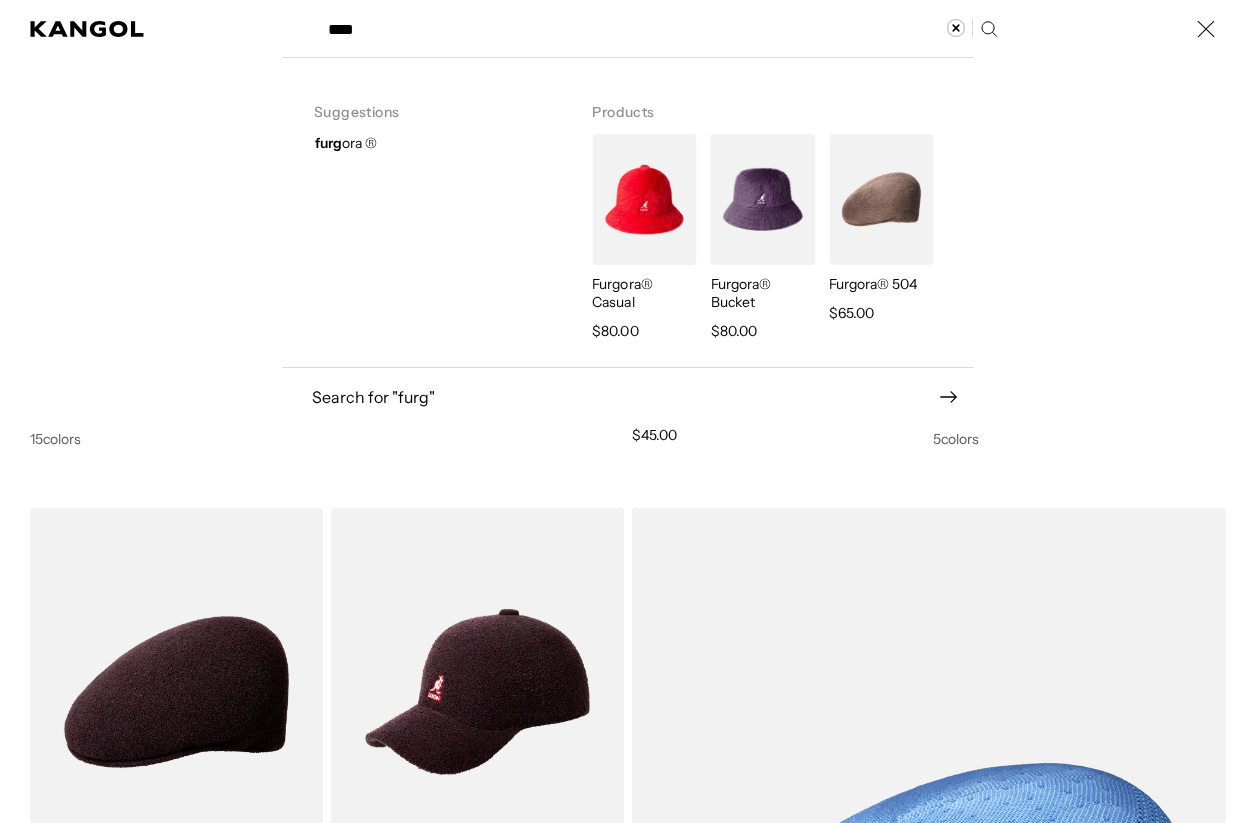 type on "****" 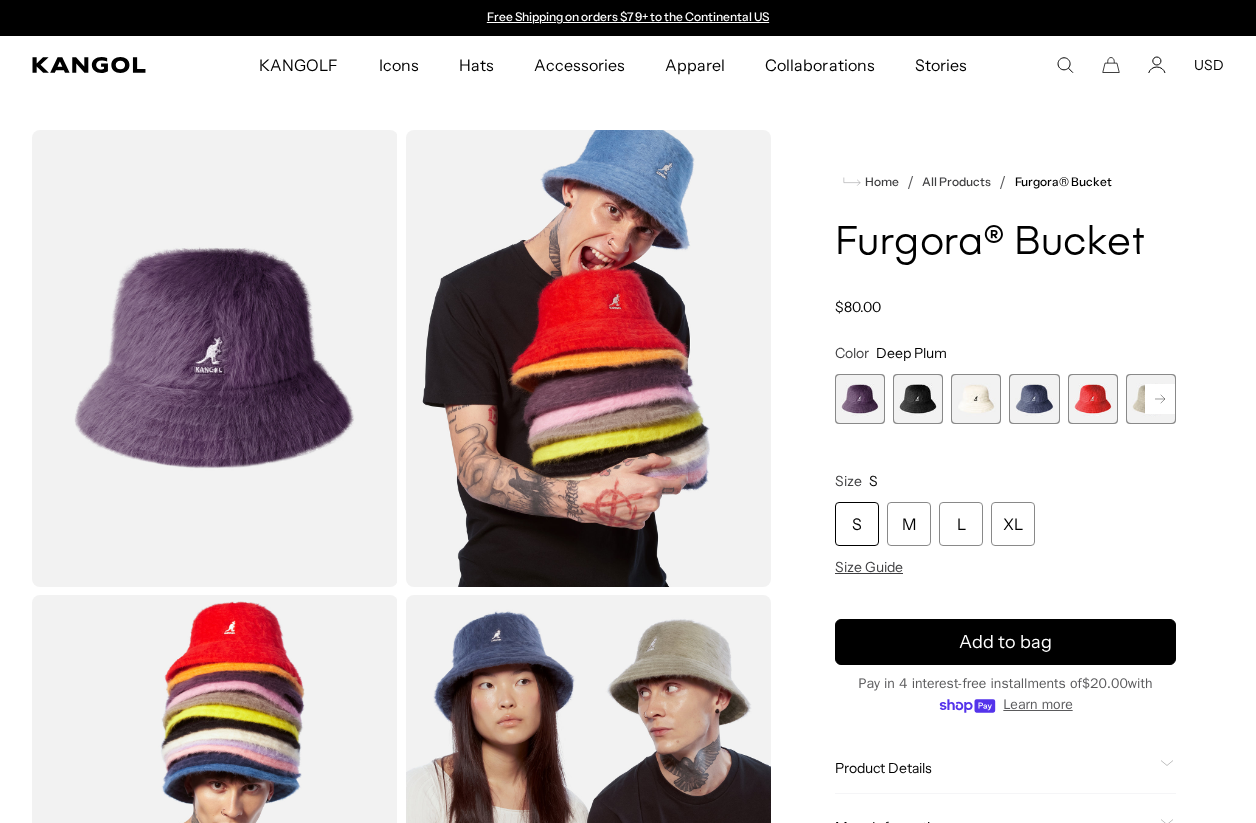 scroll, scrollTop: 0, scrollLeft: 0, axis: both 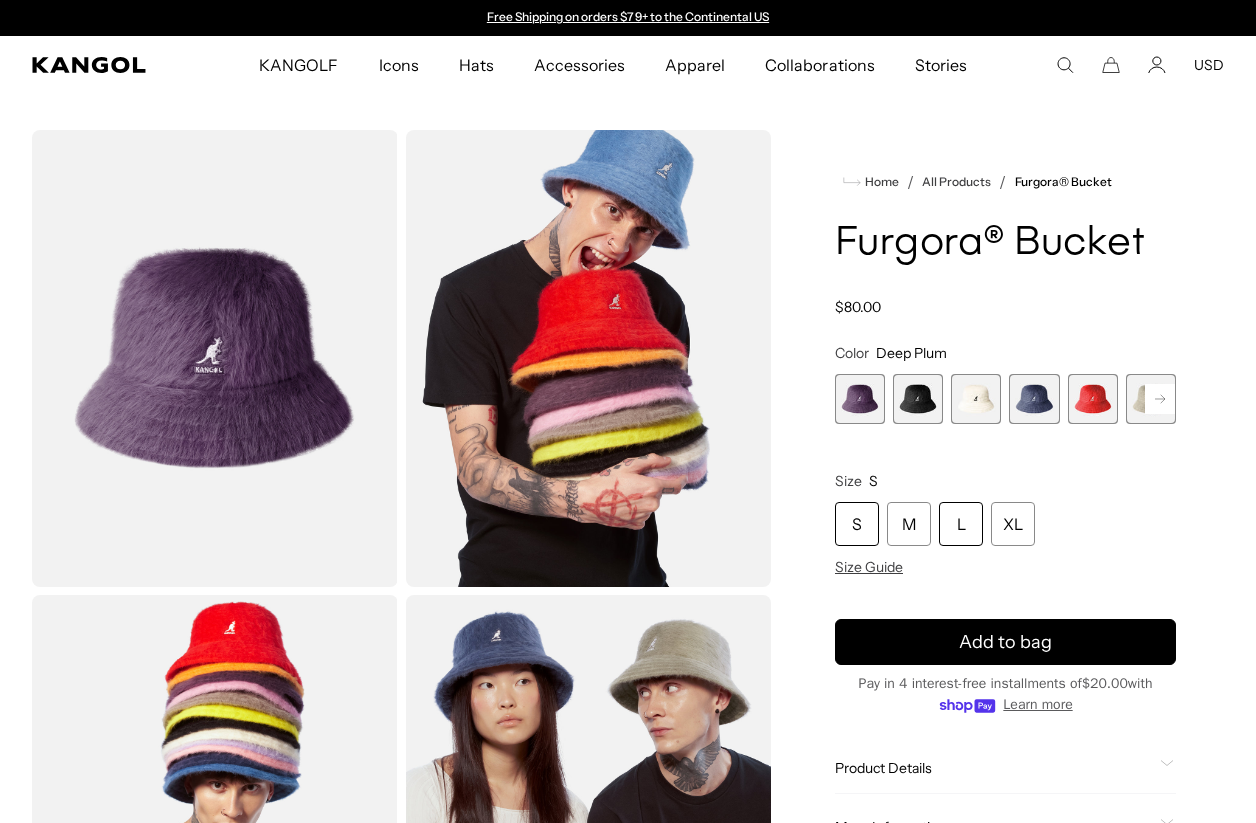 click on "L" at bounding box center (961, 524) 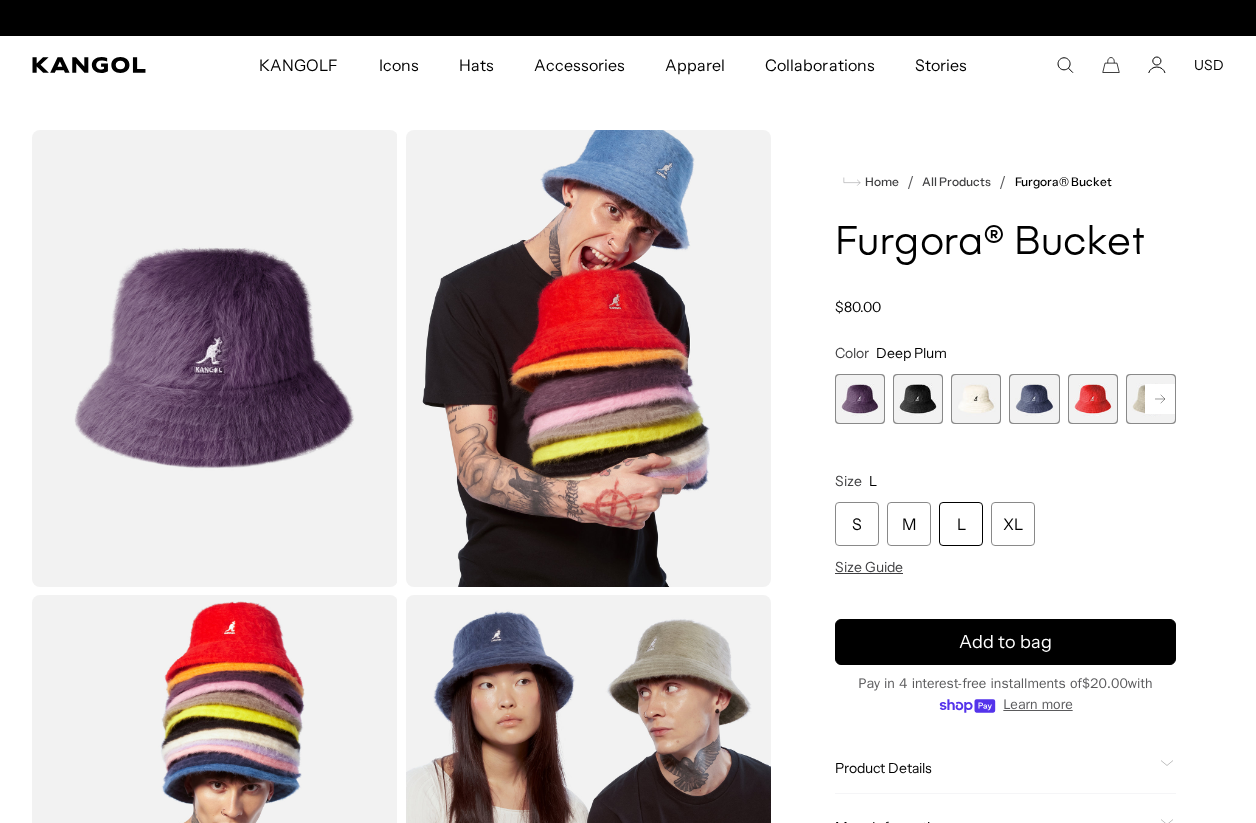 scroll, scrollTop: 0, scrollLeft: 0, axis: both 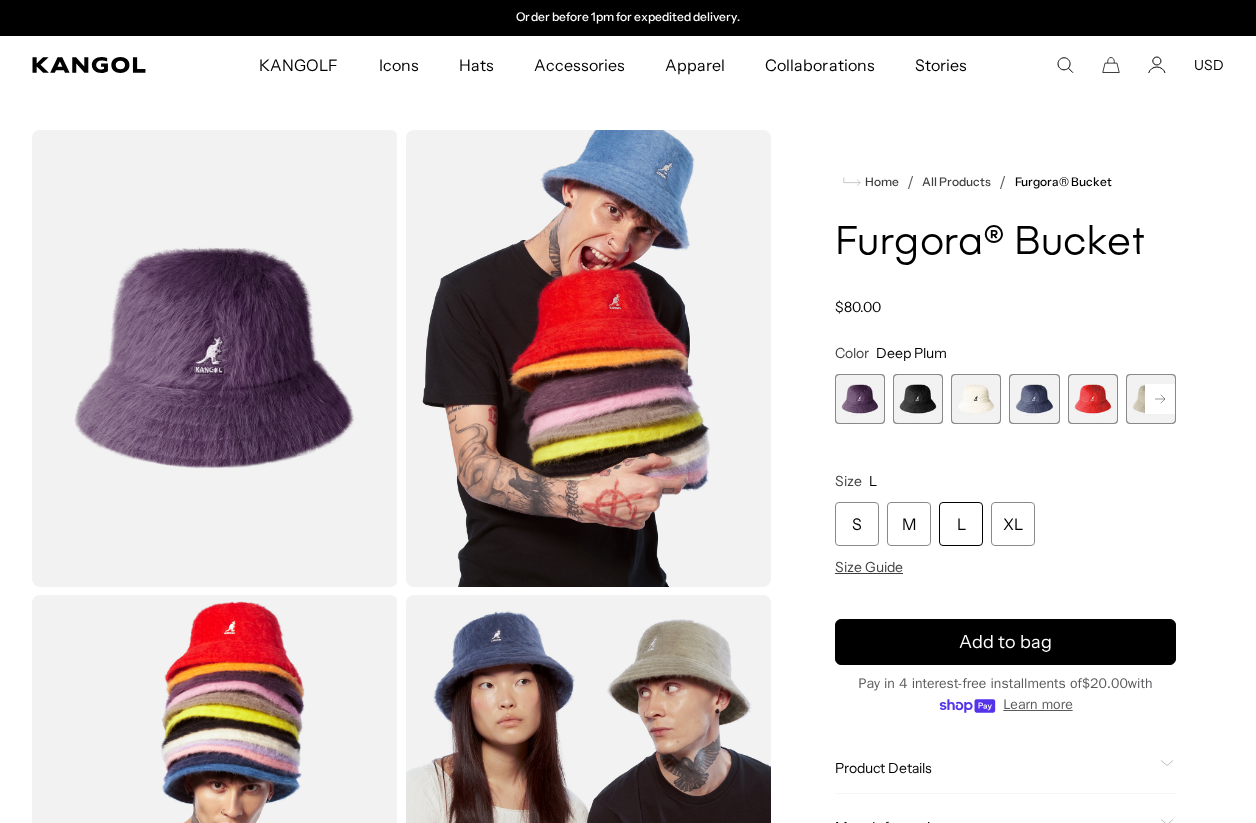 click at bounding box center (918, 399) 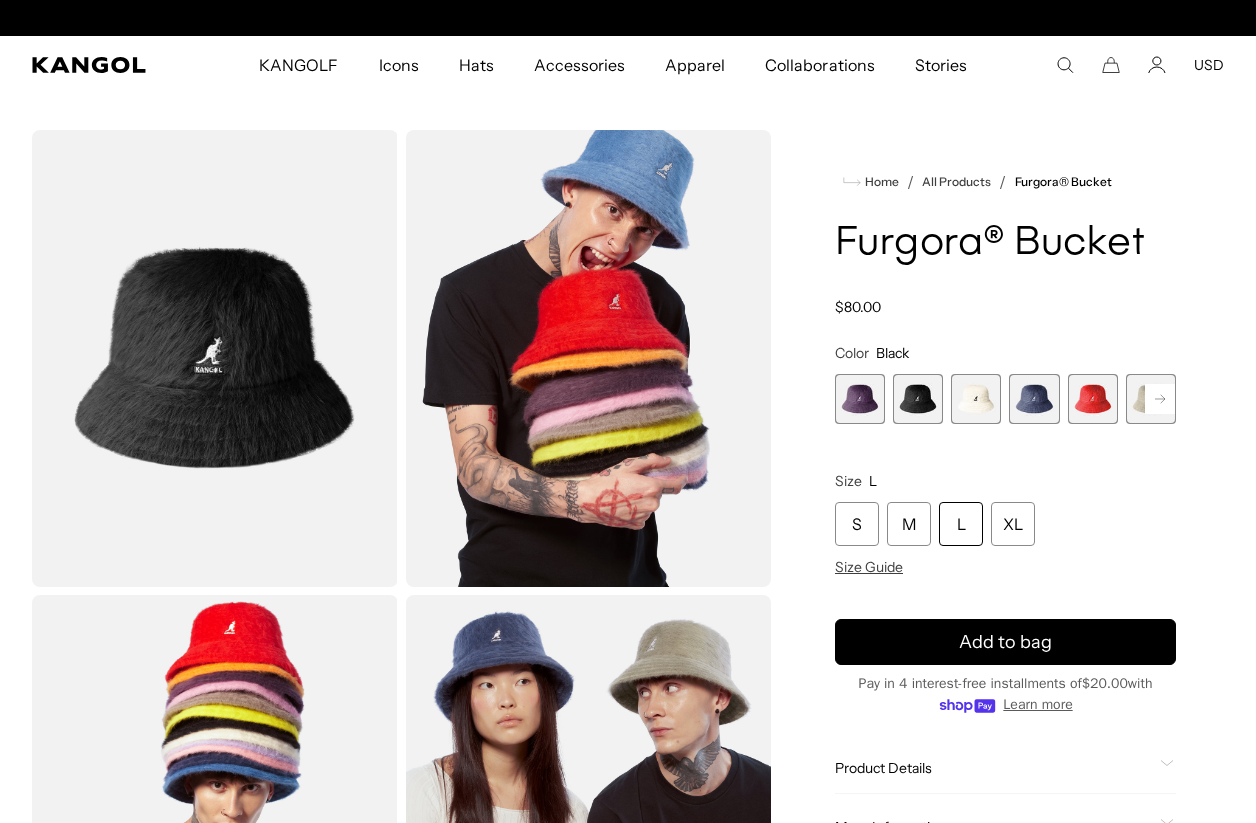 scroll, scrollTop: 0, scrollLeft: 0, axis: both 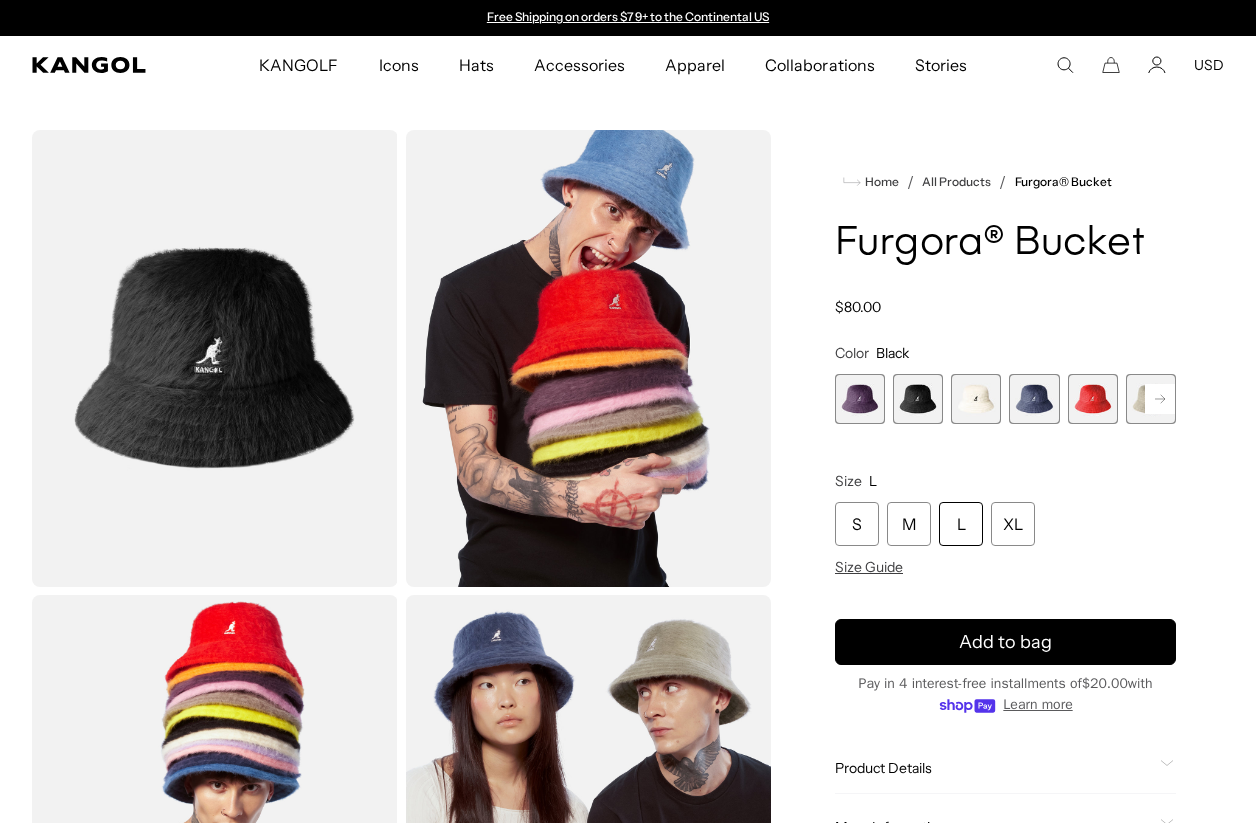 click at bounding box center (1034, 399) 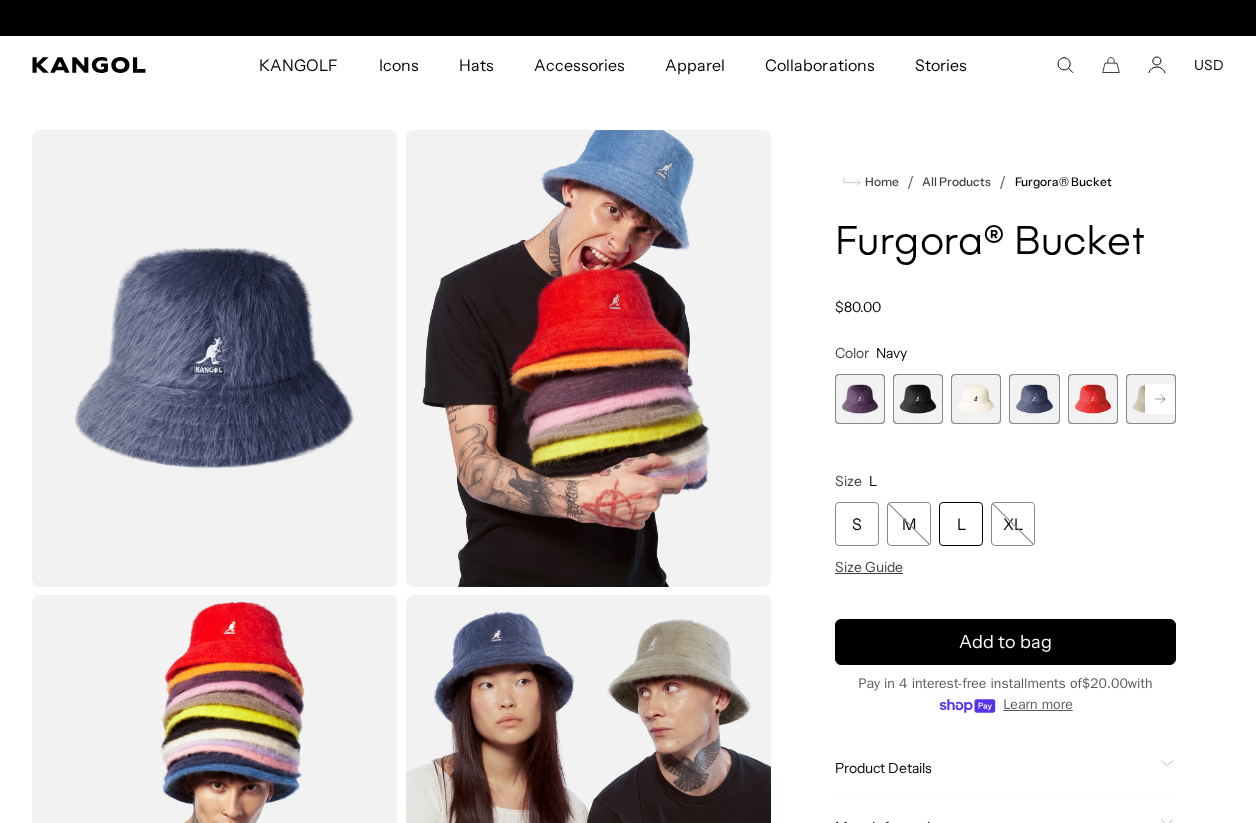 scroll, scrollTop: 0, scrollLeft: 412, axis: horizontal 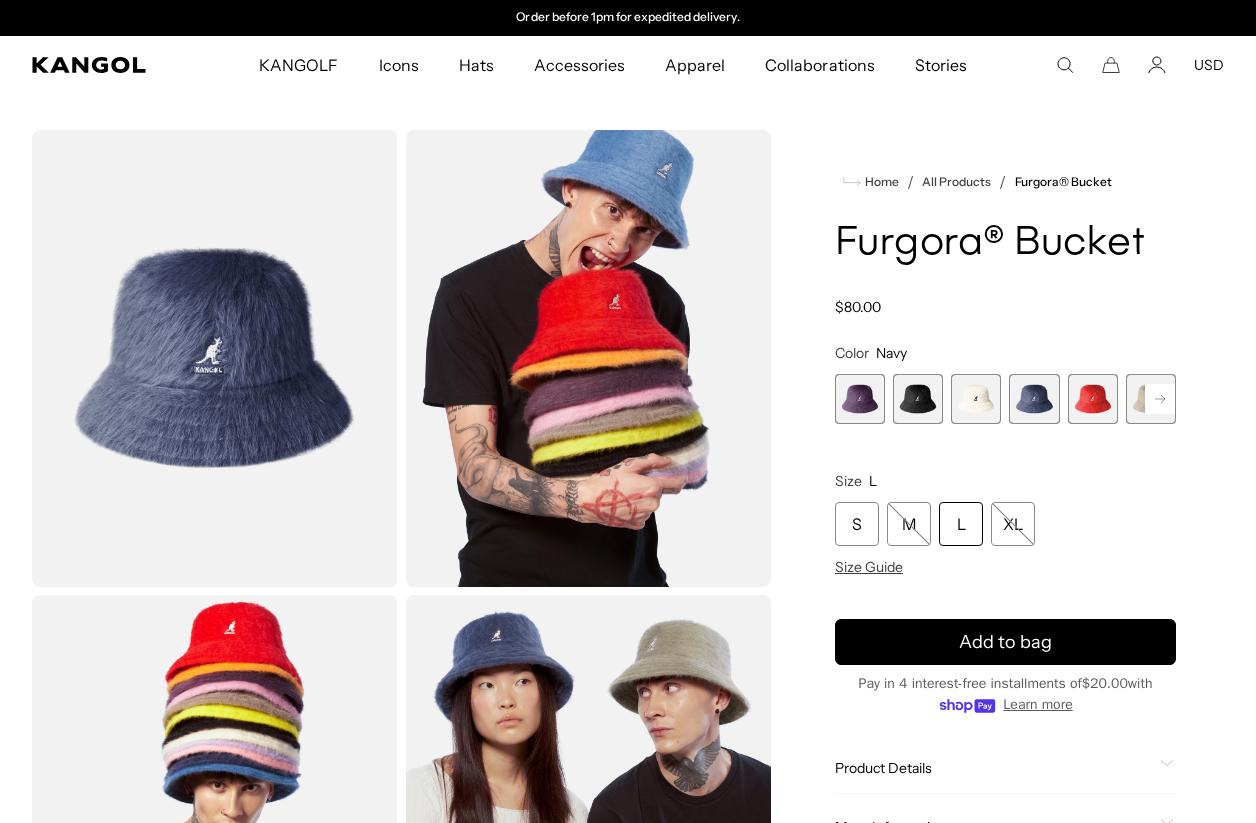 click at bounding box center (860, 399) 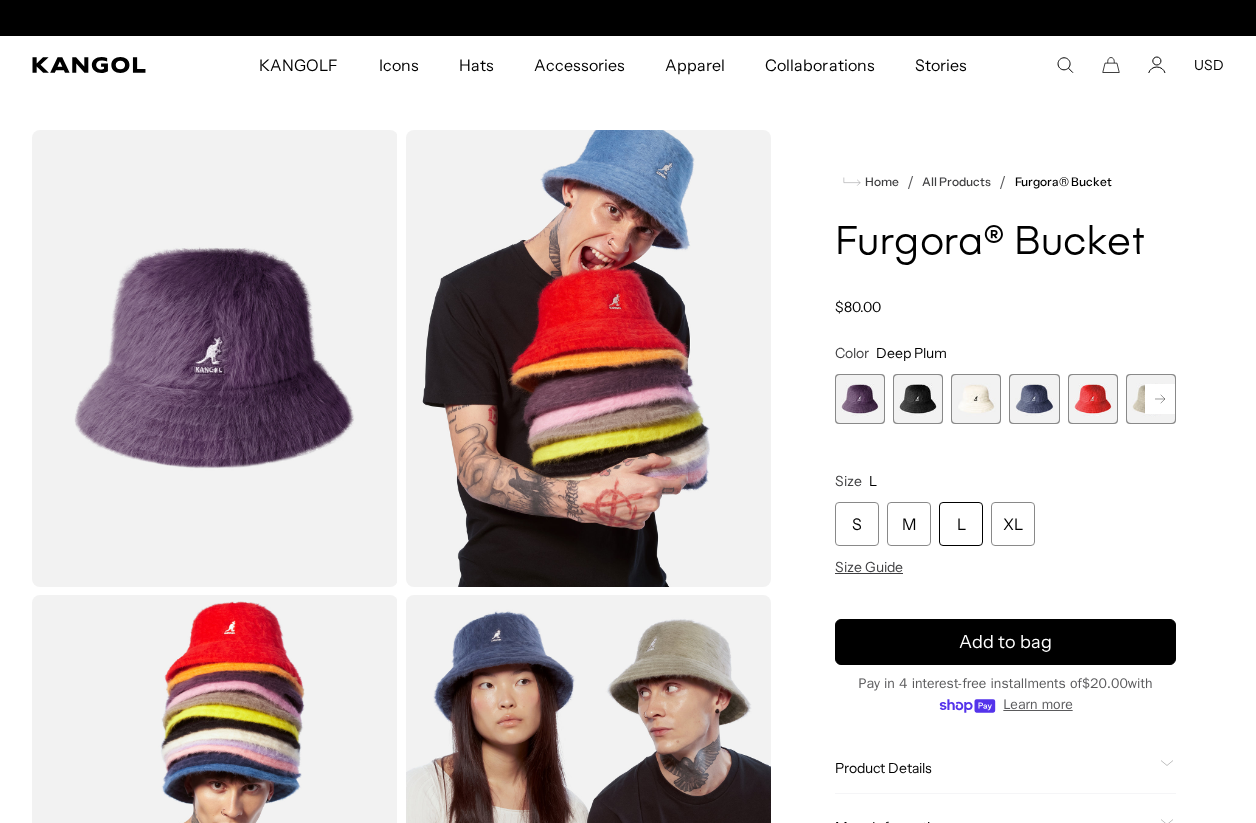 scroll, scrollTop: 0, scrollLeft: 0, axis: both 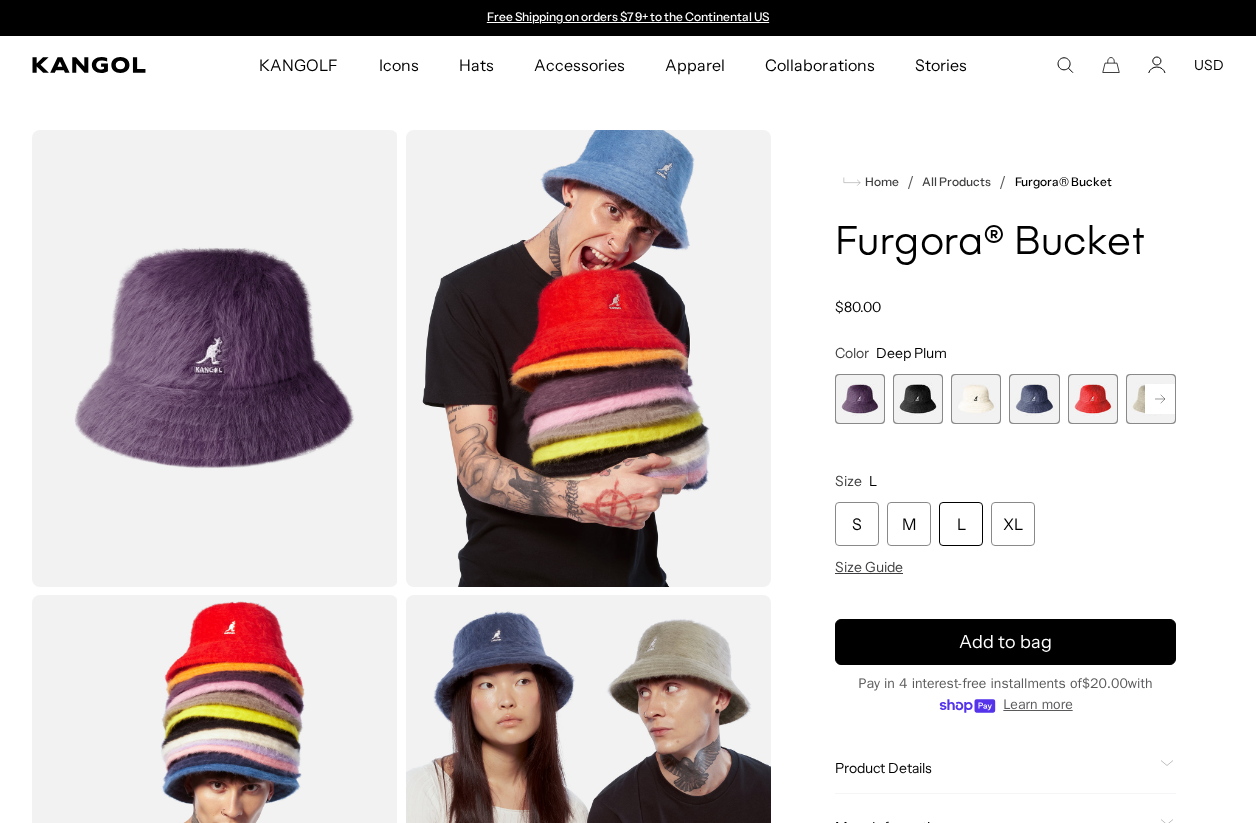 click at bounding box center [1034, 399] 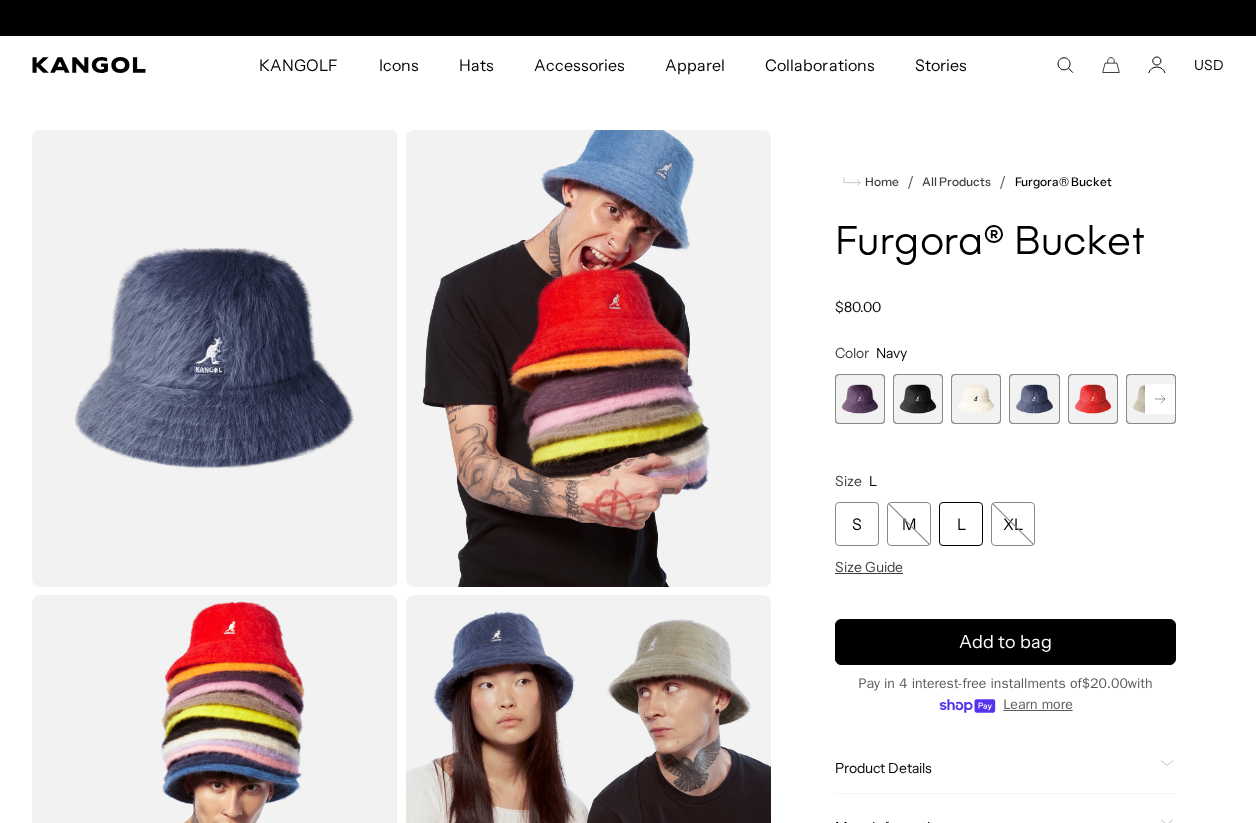 click on "L" at bounding box center (961, 524) 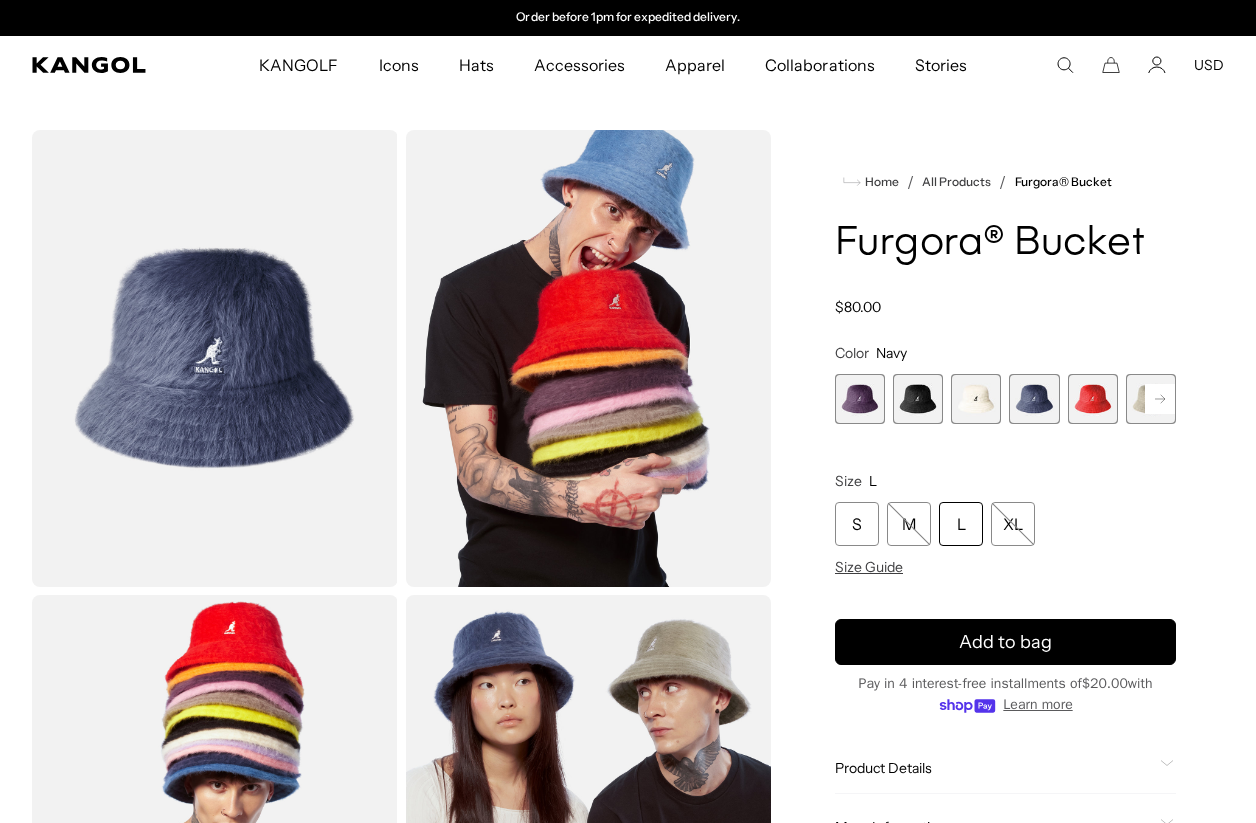click on "L" at bounding box center [961, 524] 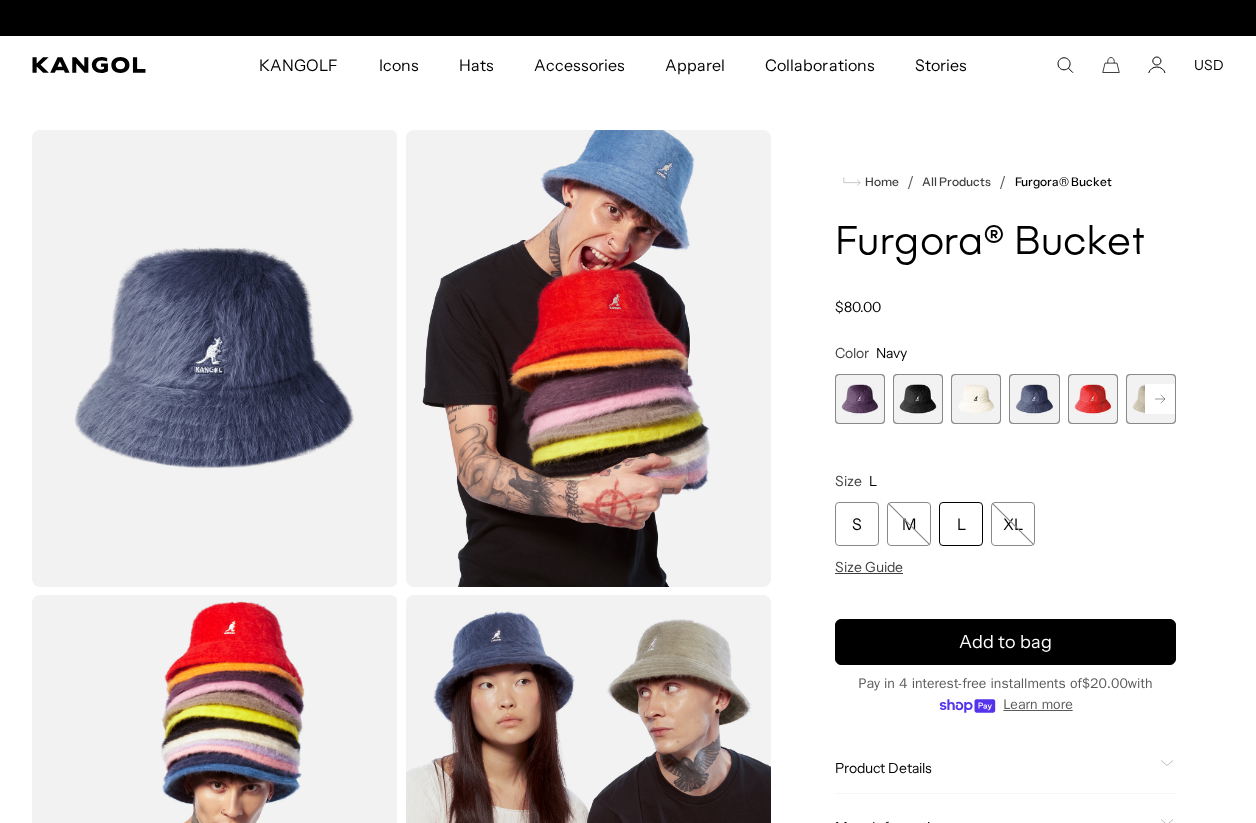 scroll, scrollTop: 0, scrollLeft: 0, axis: both 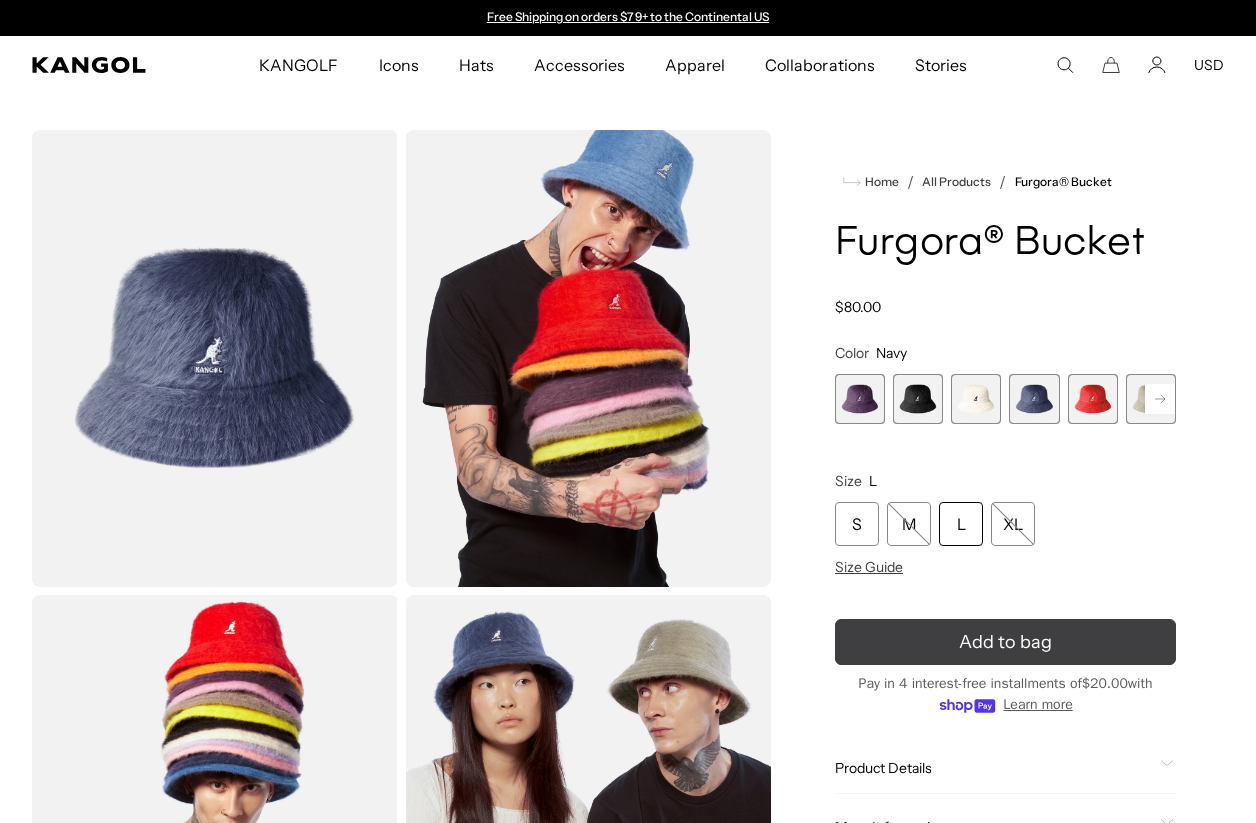 click on "Add to bag" at bounding box center [1005, 642] 